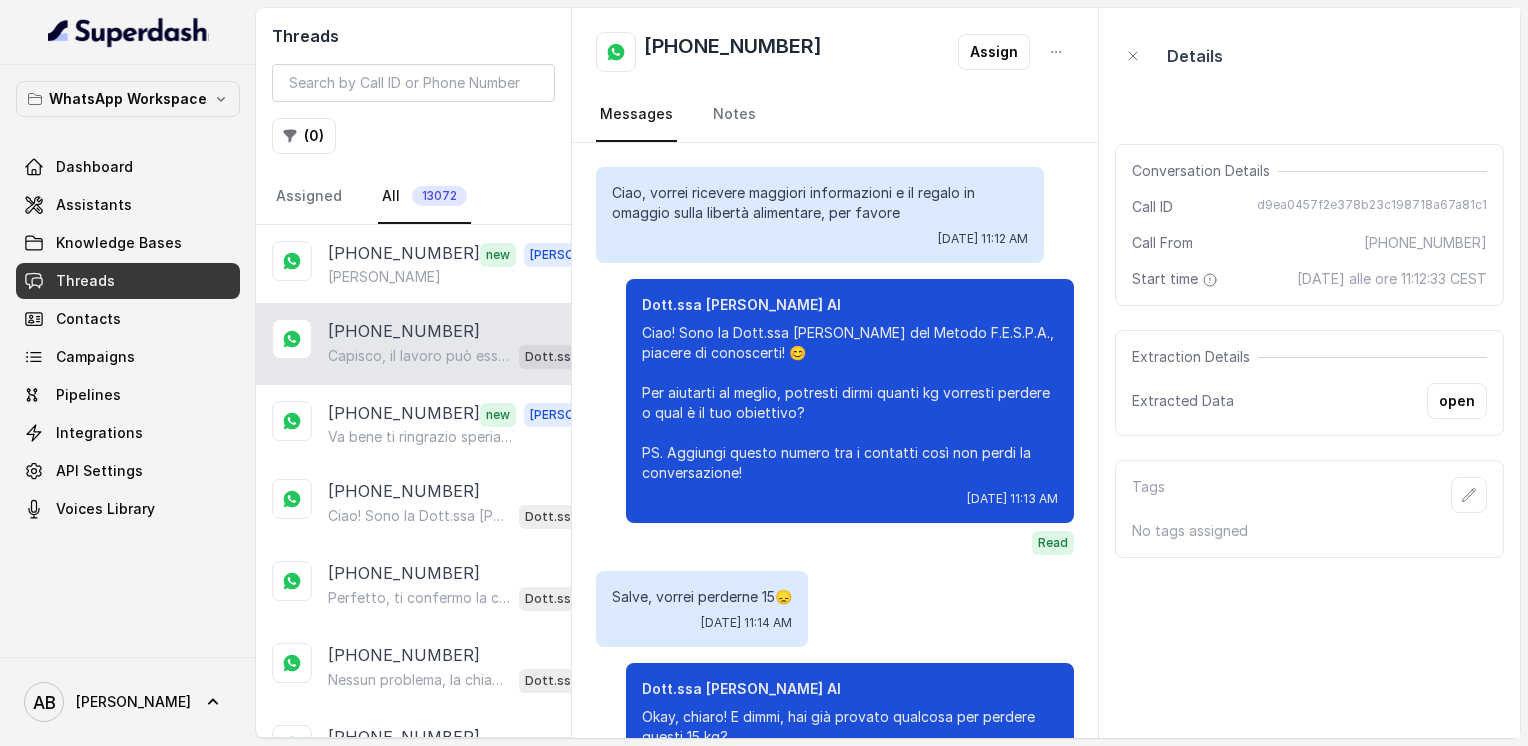 scroll, scrollTop: 0, scrollLeft: 0, axis: both 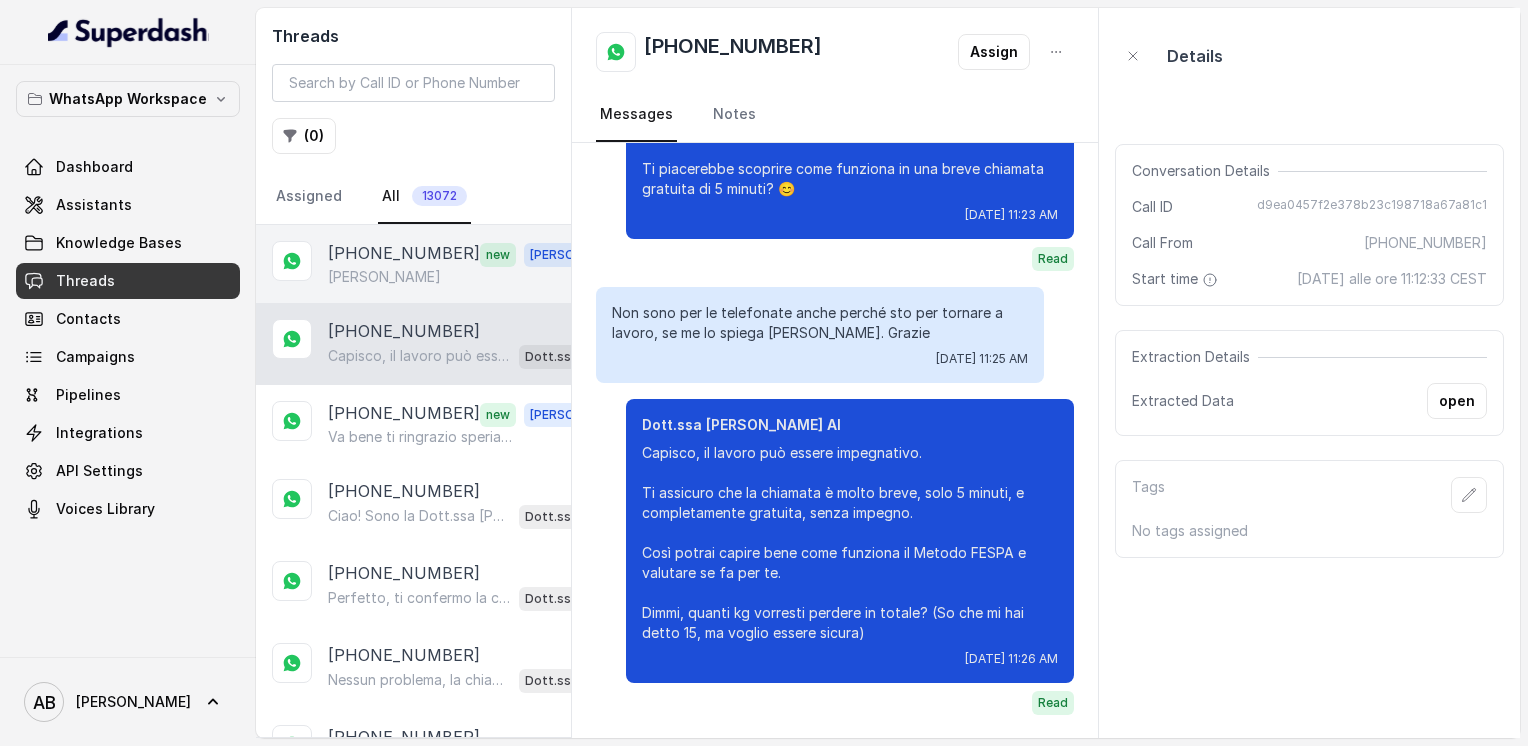 click on "[PHONE_NUMBER]" at bounding box center [404, 254] 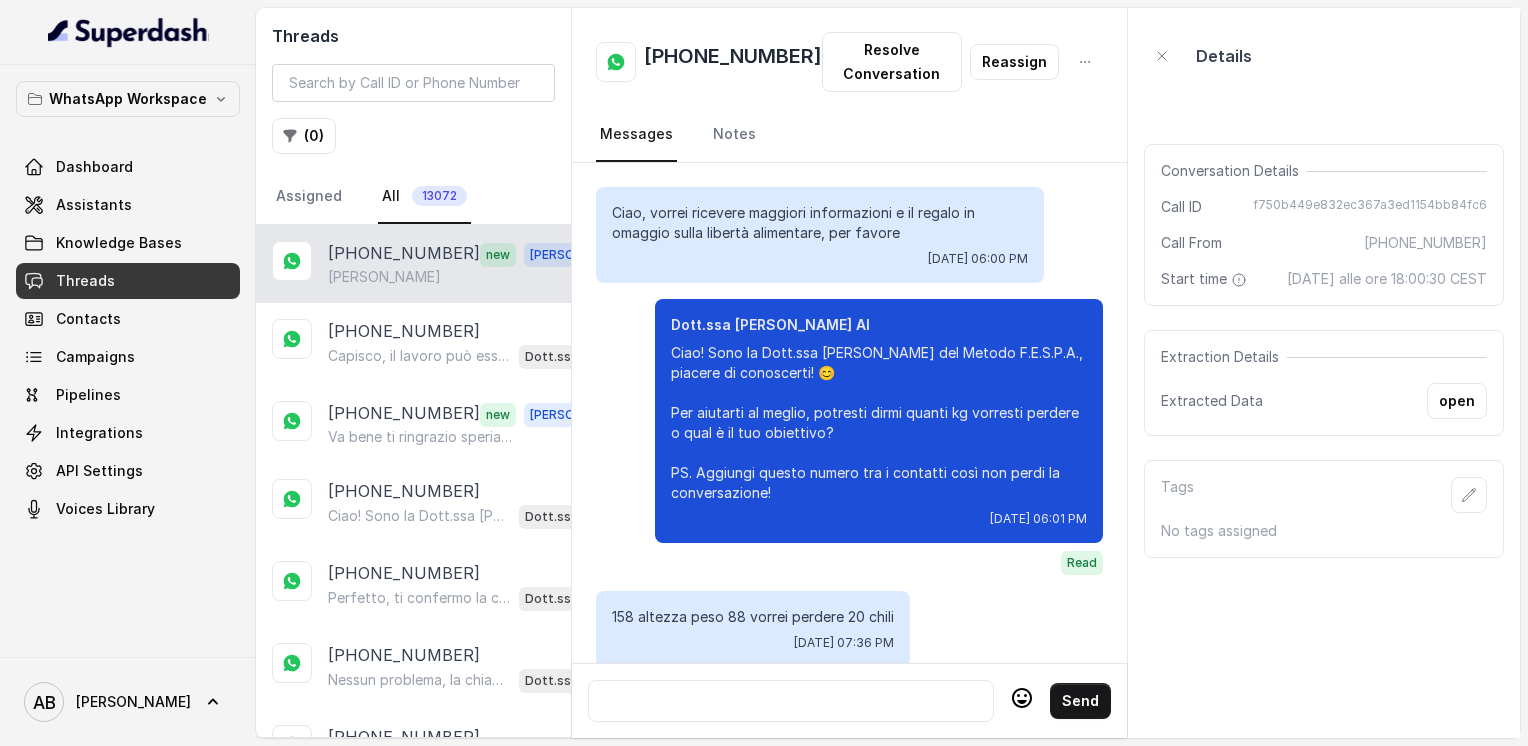 scroll, scrollTop: 2304, scrollLeft: 0, axis: vertical 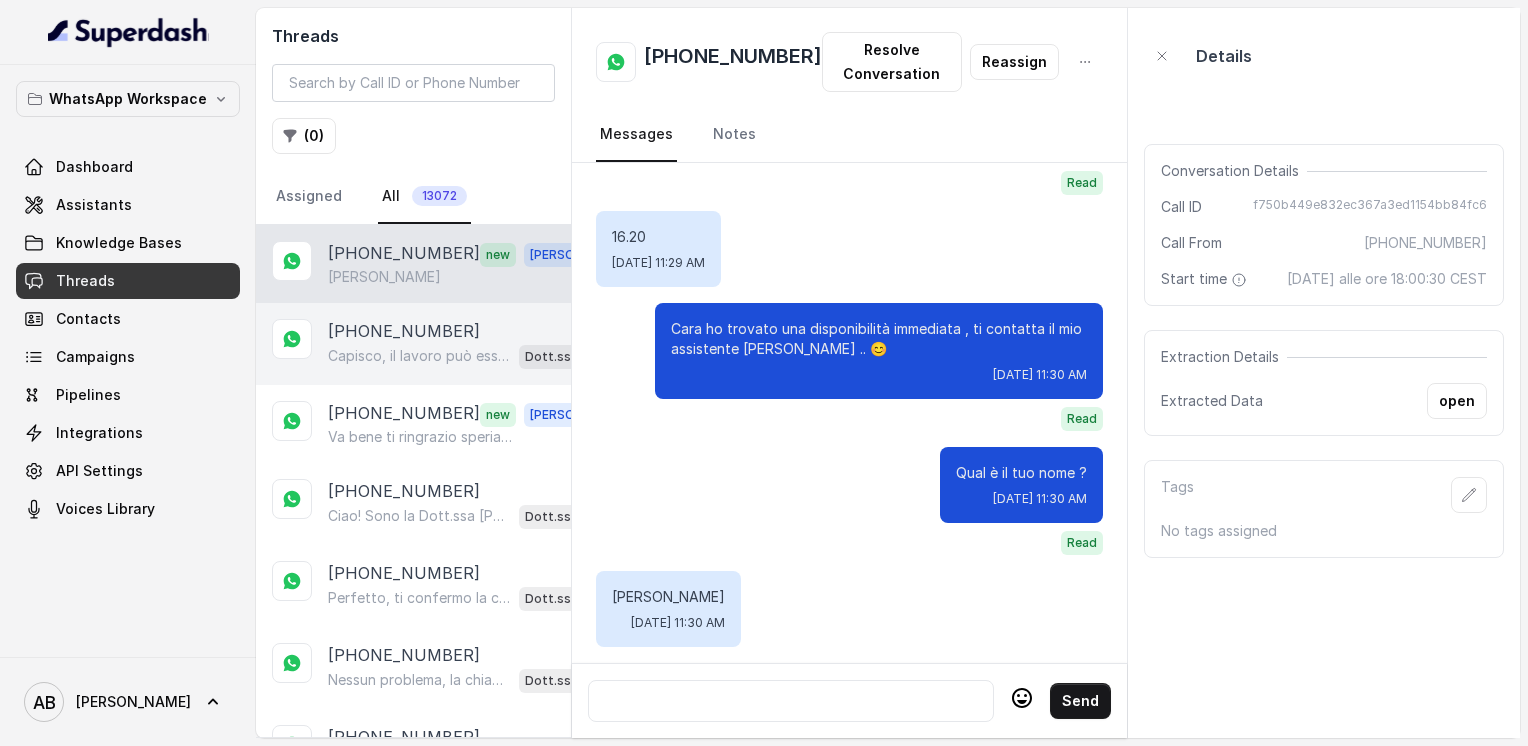 click on "Capisco, il lavoro può essere impegnativo.
Ti assicuro che la chiamata è molto breve, solo 5 minuti, e completamente gratuita, senza impegno.
Così potrai capire bene come funziona il Metodo FESPA e valutare se fa per te.
Dimmi, quanti kg vorresti perdere in totale? (So che mi hai detto 15, ma voglio essere sicura)" at bounding box center [419, 356] 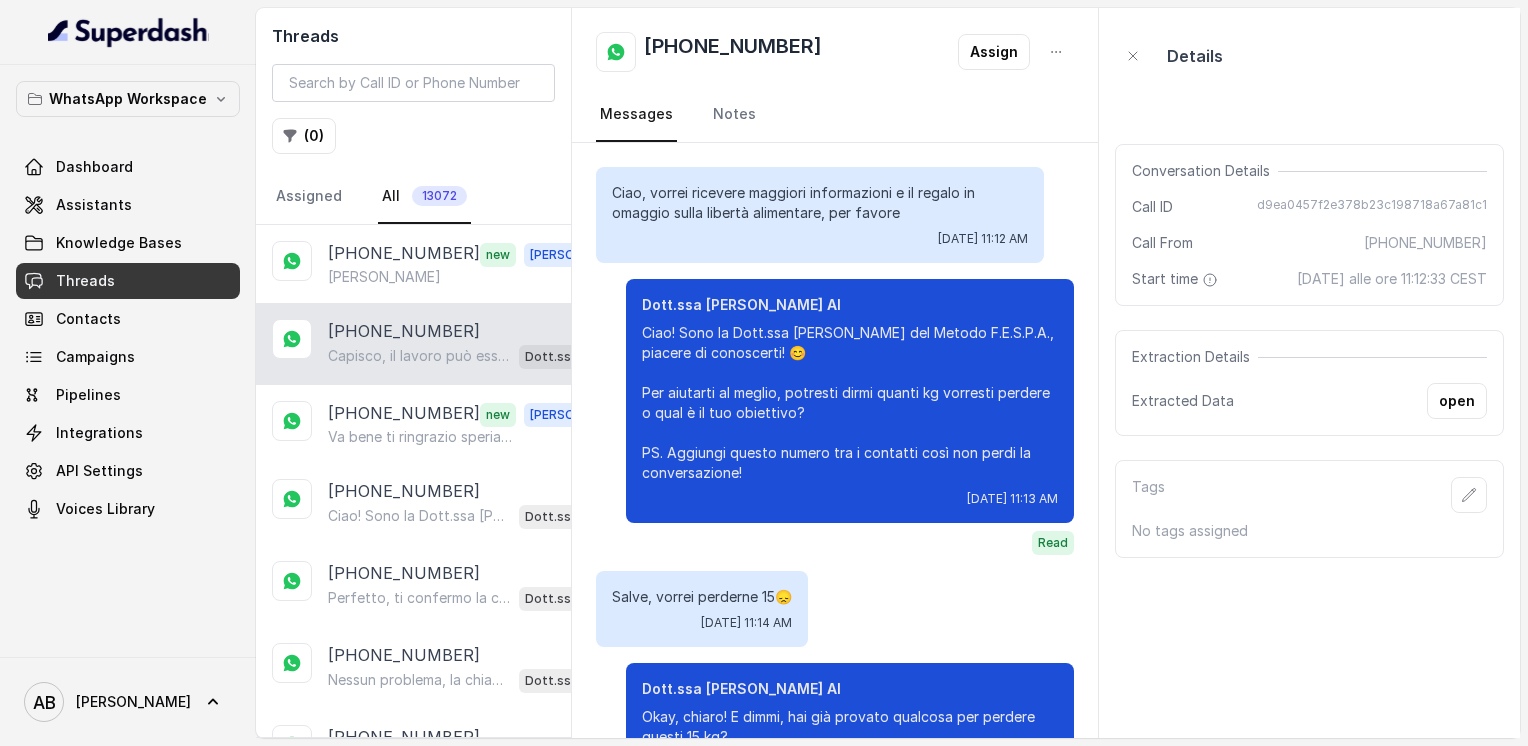 scroll, scrollTop: 1436, scrollLeft: 0, axis: vertical 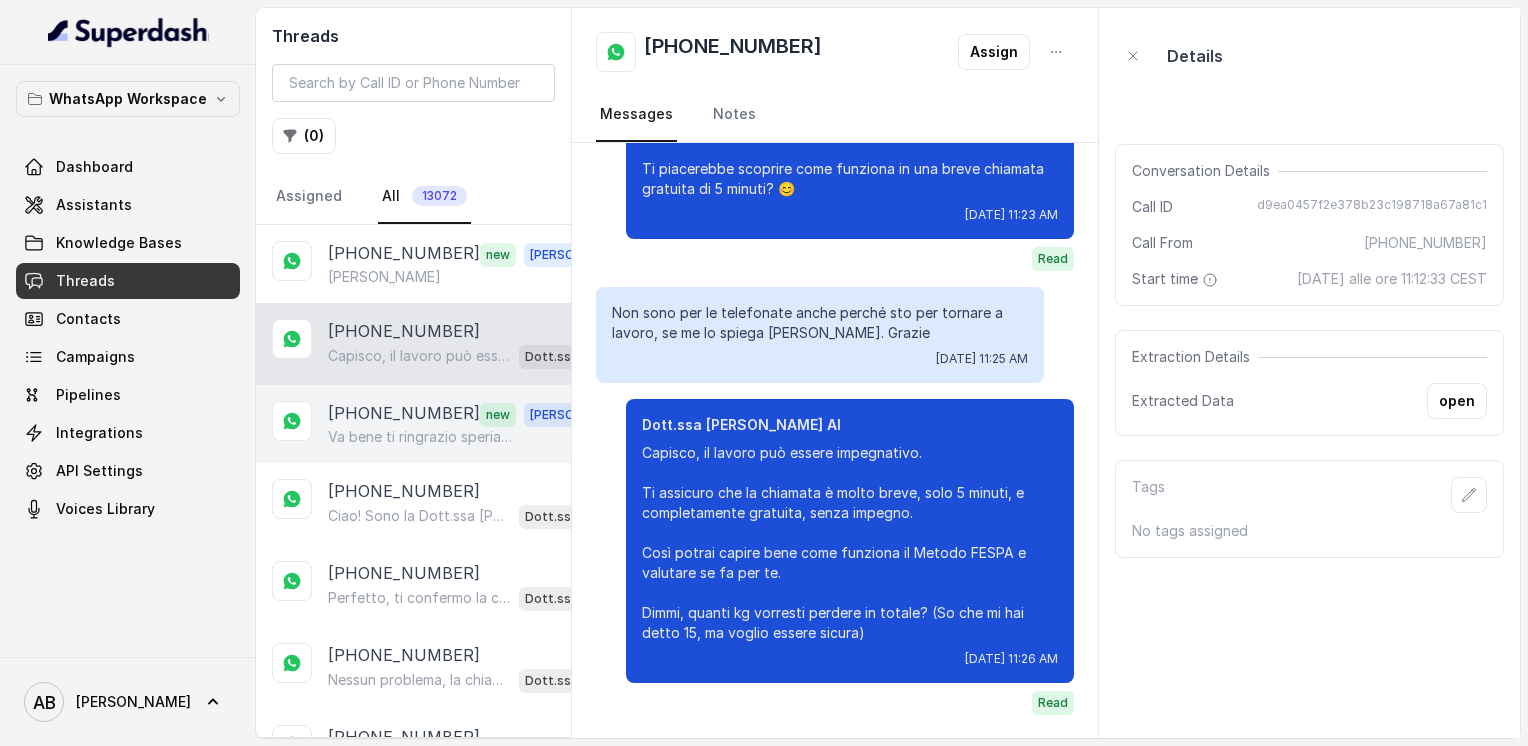 click on "[PHONE_NUMBER]" at bounding box center (404, 414) 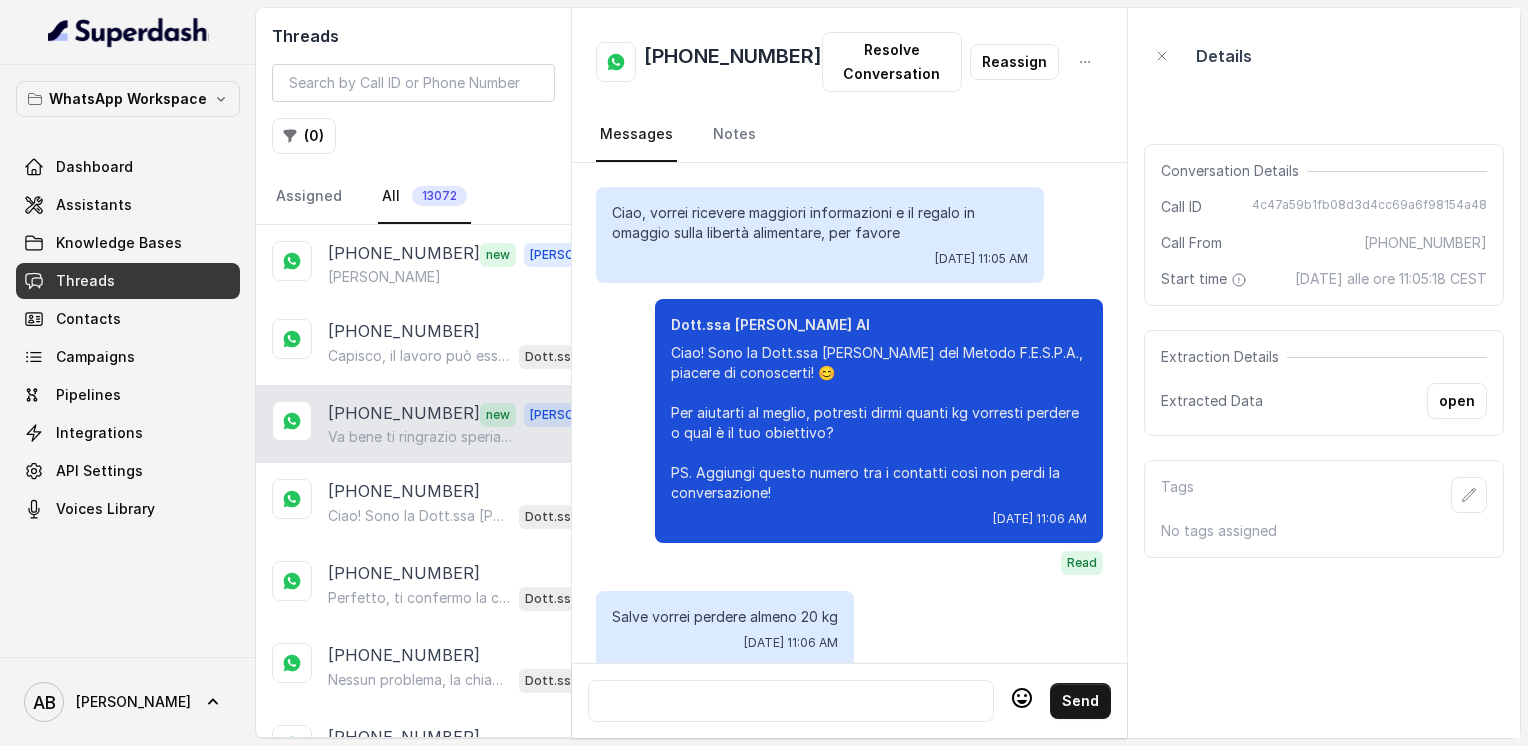 scroll, scrollTop: 2416, scrollLeft: 0, axis: vertical 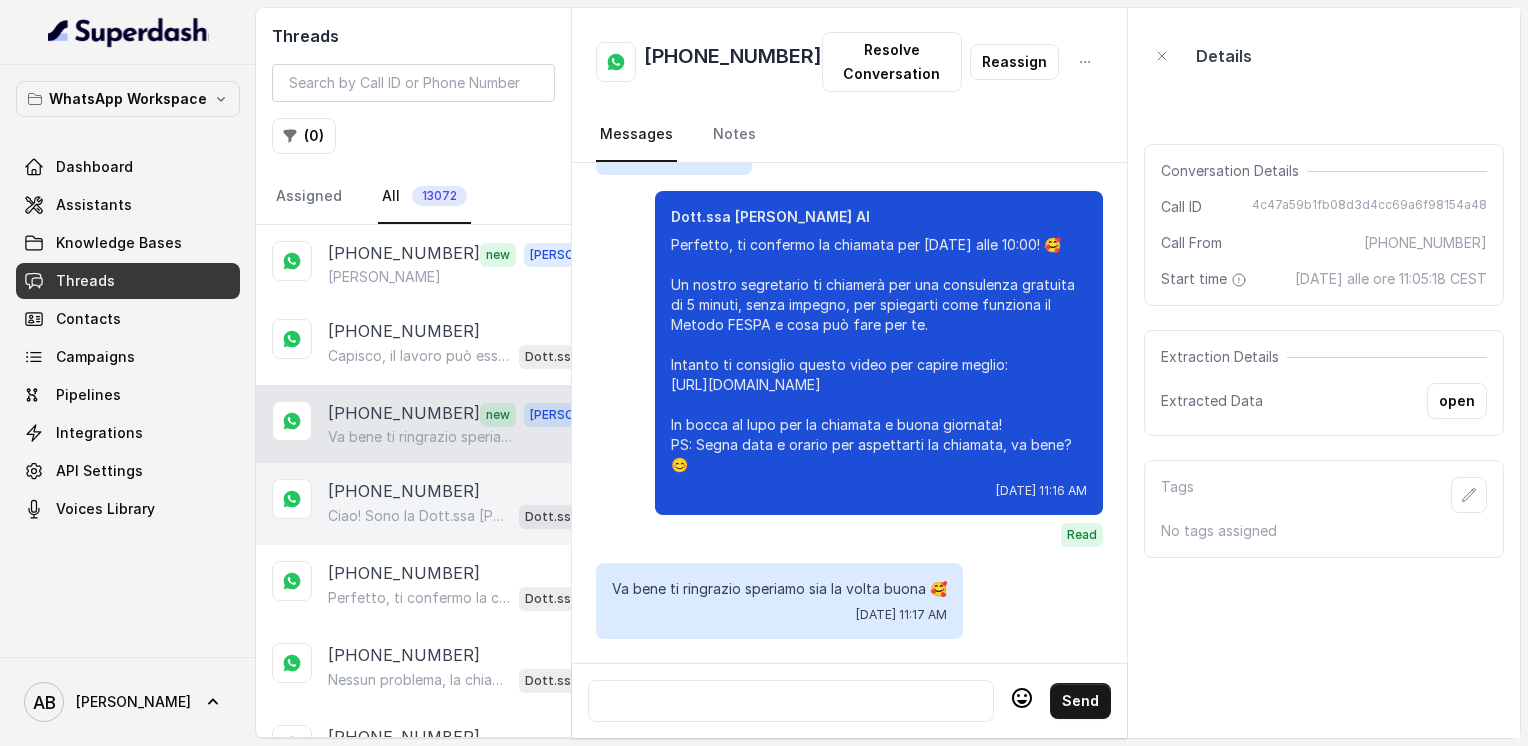 click on "[PHONE_NUMBER]" at bounding box center (404, 491) 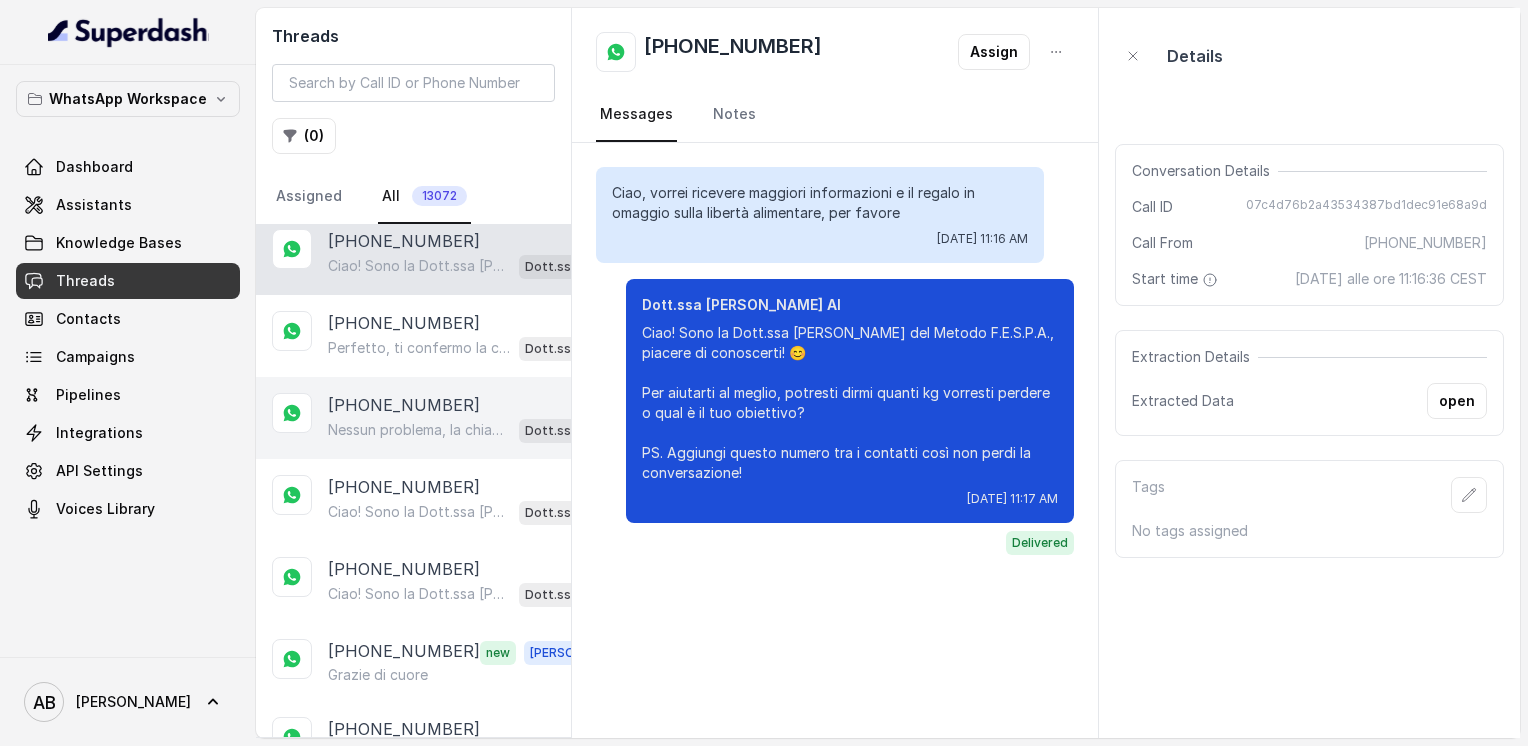 scroll, scrollTop: 300, scrollLeft: 0, axis: vertical 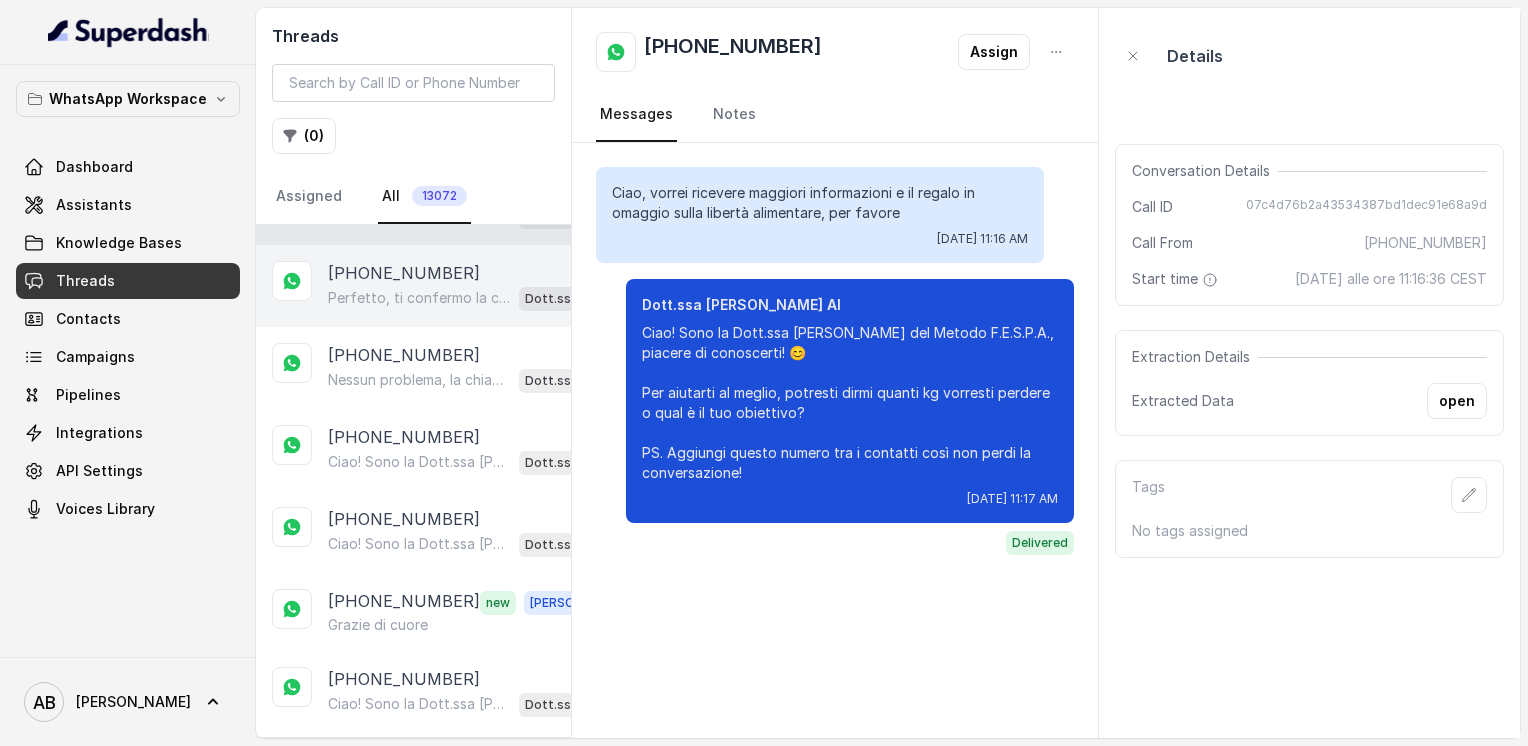 click on "Perfetto, ti confermo la chiamata per [DATE] alle 12:20!
Un nostro segretario ti chiamerà per illustrarti il Metodo FESPA, completamente gratuita e senza impegno.
Intanto ti consiglio questo video per capire meglio: [URL][DOMAIN_NAME]
In bocca al lupo per la chiamata! 😊
PS: Segna data e orario per aspettarti la chiamata." at bounding box center [419, 298] 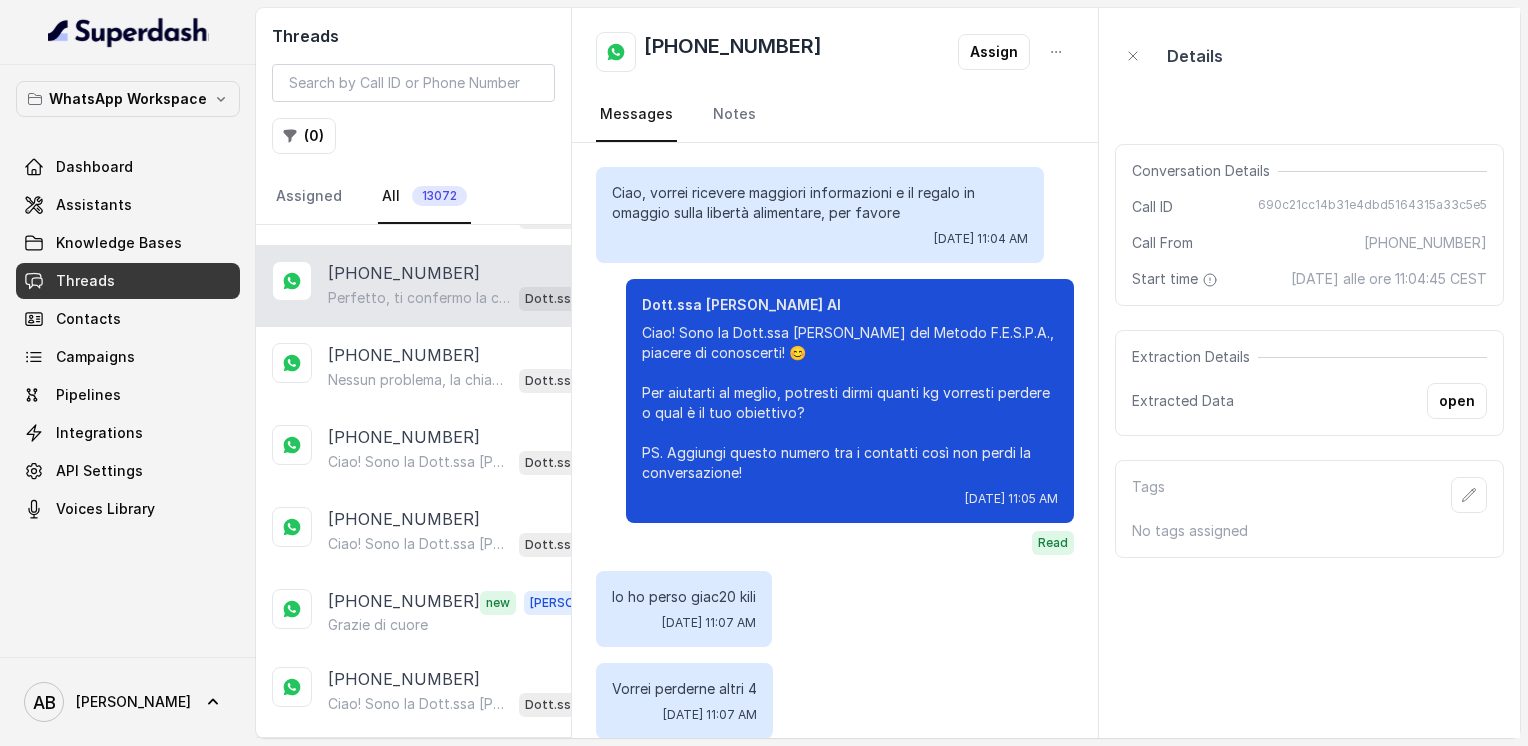 scroll, scrollTop: 2028, scrollLeft: 0, axis: vertical 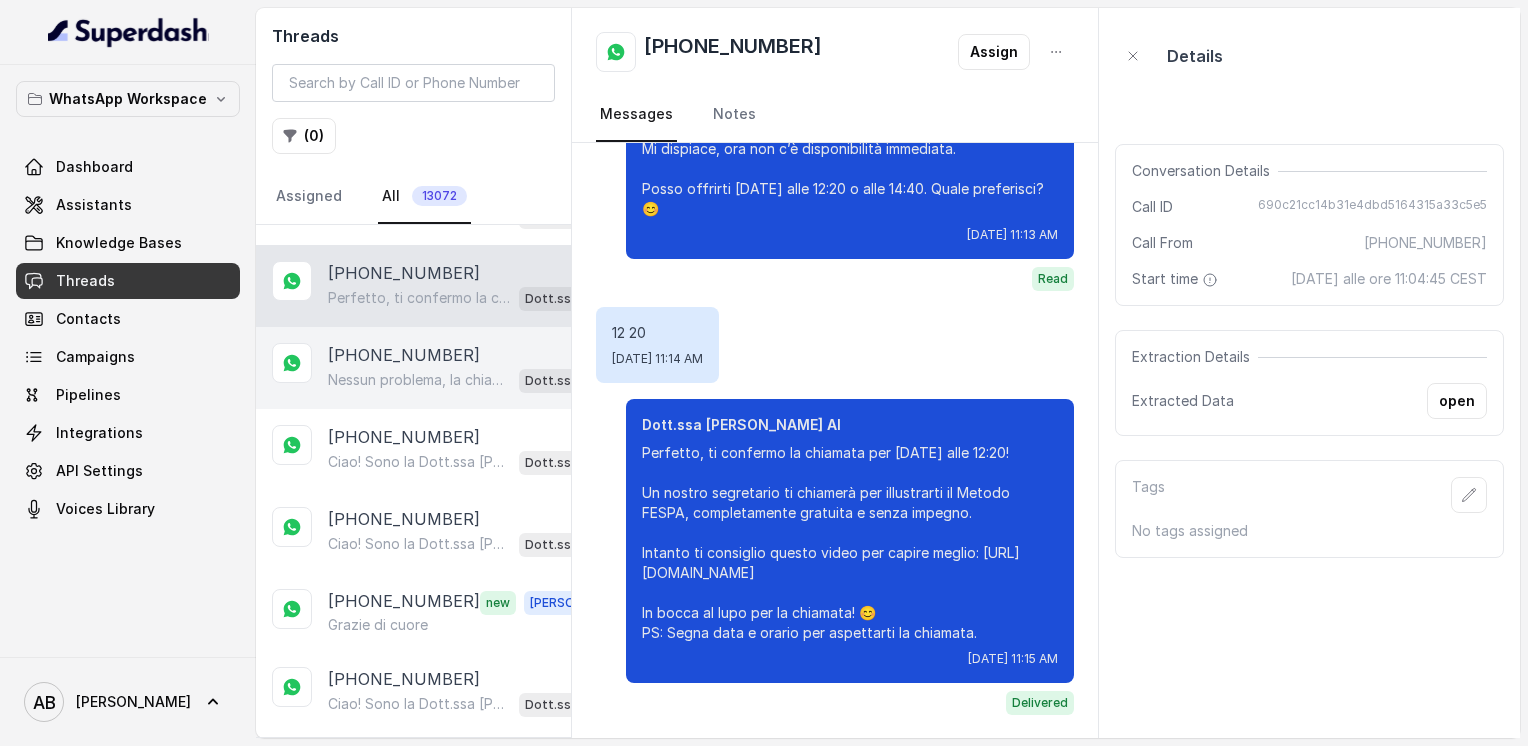 click on "[PHONE_NUMBER]" at bounding box center (404, 355) 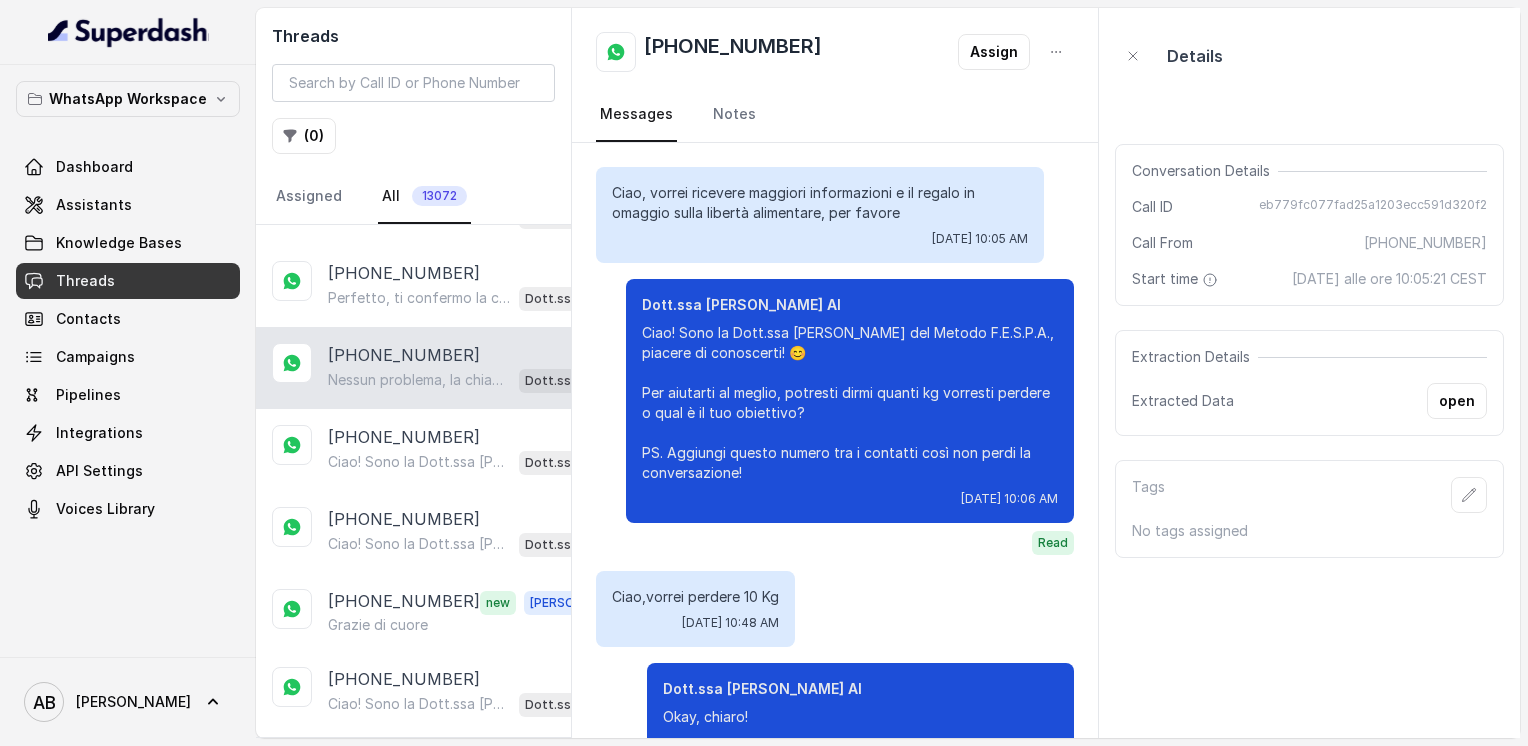 scroll, scrollTop: 1256, scrollLeft: 0, axis: vertical 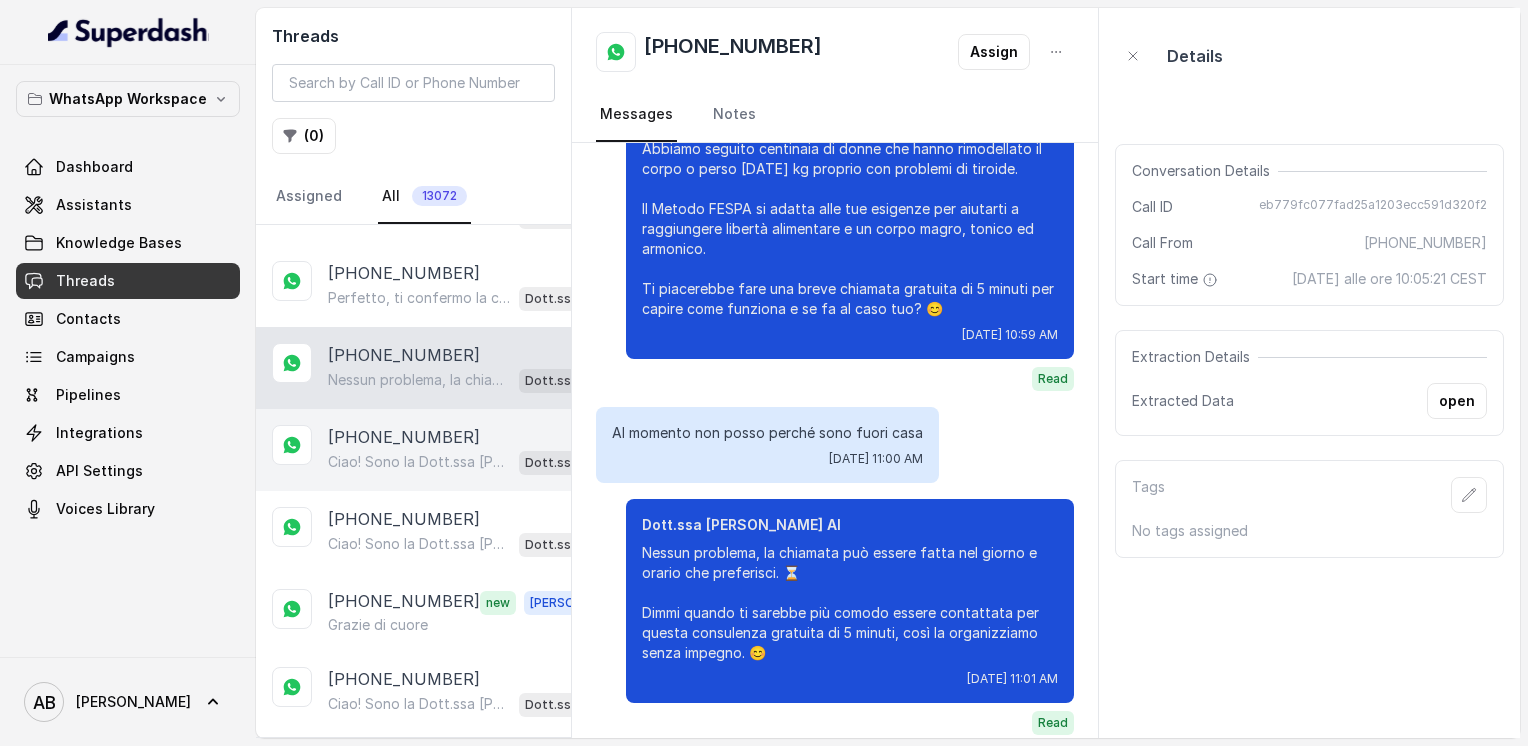 drag, startPoint x: 387, startPoint y: 422, endPoint x: 387, endPoint y: 478, distance: 56 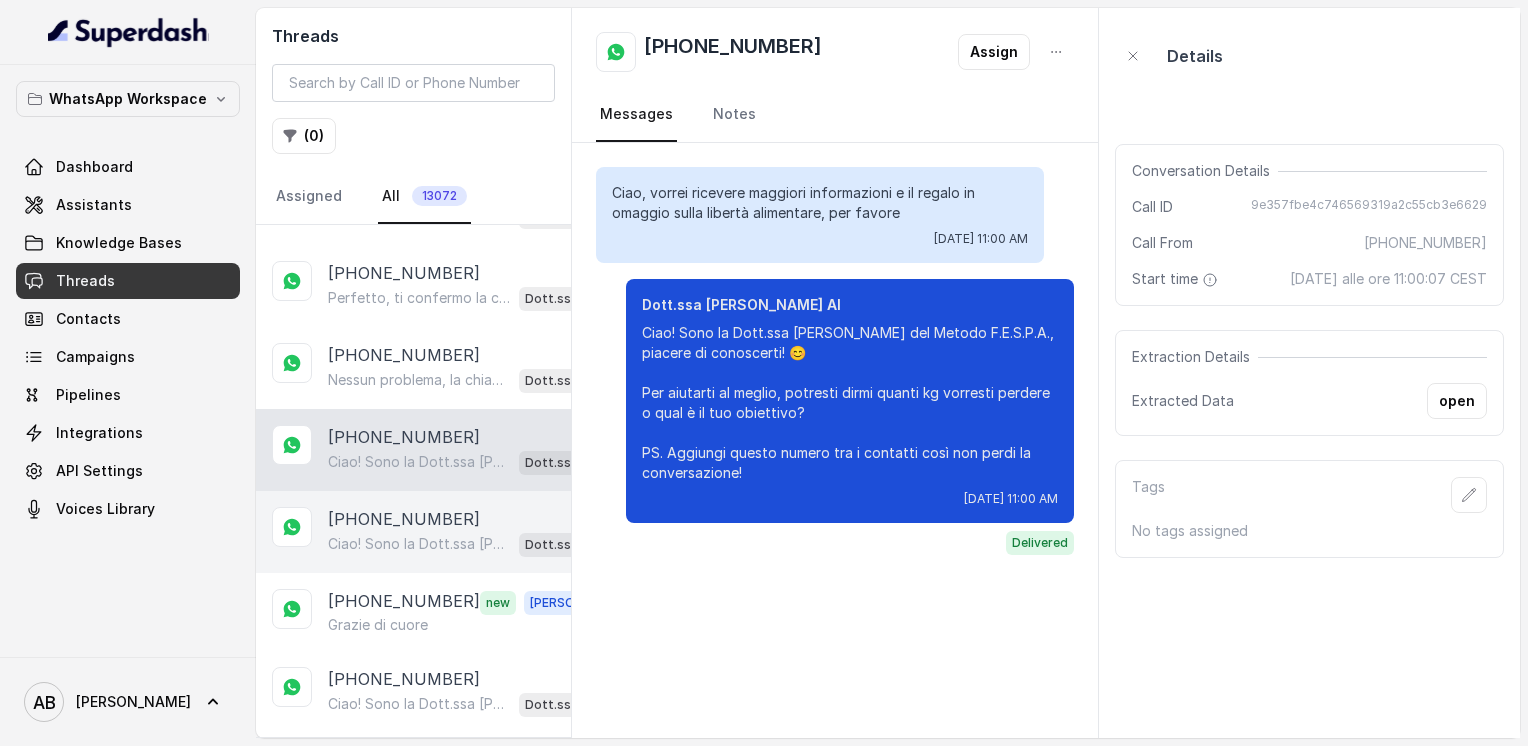 click on "[PHONE_NUMBER]" at bounding box center (404, 519) 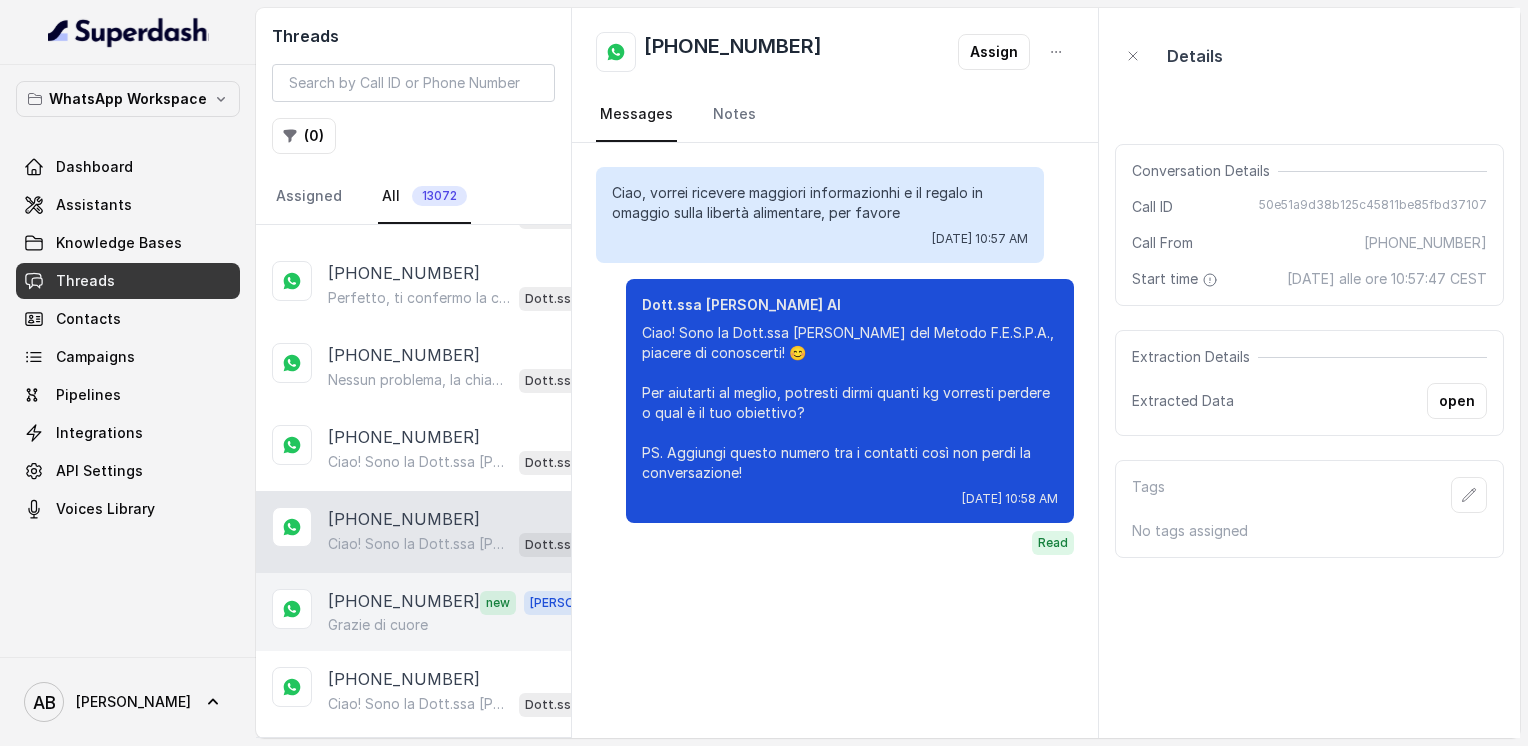 click on "Grazie di cuore" at bounding box center [378, 625] 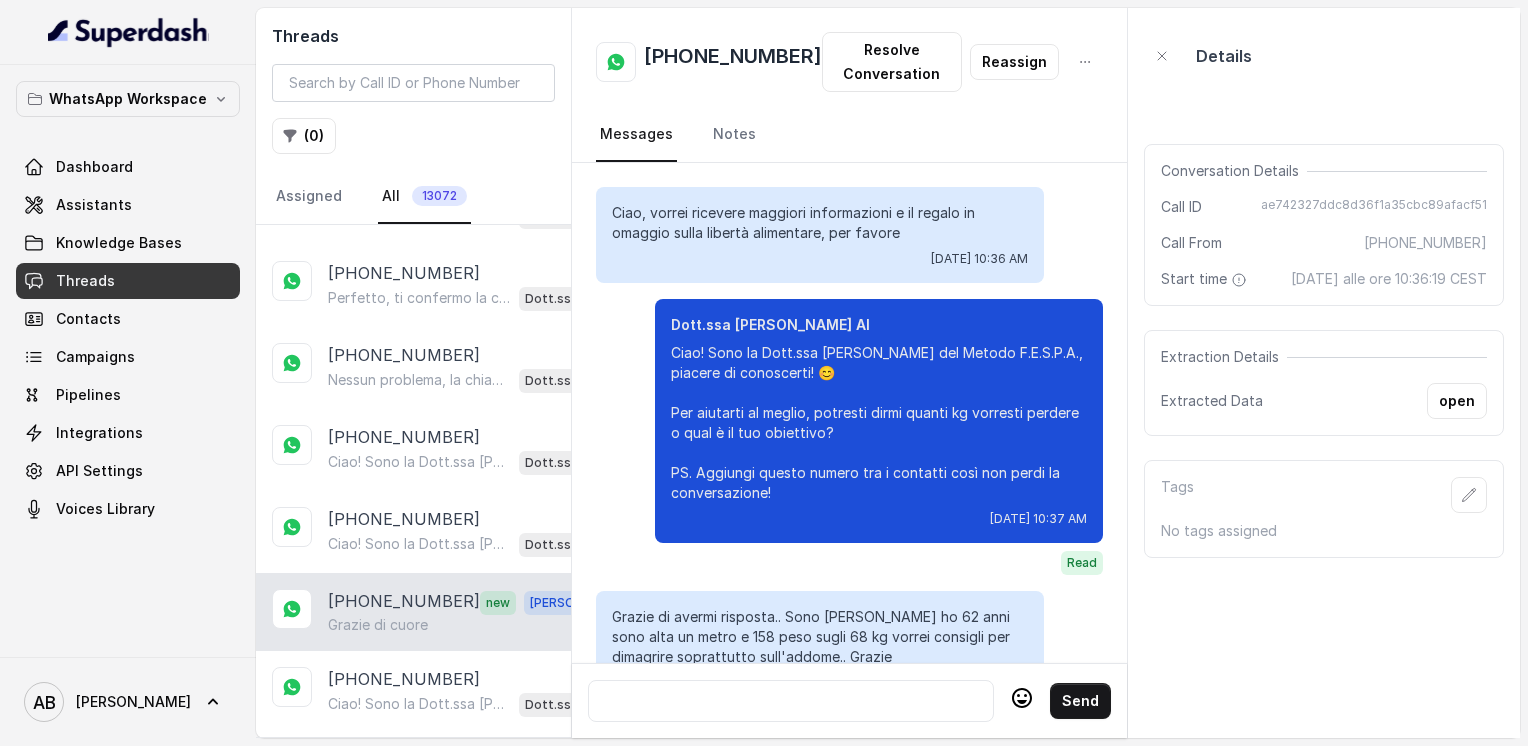 scroll, scrollTop: 2648, scrollLeft: 0, axis: vertical 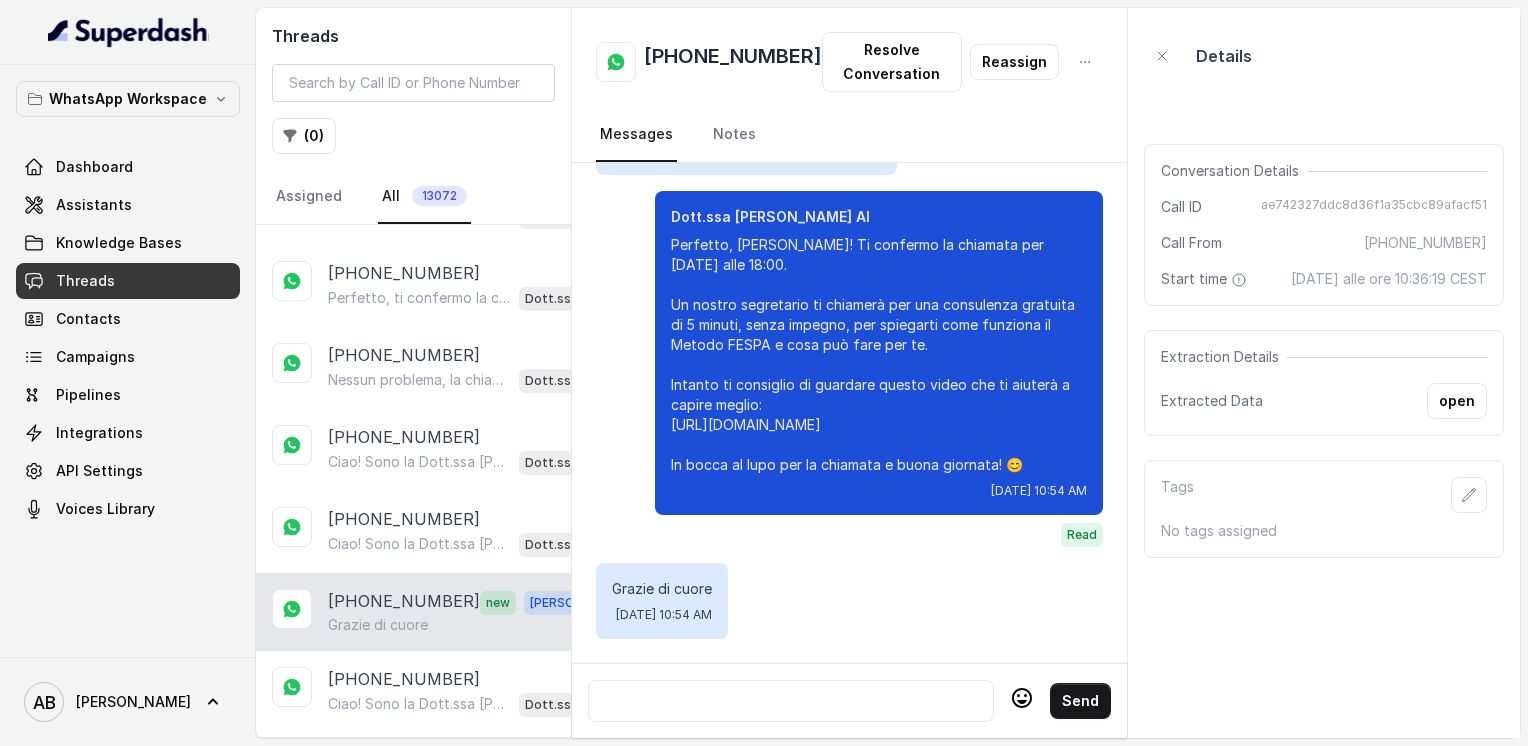 click 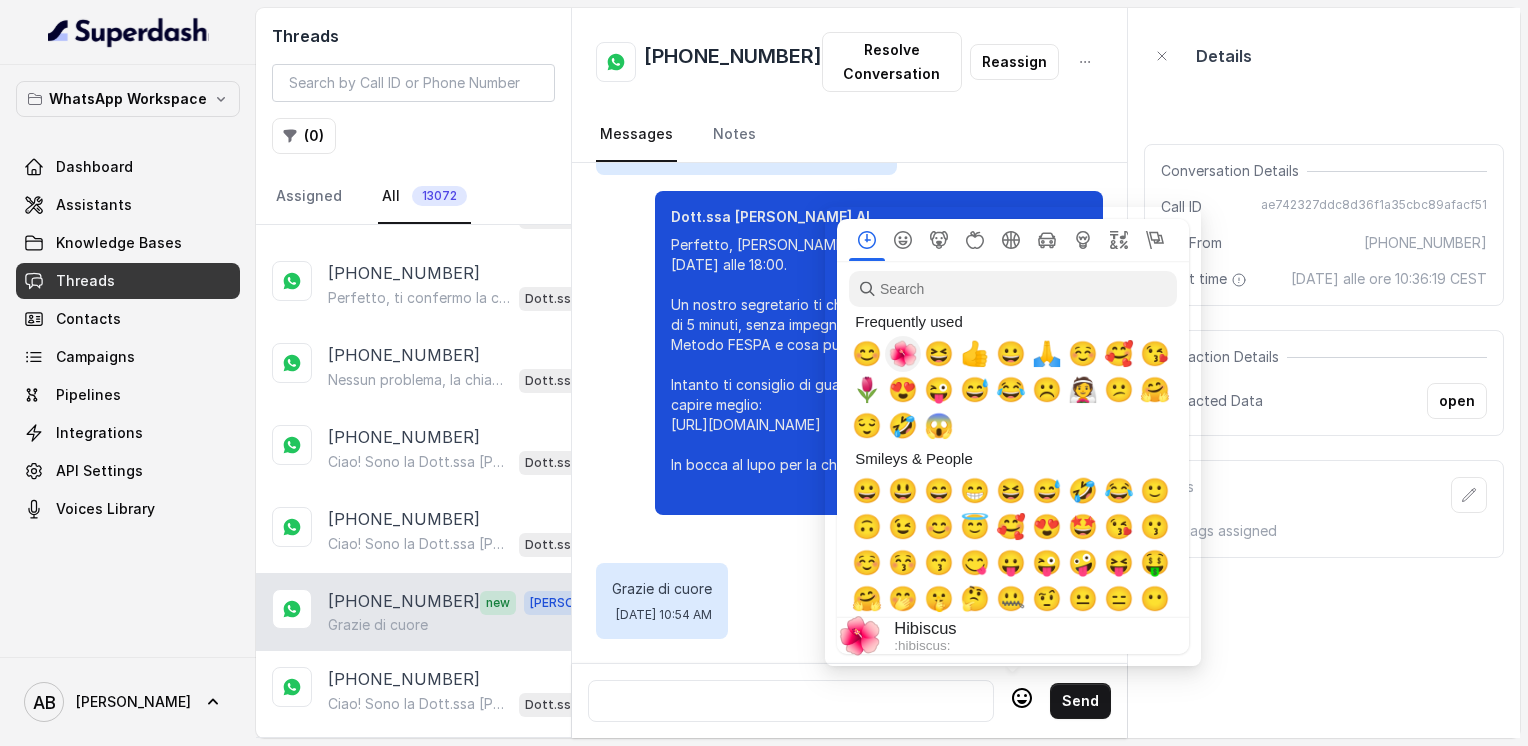 click on "🌺" at bounding box center [903, 354] 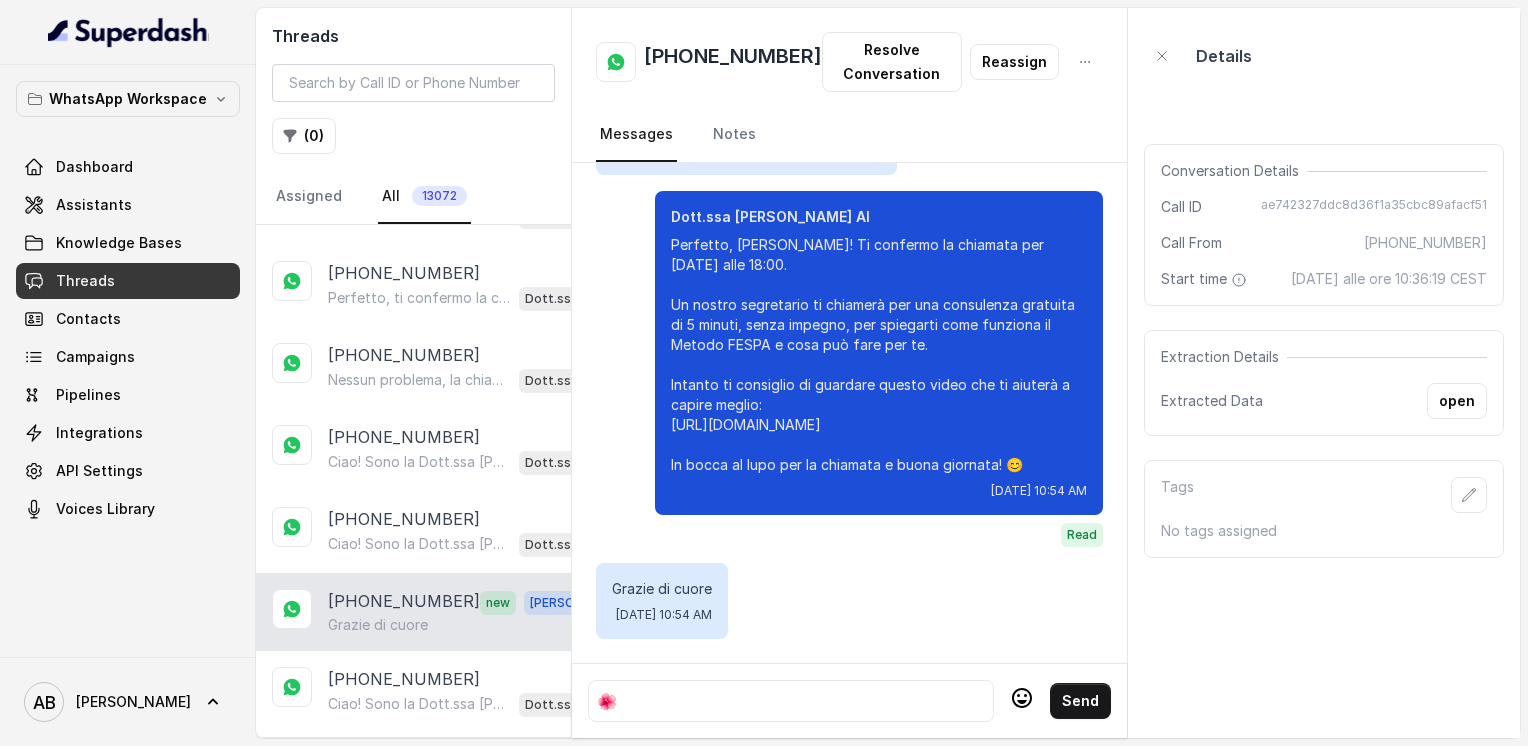 drag, startPoint x: 1016, startPoint y: 706, endPoint x: 1012, endPoint y: 687, distance: 19.416489 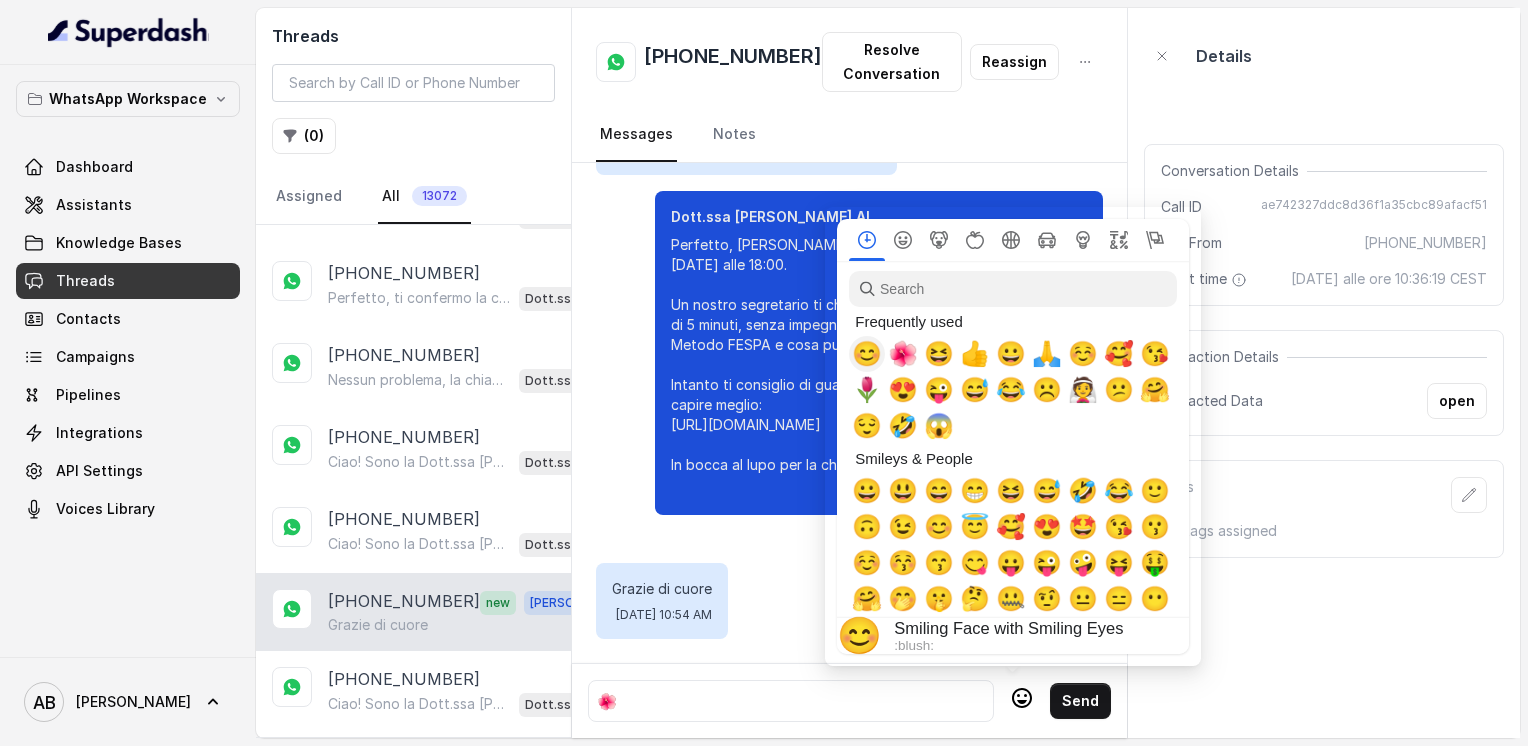 click on "😊" at bounding box center (867, 354) 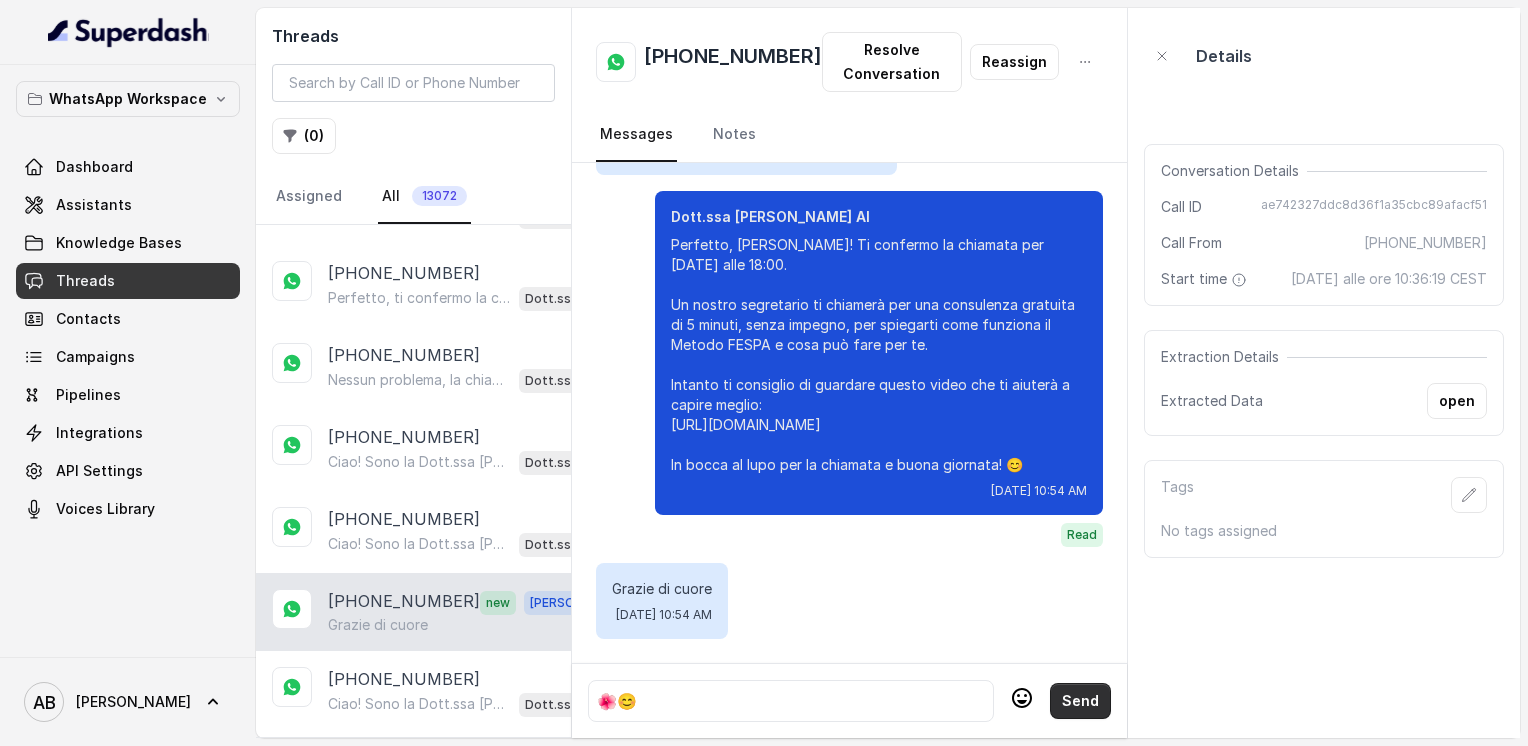 click on "Send" at bounding box center (1080, 701) 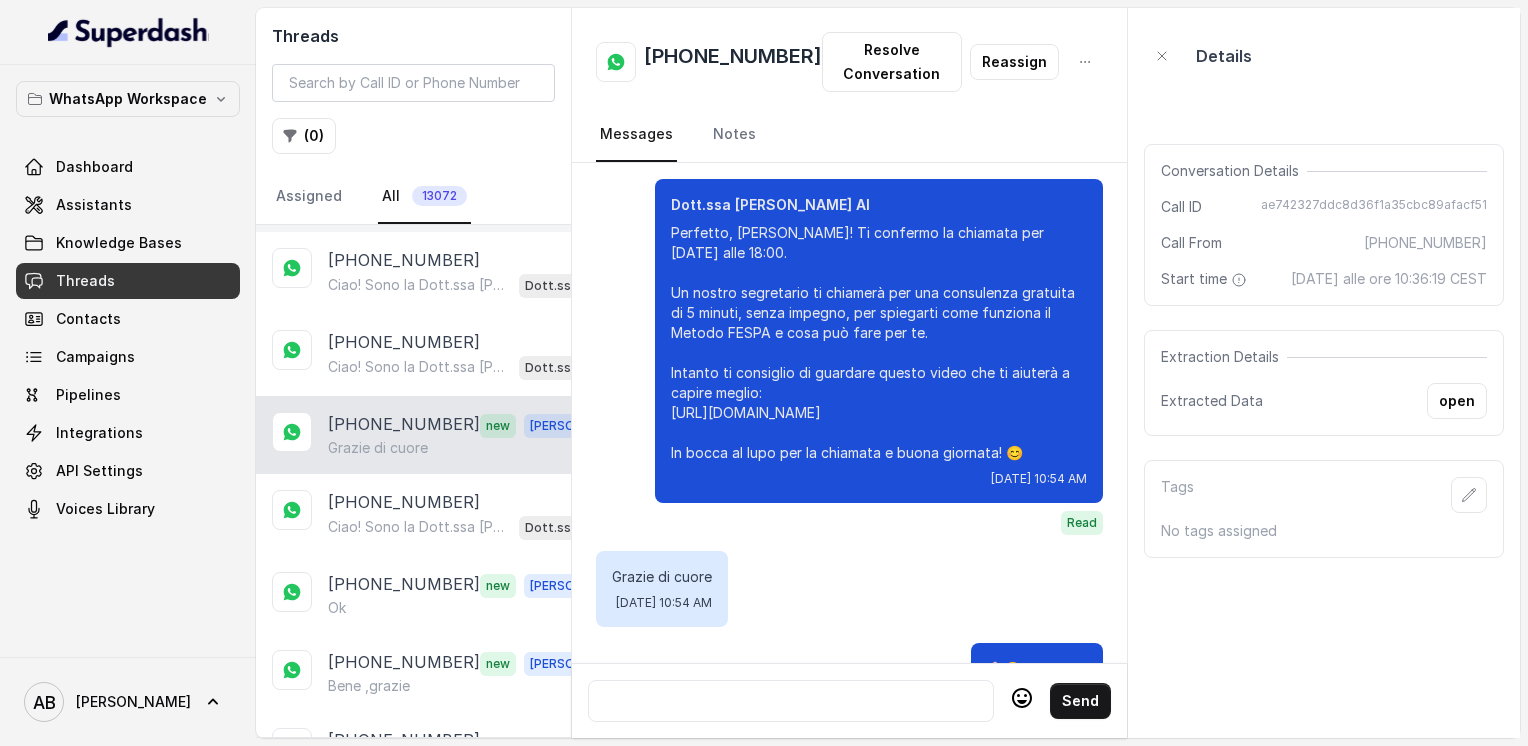 scroll, scrollTop: 500, scrollLeft: 0, axis: vertical 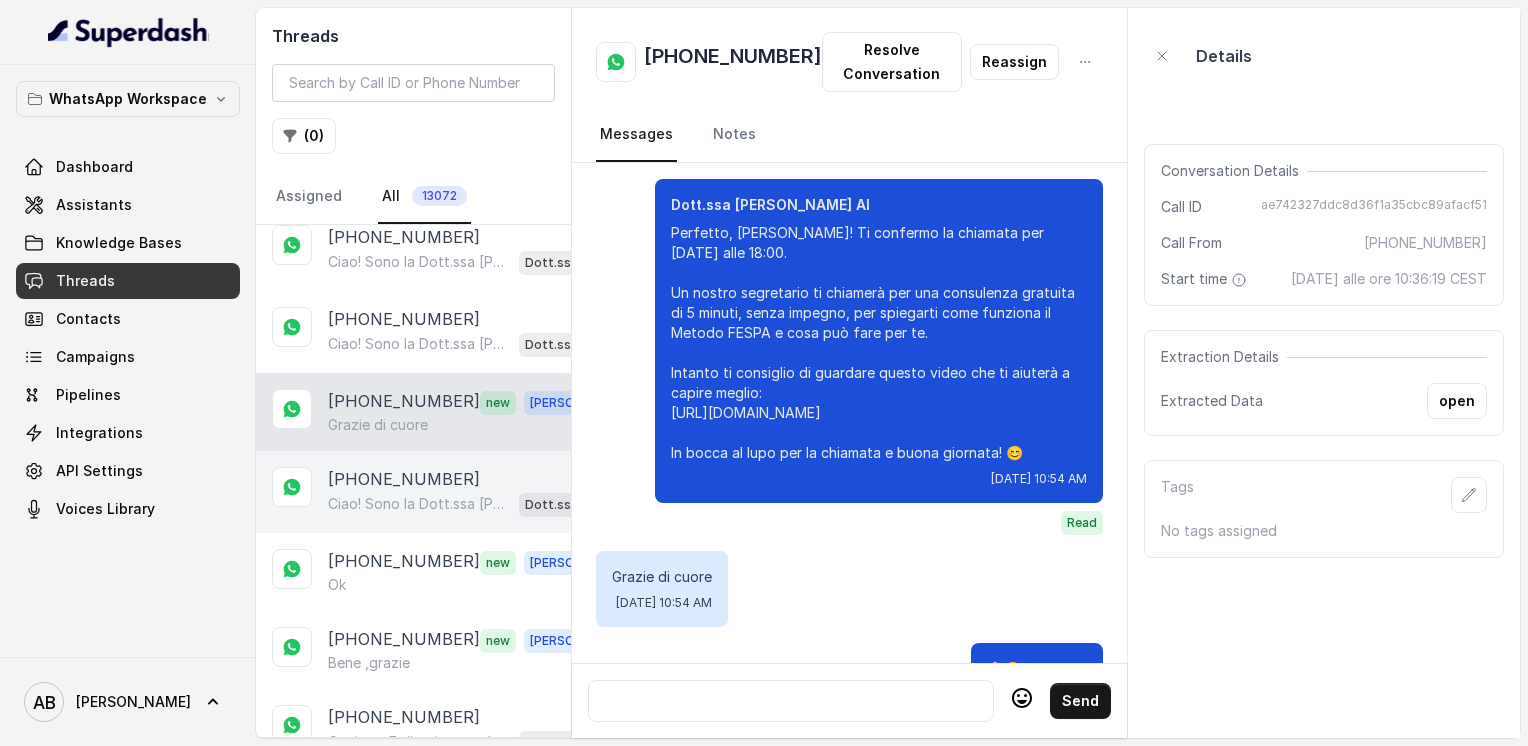 click on "[PHONE_NUMBER]" at bounding box center (404, 479) 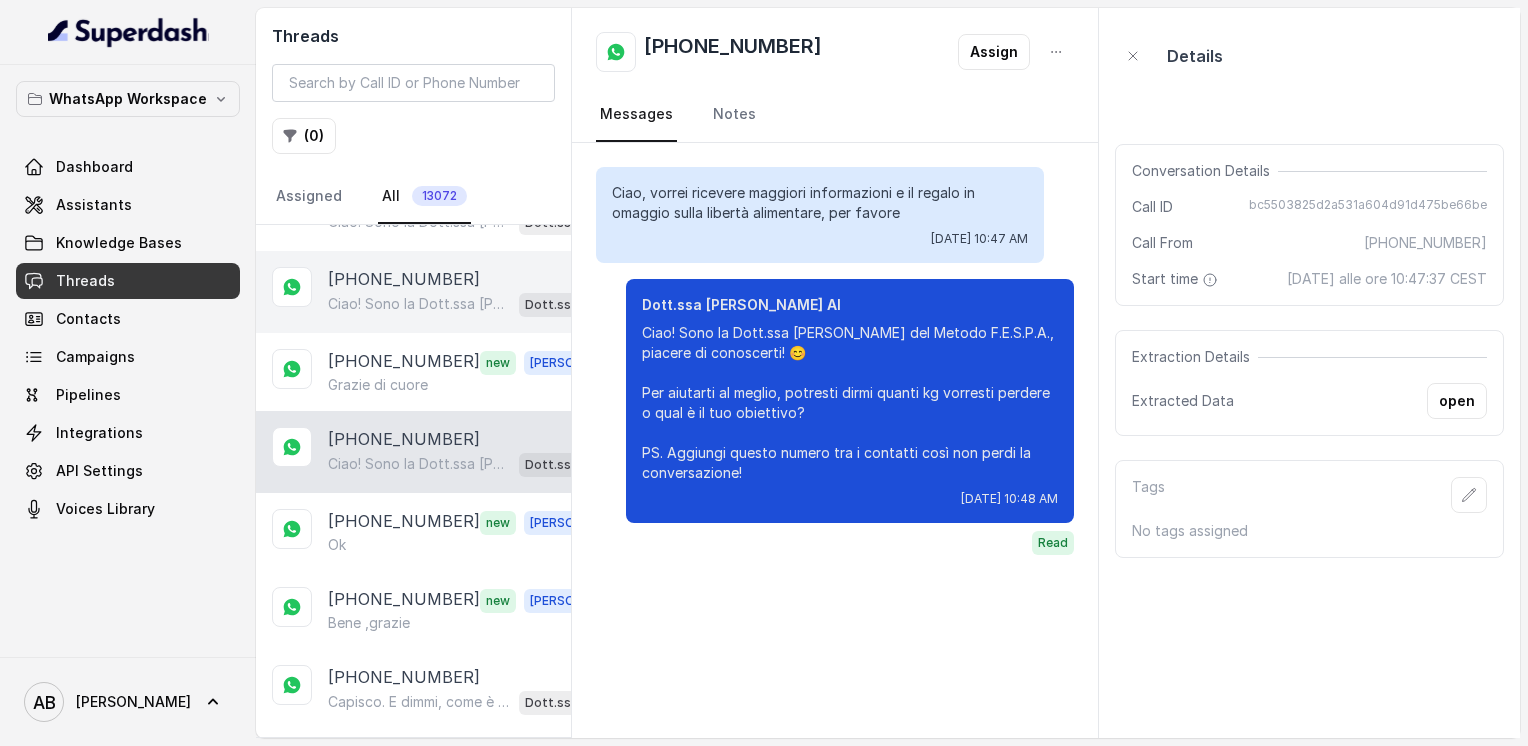 scroll, scrollTop: 700, scrollLeft: 0, axis: vertical 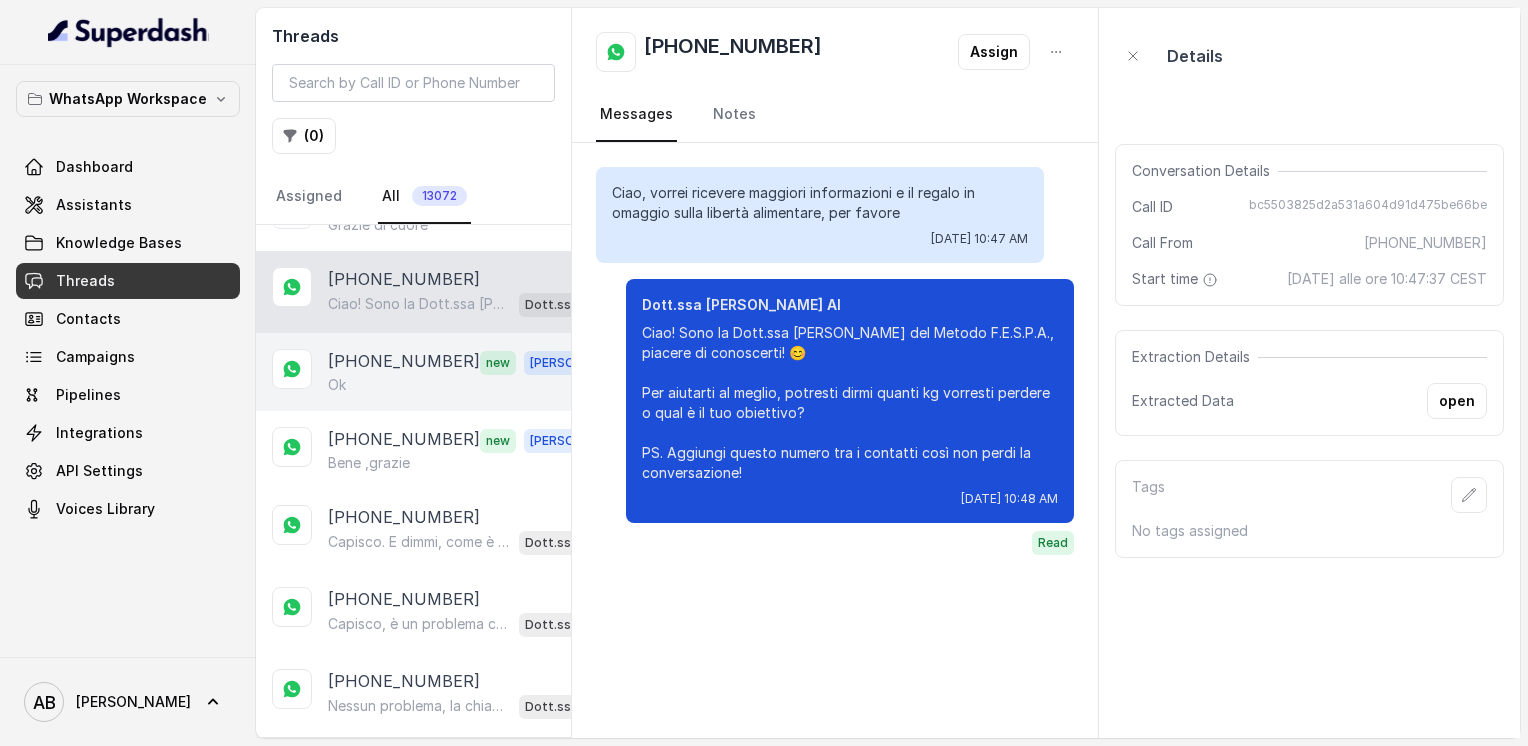 click on "Ok" at bounding box center (469, 385) 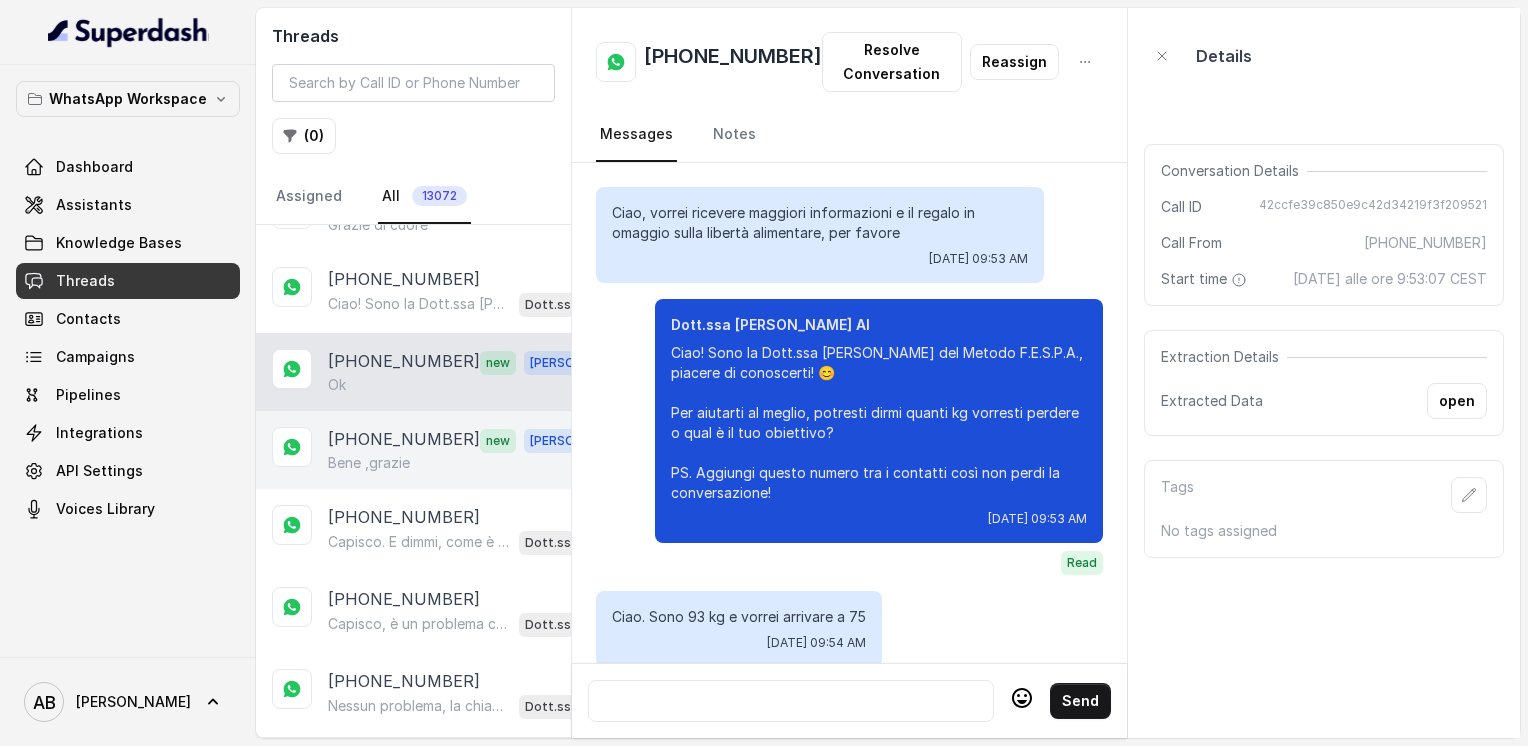 scroll, scrollTop: 2124, scrollLeft: 0, axis: vertical 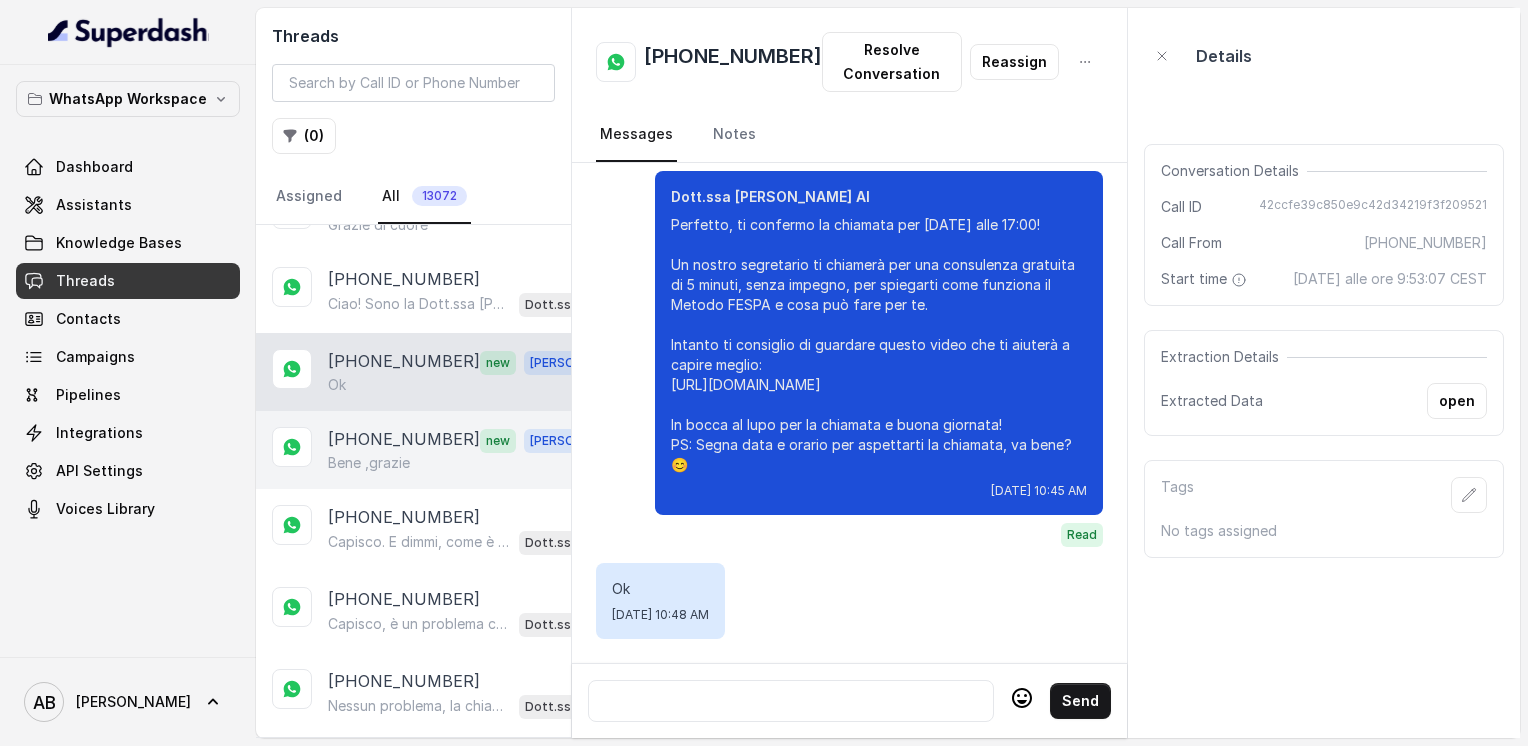 click on "[PHONE_NUMBER]" at bounding box center [404, 440] 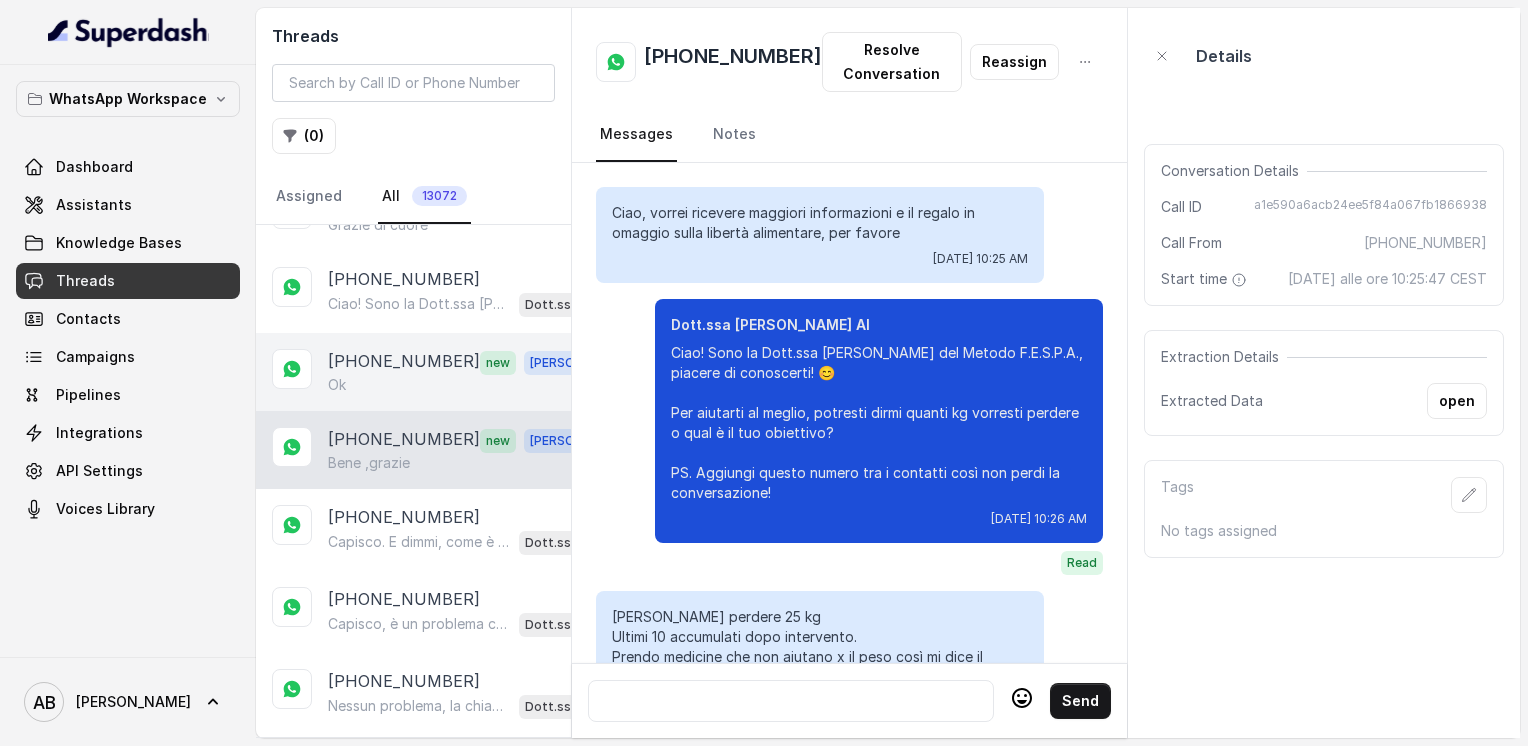 scroll, scrollTop: 2868, scrollLeft: 0, axis: vertical 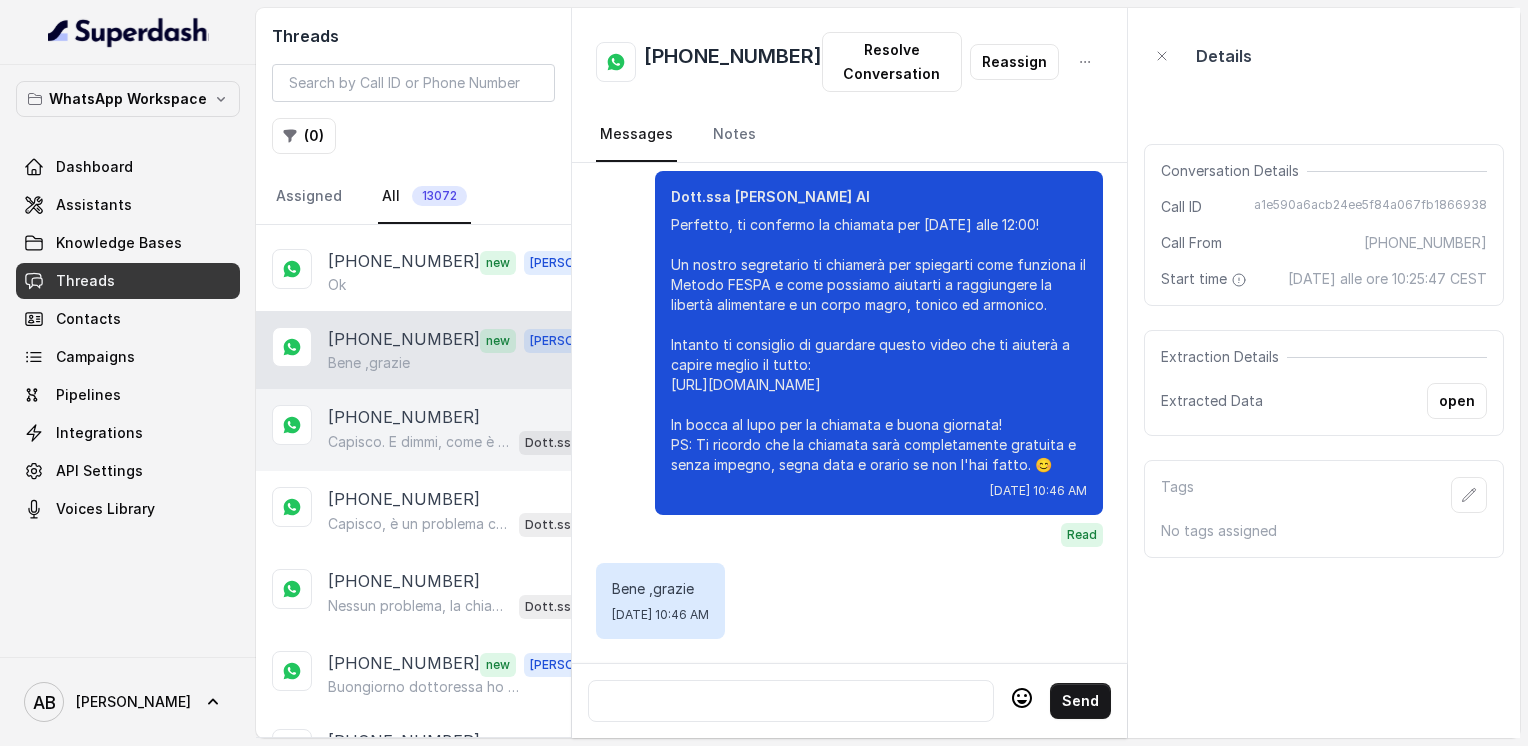 click on "[PHONE_NUMBER]" at bounding box center (404, 417) 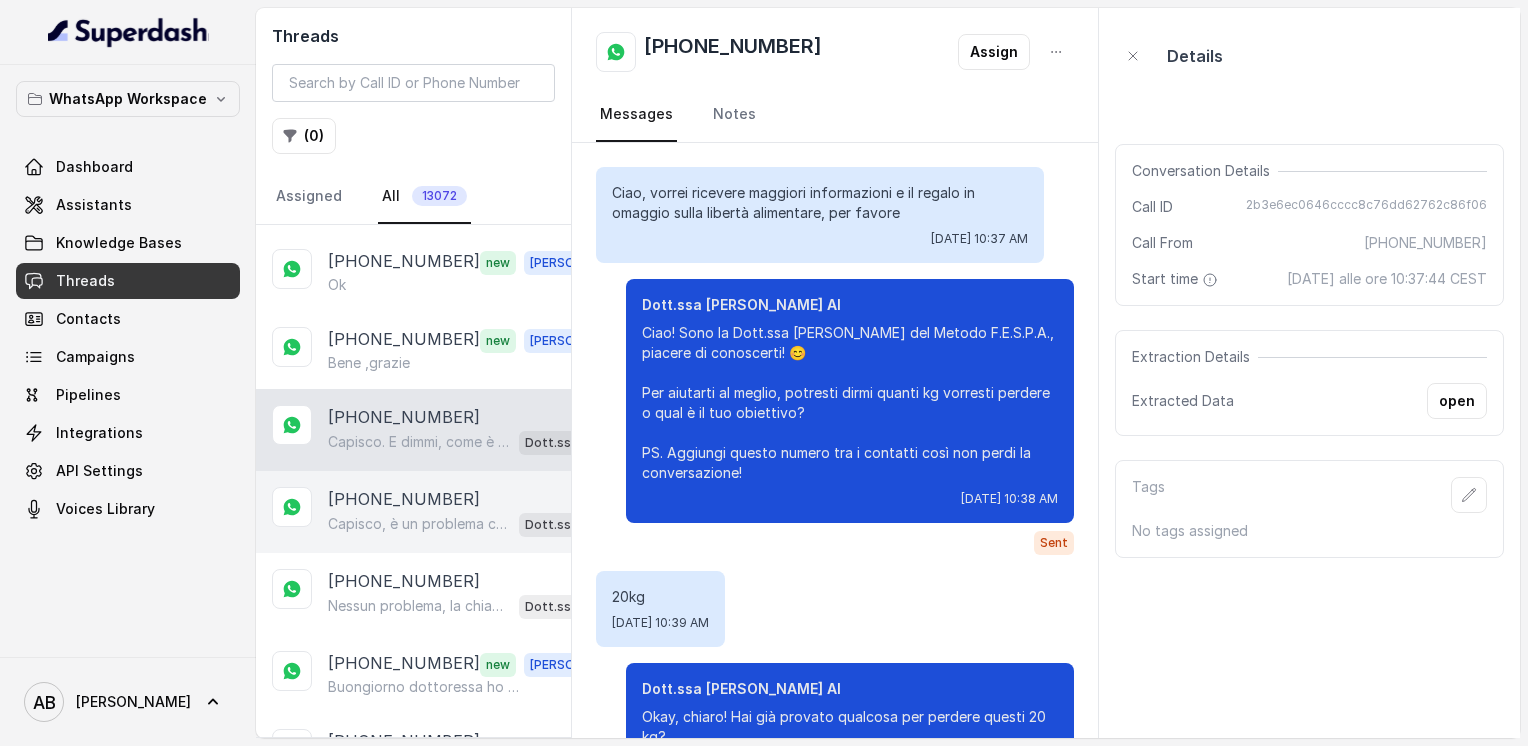scroll, scrollTop: 368, scrollLeft: 0, axis: vertical 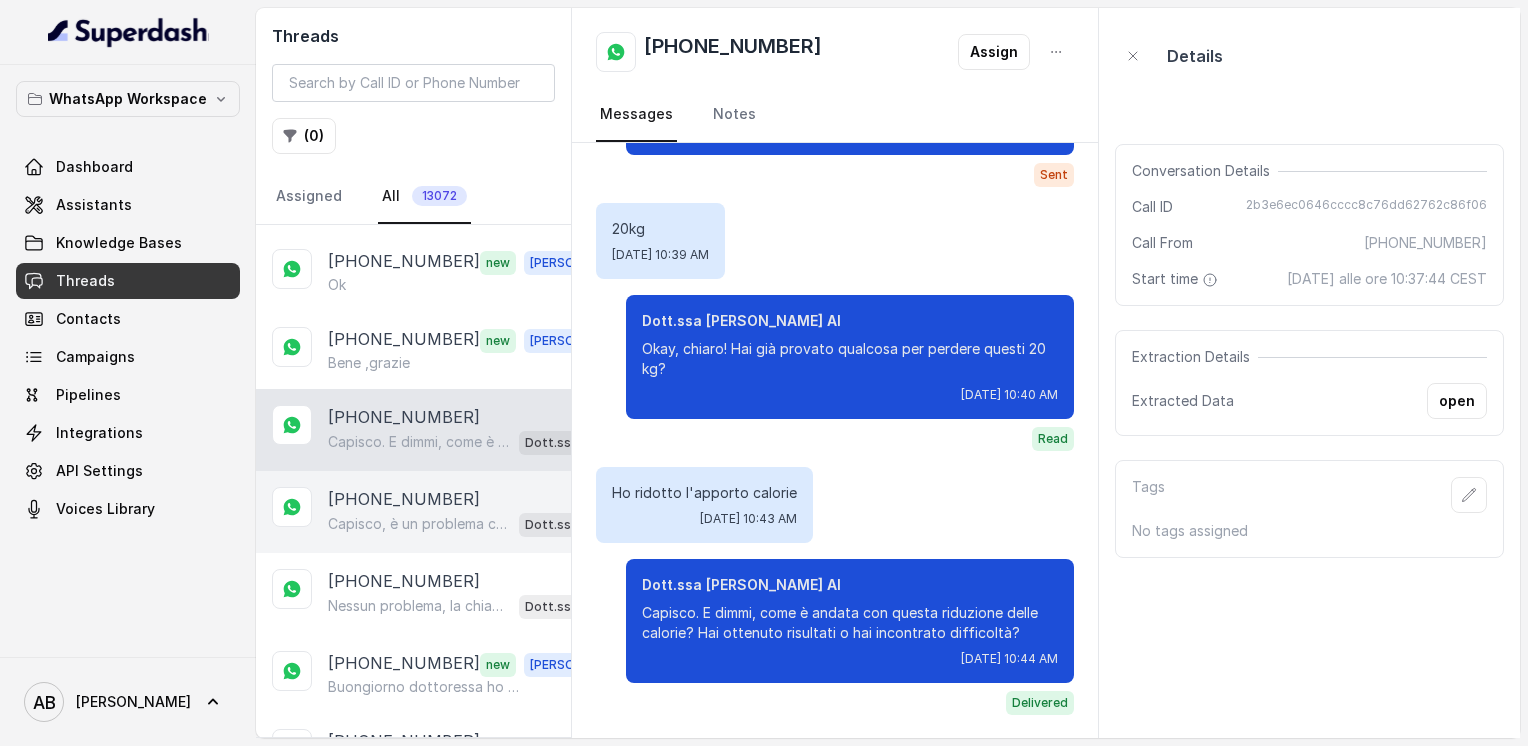 click on "[PHONE_NUMBER]" at bounding box center (404, 499) 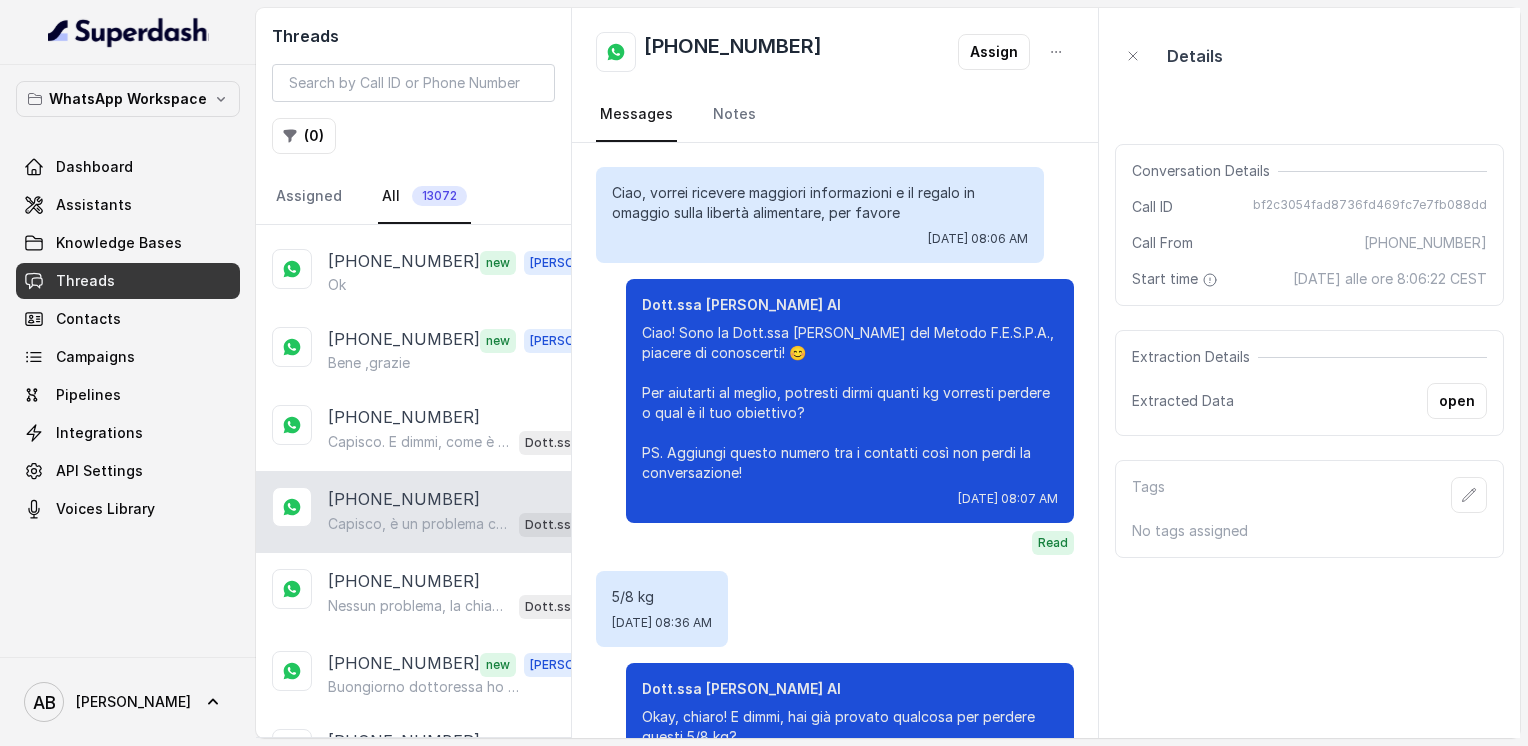 scroll, scrollTop: 872, scrollLeft: 0, axis: vertical 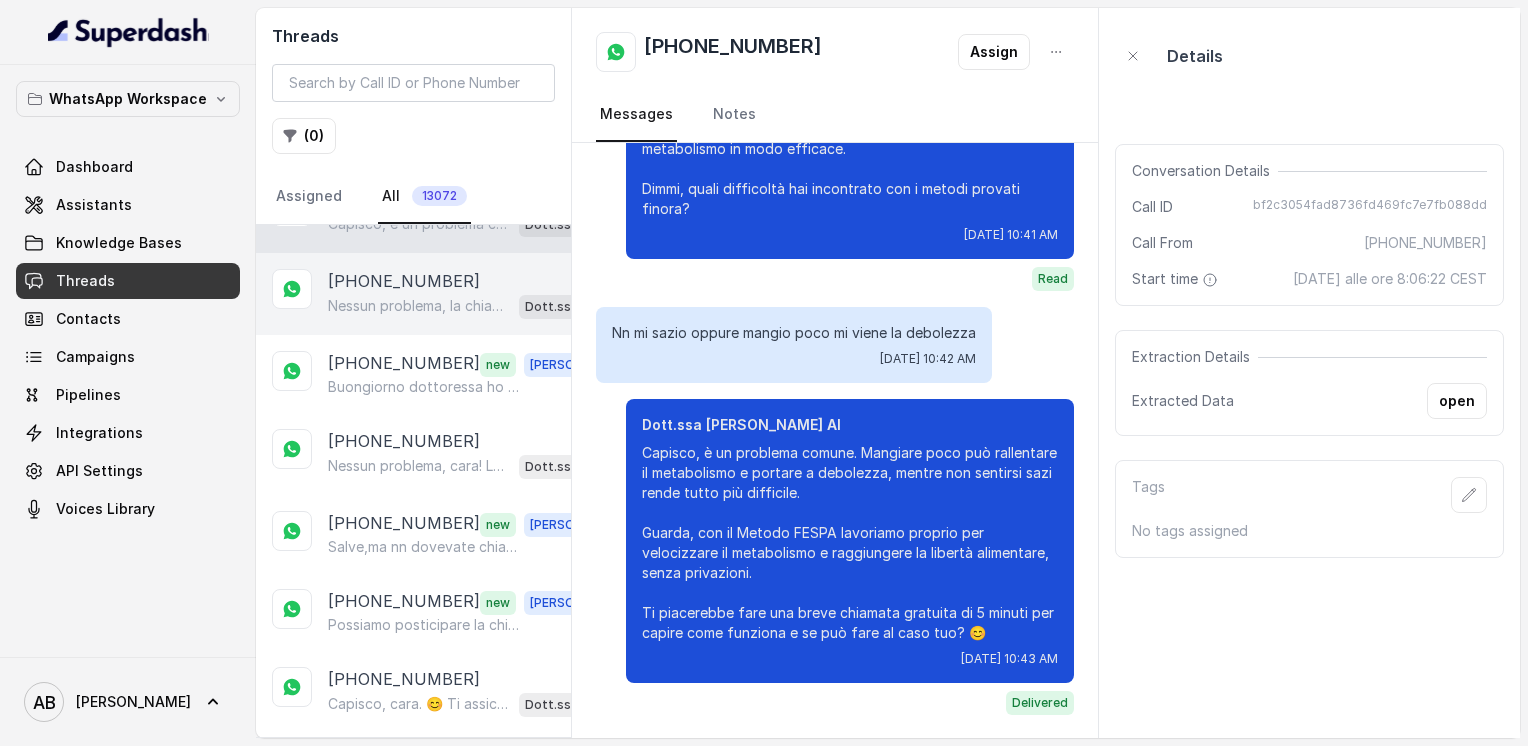 click on "Nessun problema, la chiamata può essere fatta nel giorno e all’orario che preferisci. ⏳
Dimmi quando ti sarebbe più comodo essere contattata per questa consulenza gratuita di 5 minuti, così troviamo il momento migliore per te. 😊" at bounding box center (419, 306) 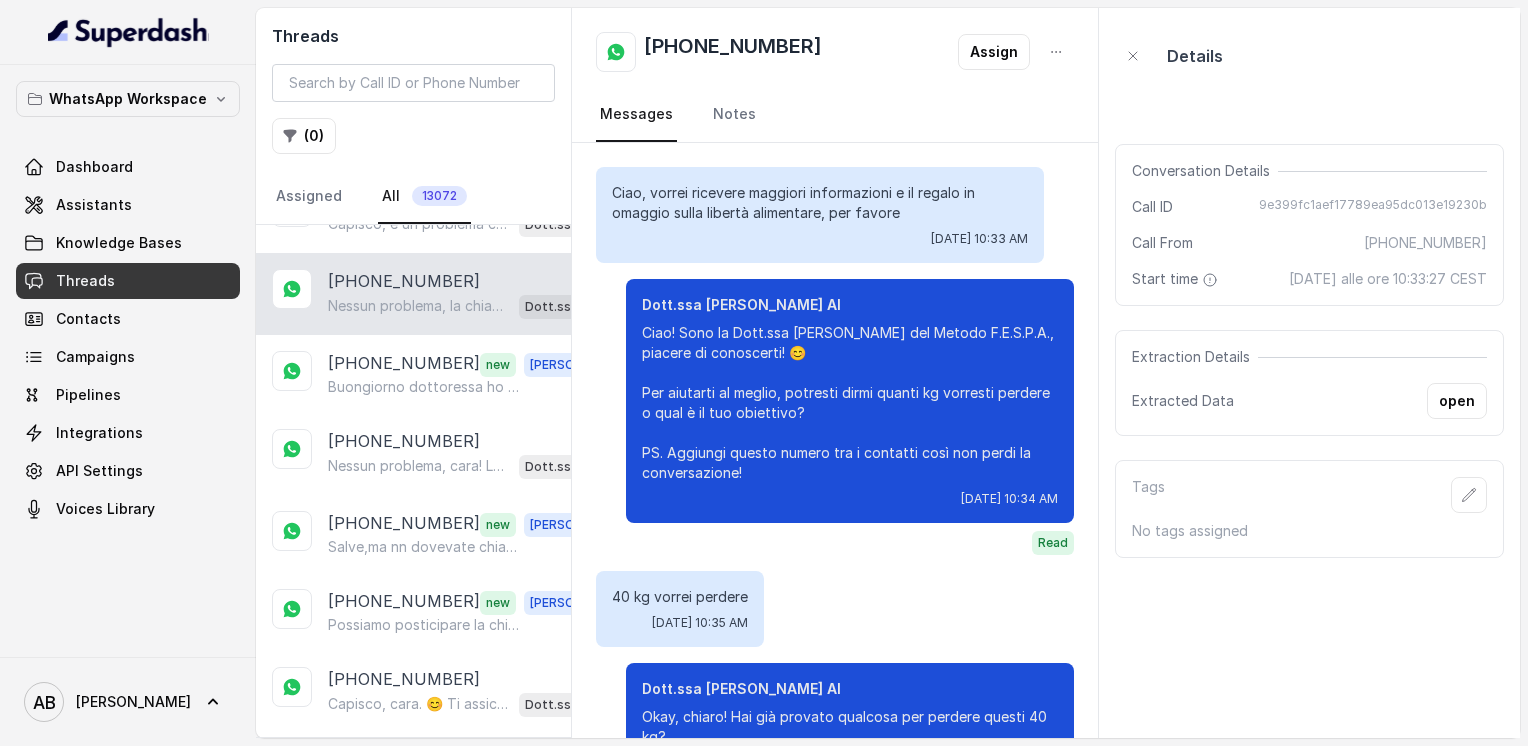 scroll, scrollTop: 1248, scrollLeft: 0, axis: vertical 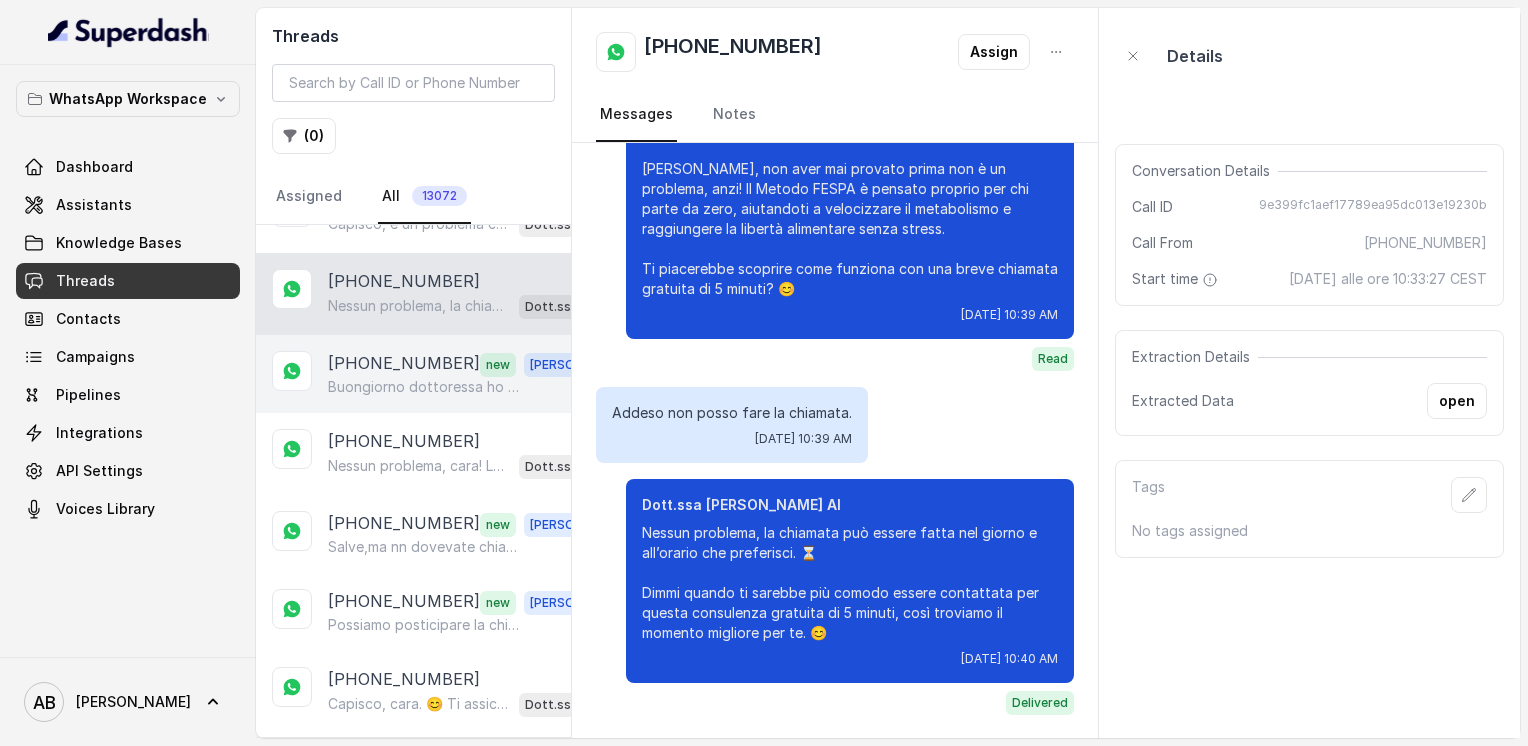 click on "[PHONE_NUMBER]" at bounding box center (404, 364) 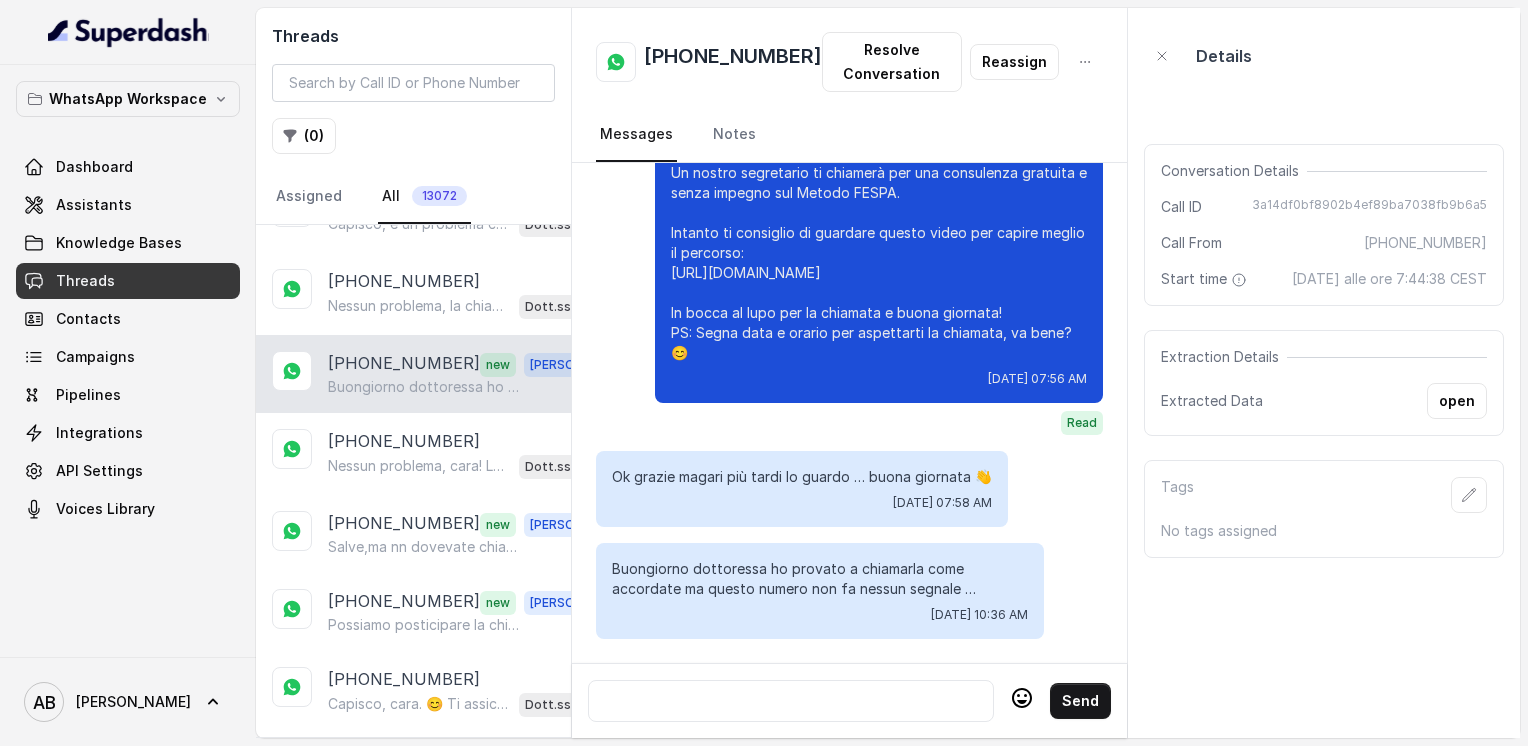 scroll, scrollTop: 2528, scrollLeft: 0, axis: vertical 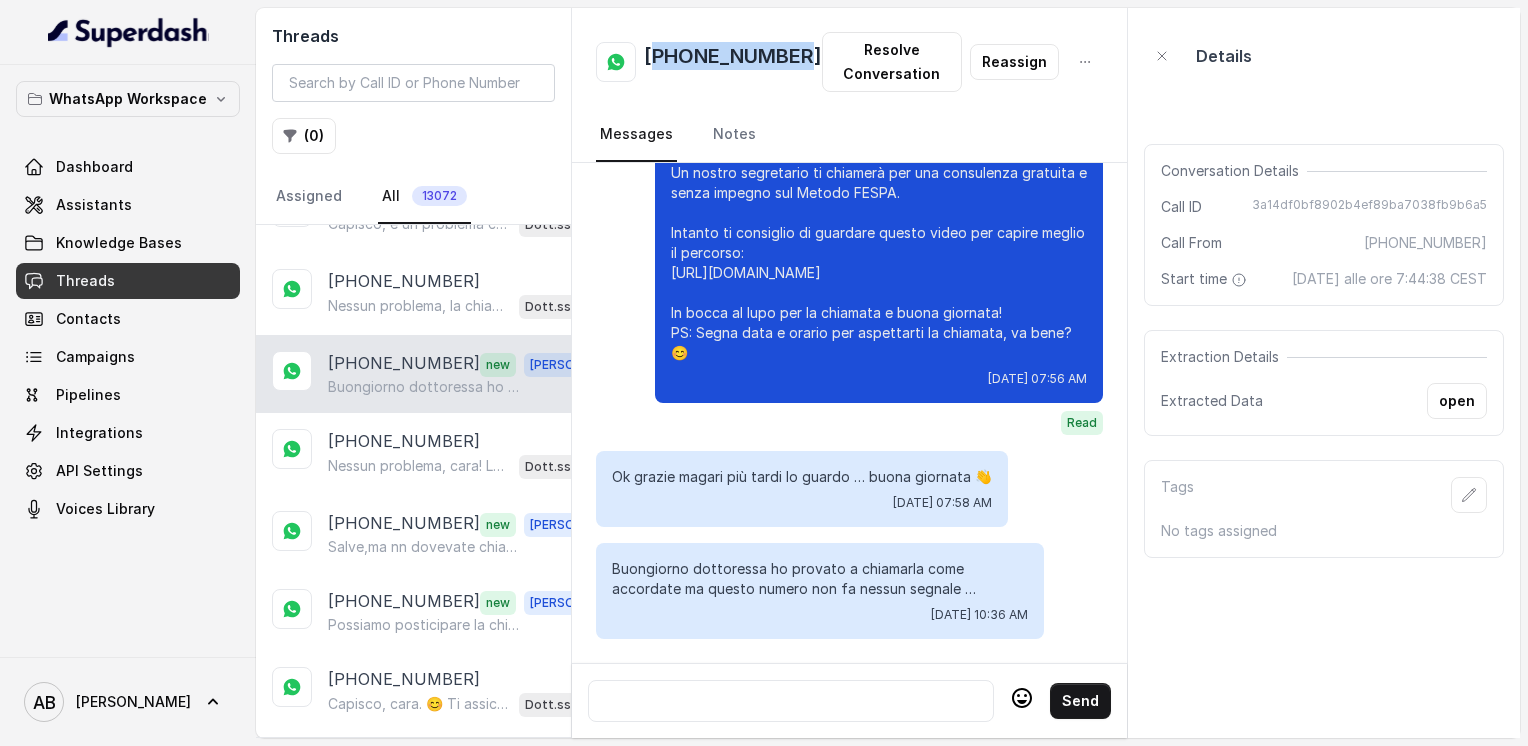 click on "[PHONE_NUMBER]" at bounding box center [733, 62] 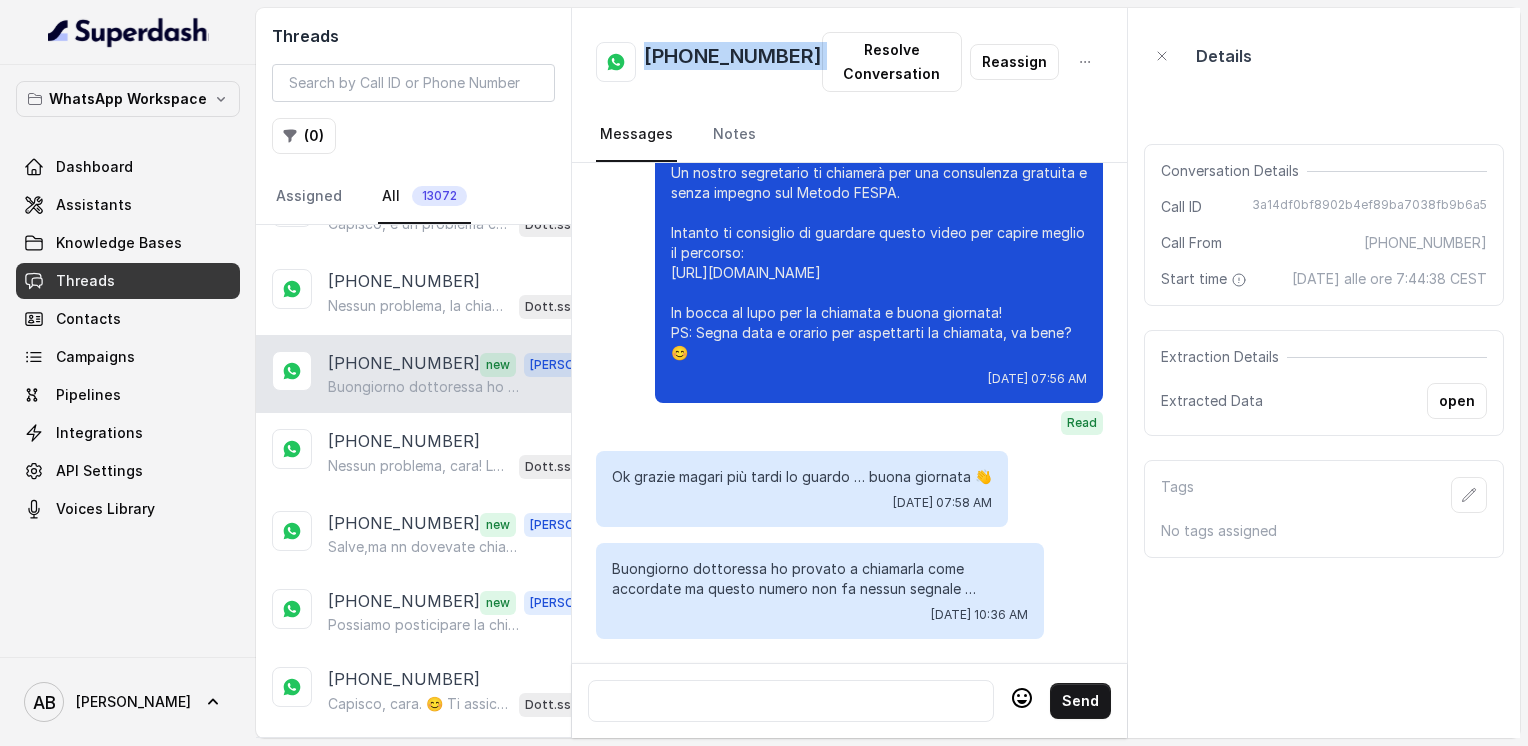 click on "[PHONE_NUMBER]" at bounding box center (733, 62) 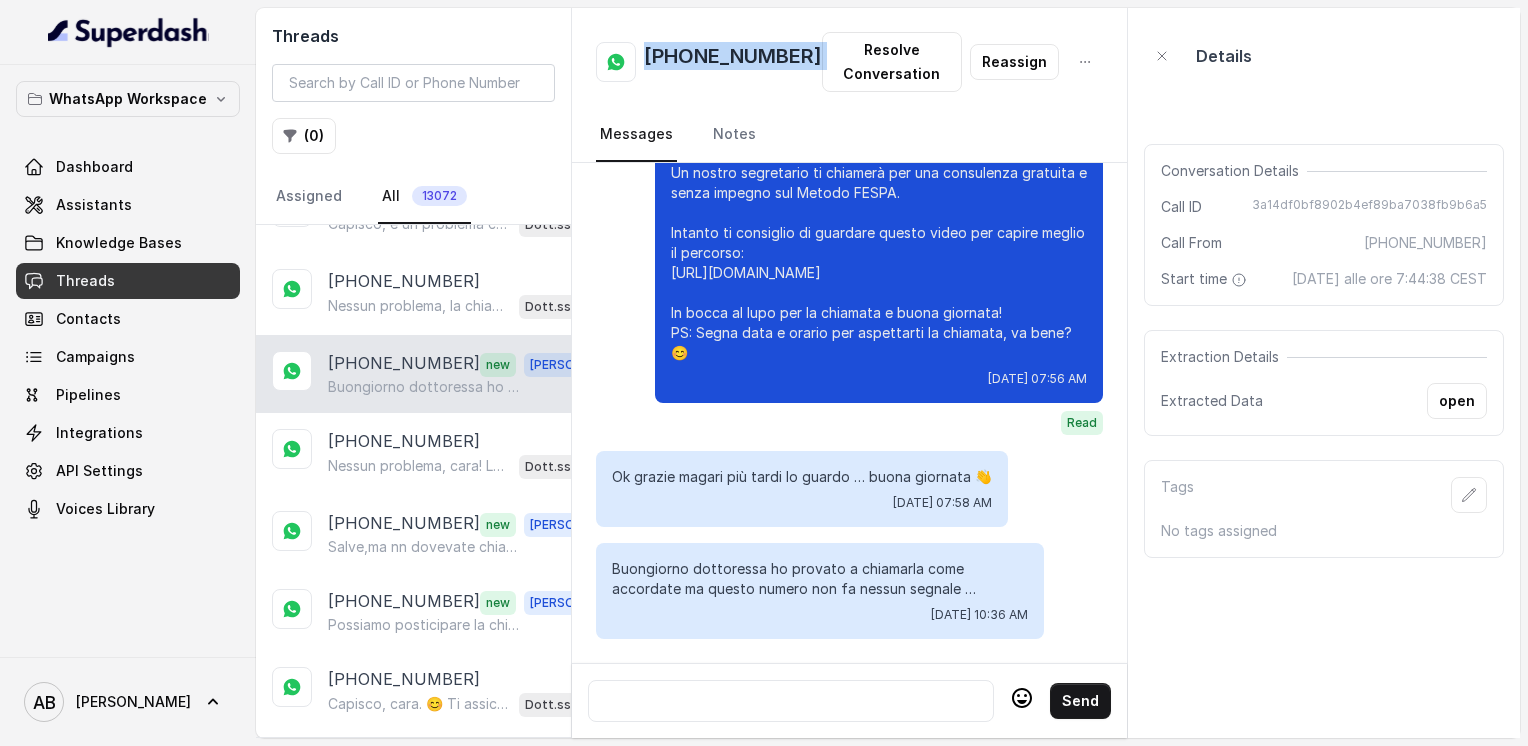 copy on "[PHONE_NUMBER]" 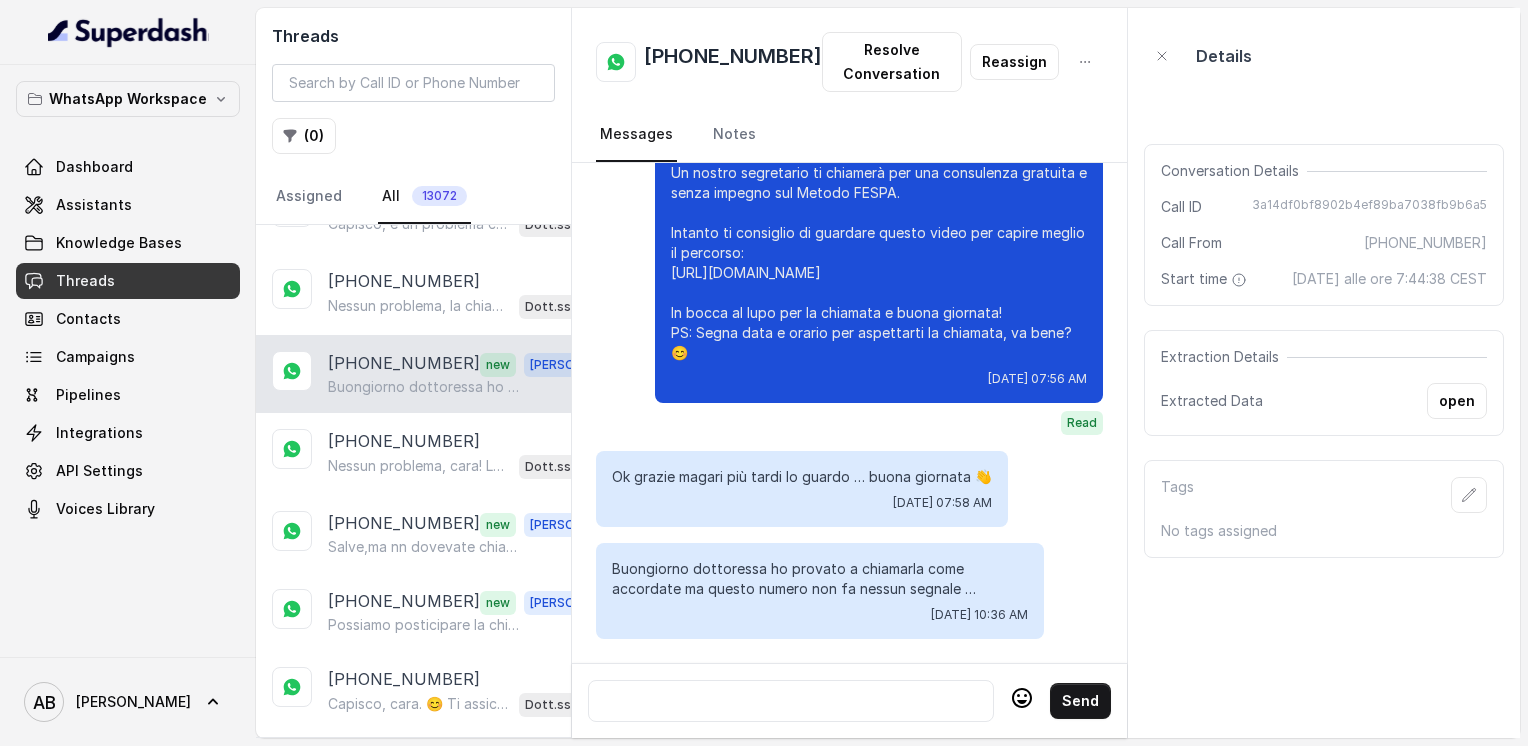 click at bounding box center (791, 701) 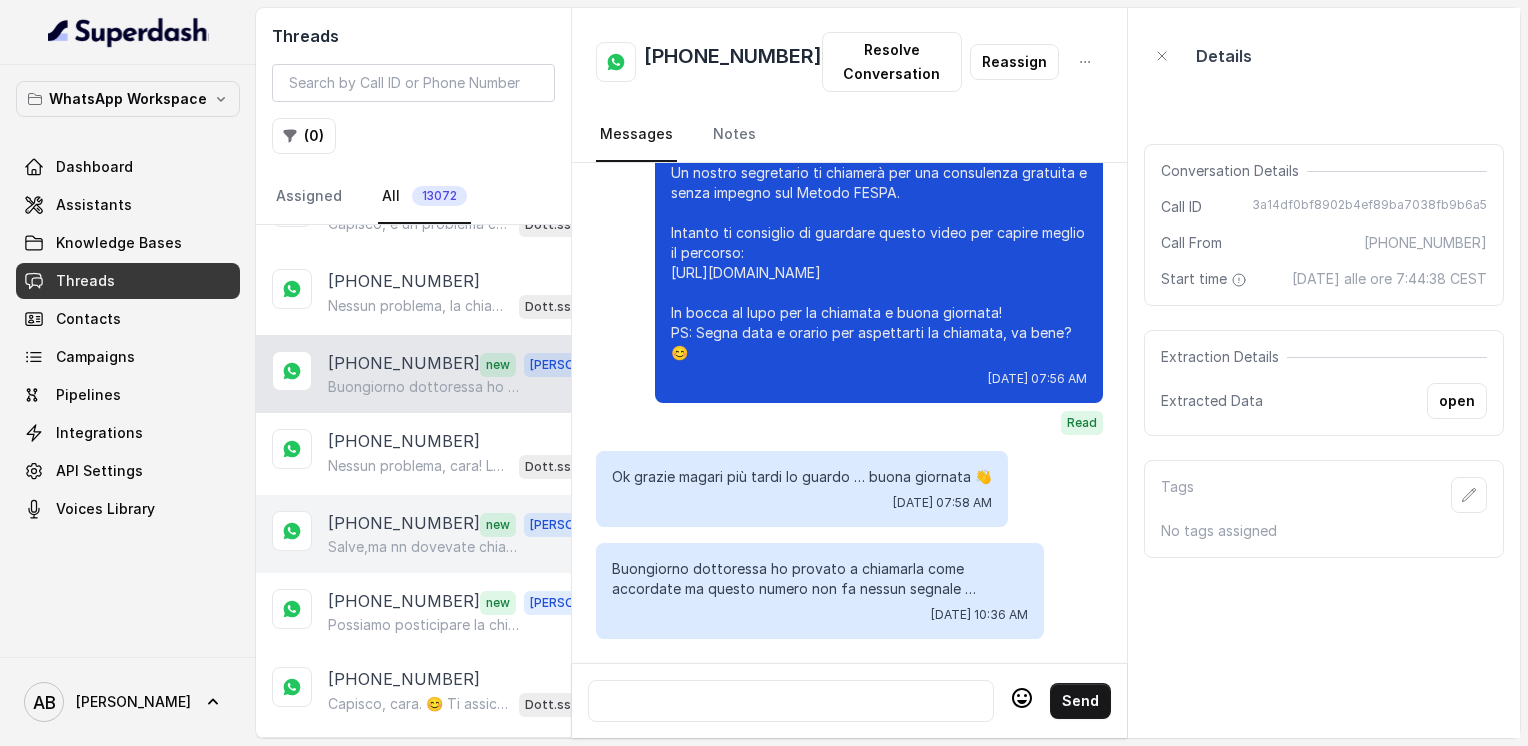 click on "[PHONE_NUMBER]   new [PERSON_NAME],ma nn dovevate chiamarmi alle 10:00???" at bounding box center (413, 534) 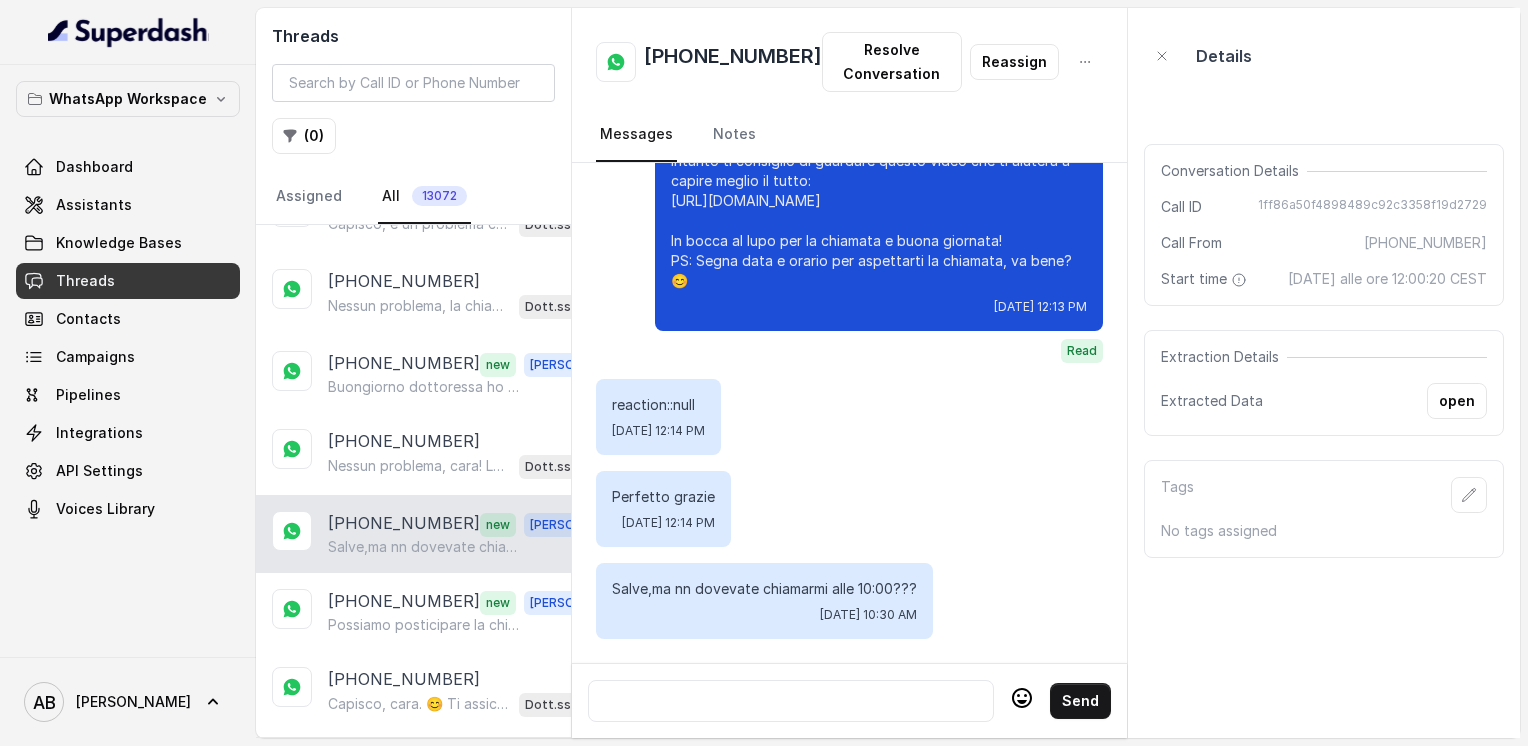 scroll, scrollTop: 3452, scrollLeft: 0, axis: vertical 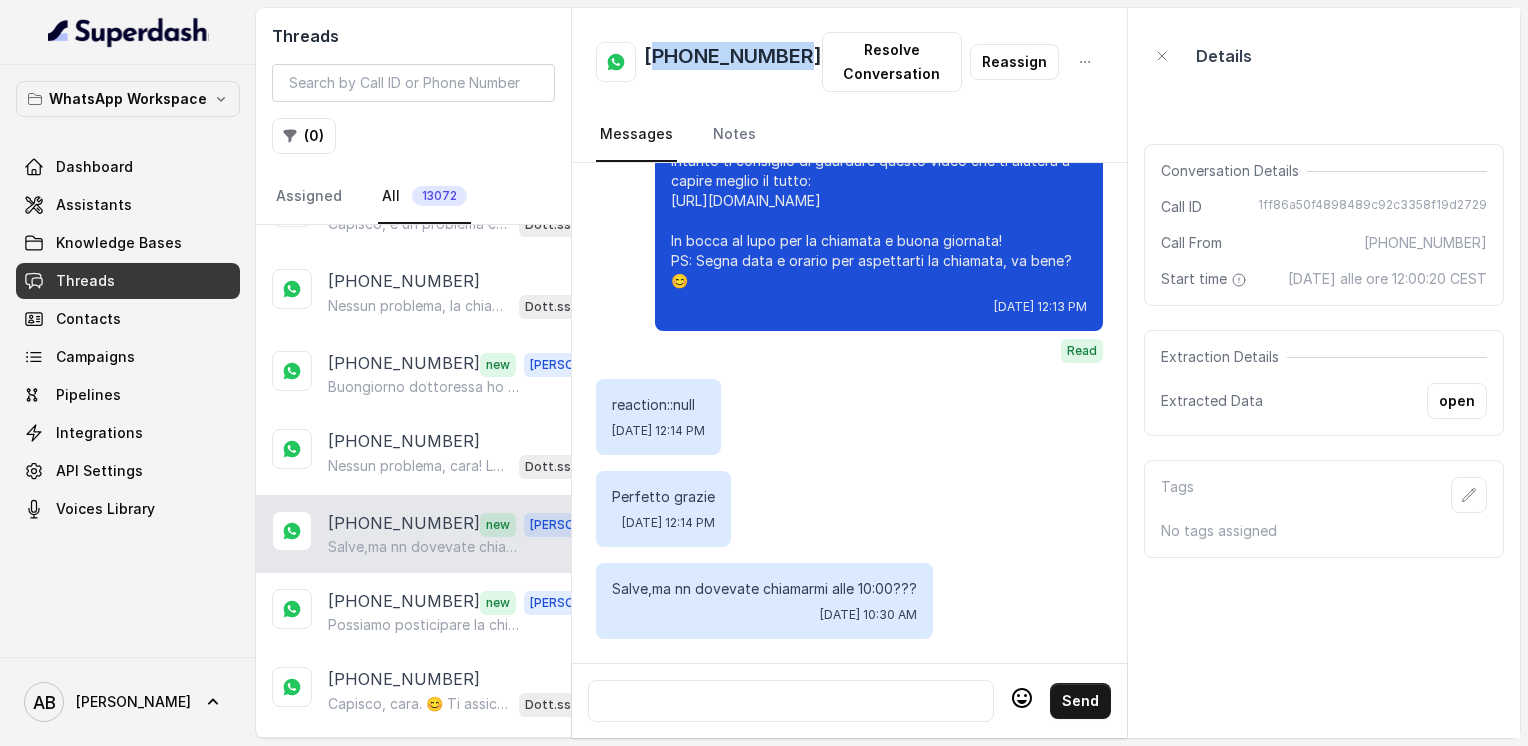 click on "[PHONE_NUMBER]" at bounding box center (733, 62) 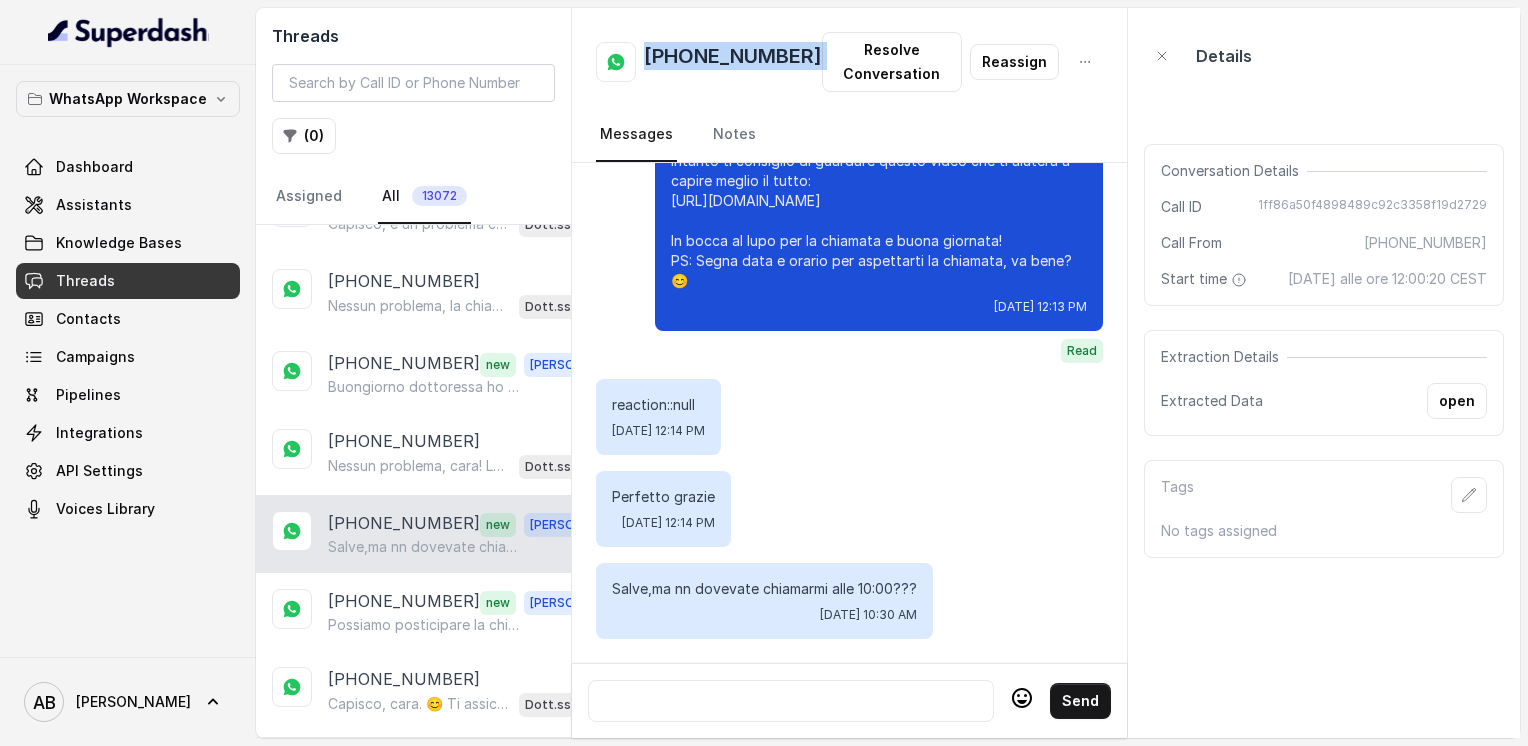 click on "[PHONE_NUMBER]" at bounding box center (733, 62) 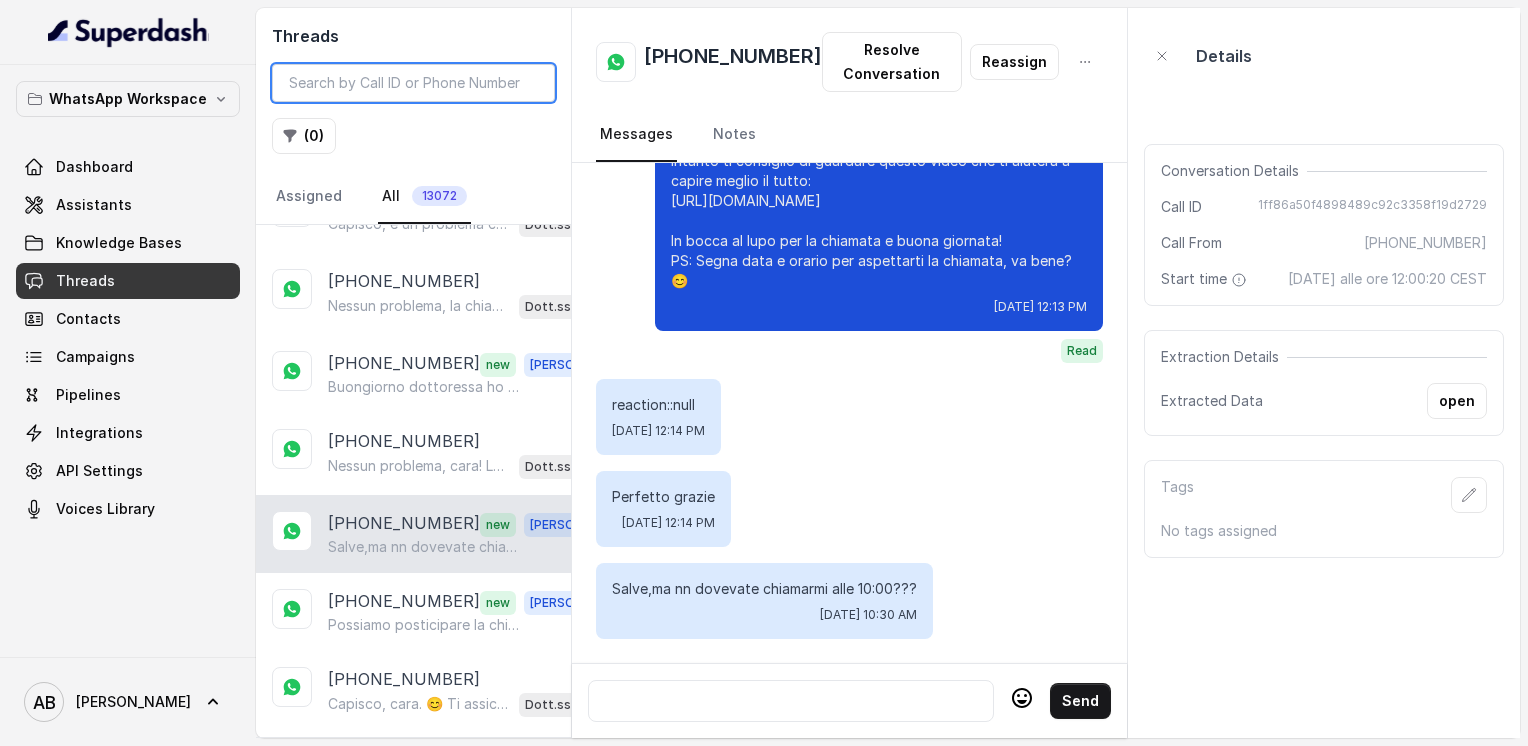 click at bounding box center [413, 83] 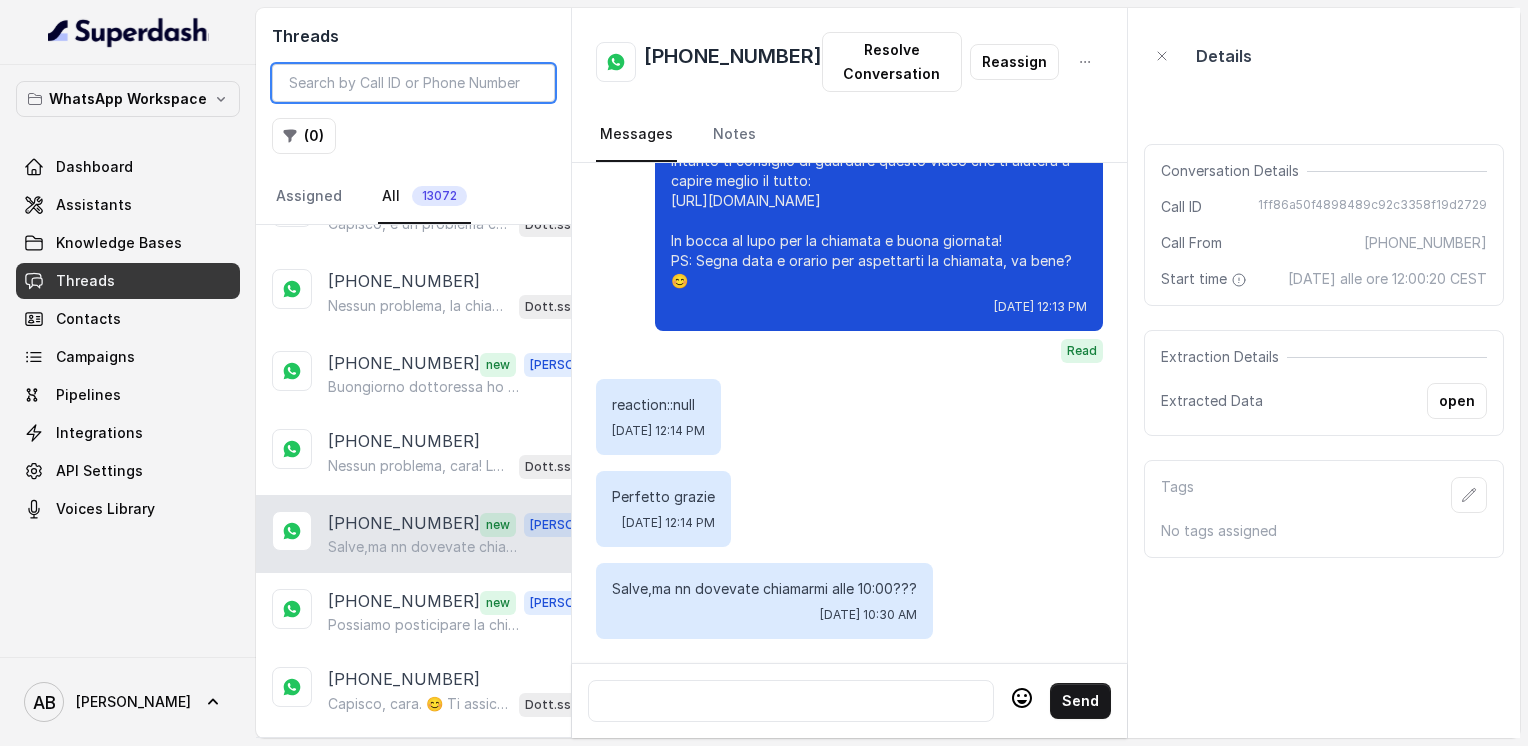 scroll, scrollTop: 3452, scrollLeft: 0, axis: vertical 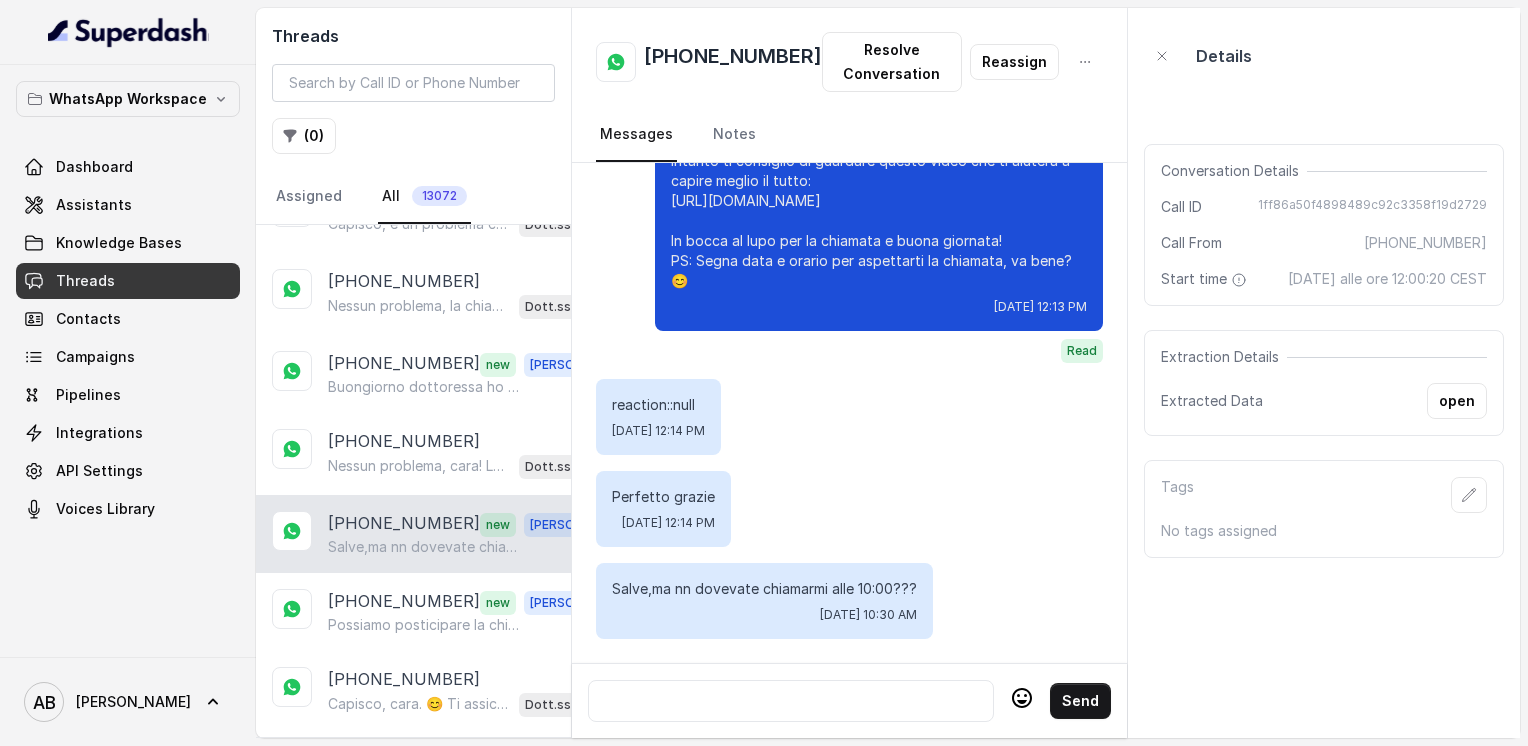 click on "[PHONE_NUMBER]" at bounding box center (733, 62) 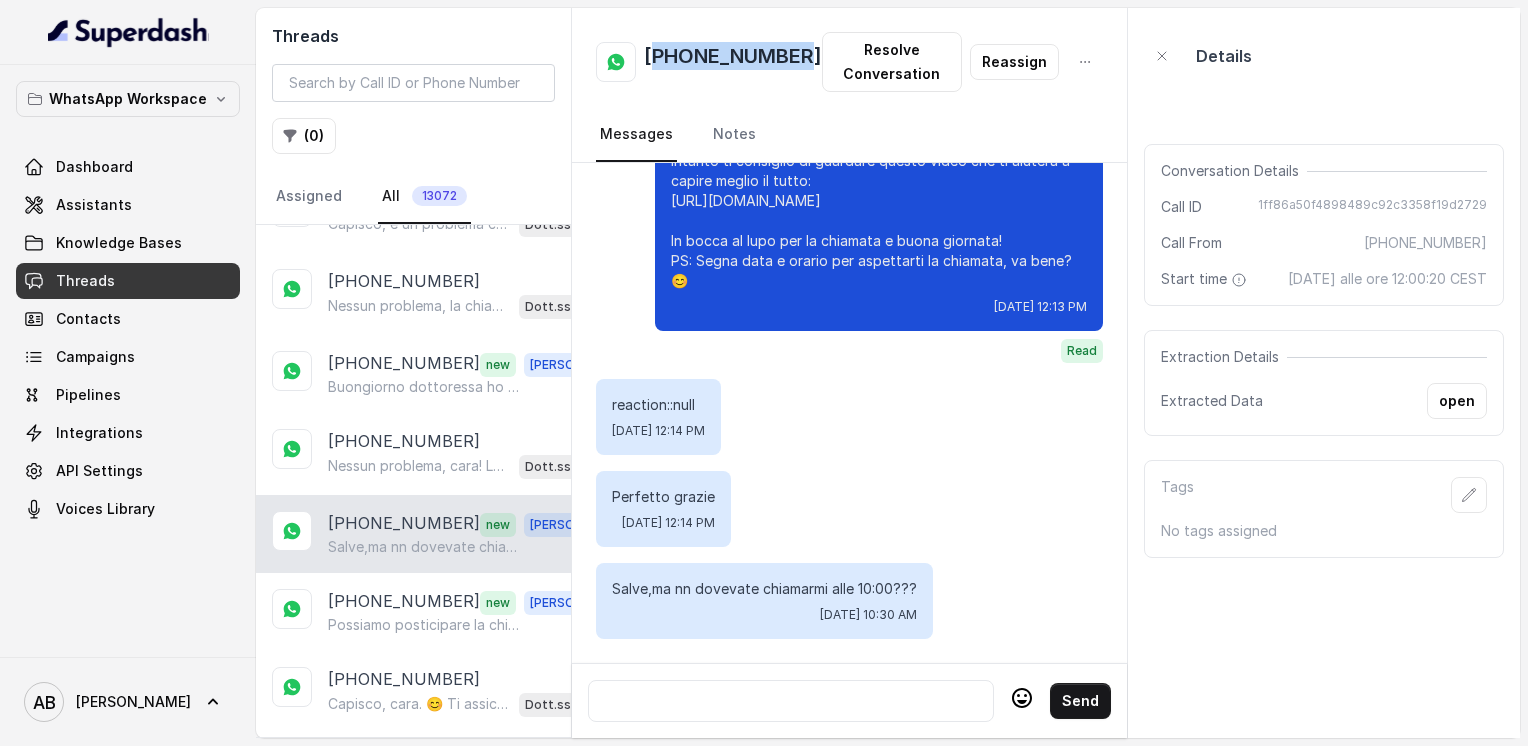 click on "[PHONE_NUMBER]" at bounding box center [733, 62] 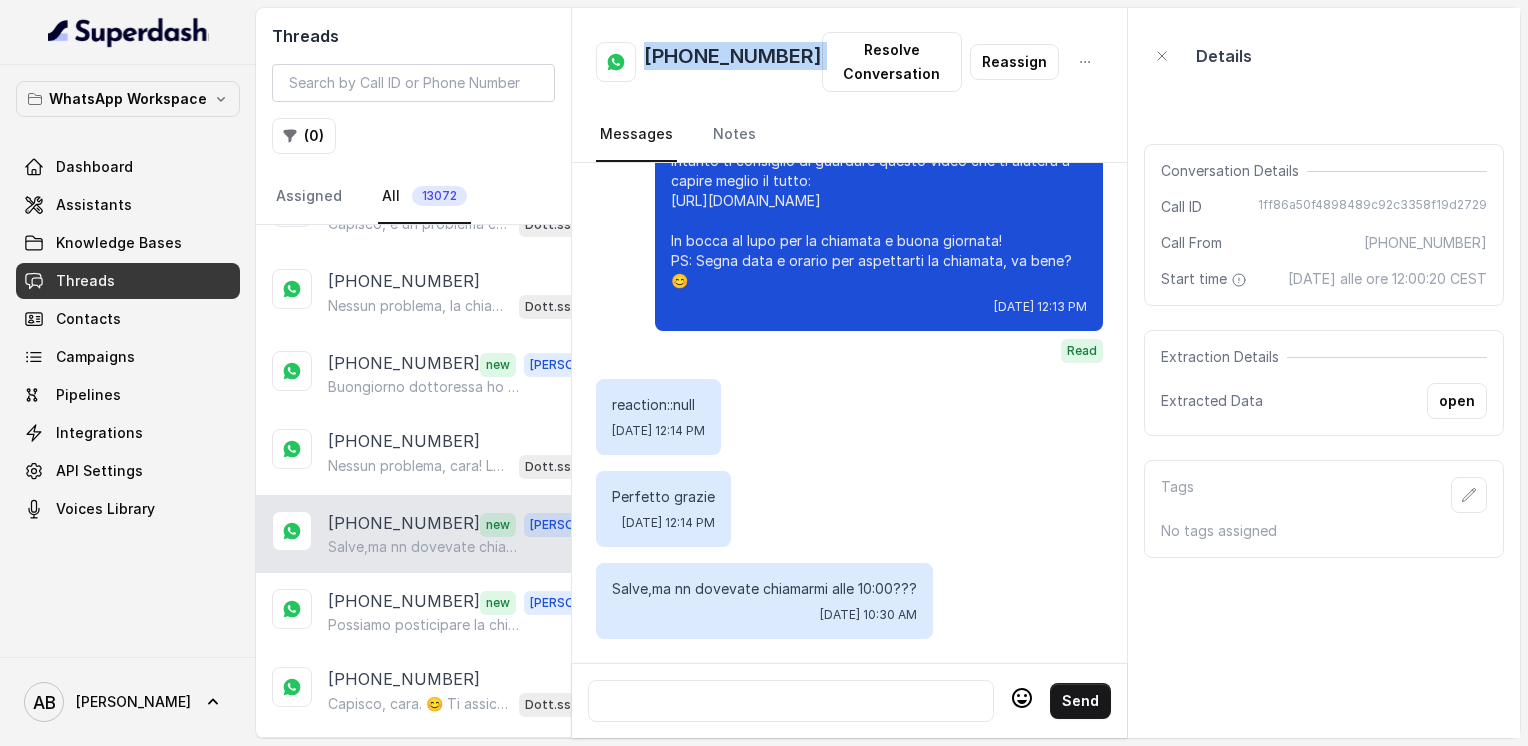 click on "[PHONE_NUMBER]" at bounding box center [733, 62] 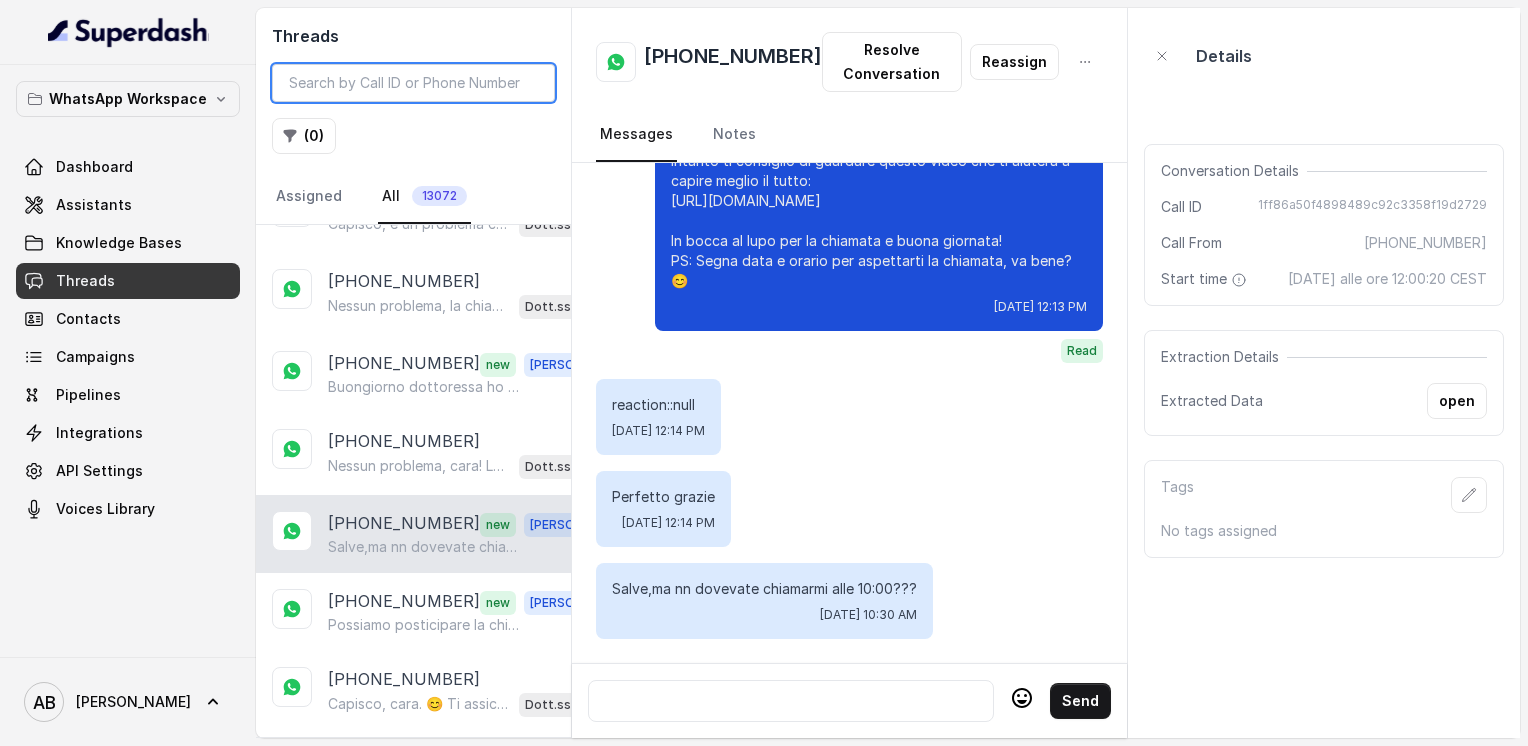 click at bounding box center (413, 83) 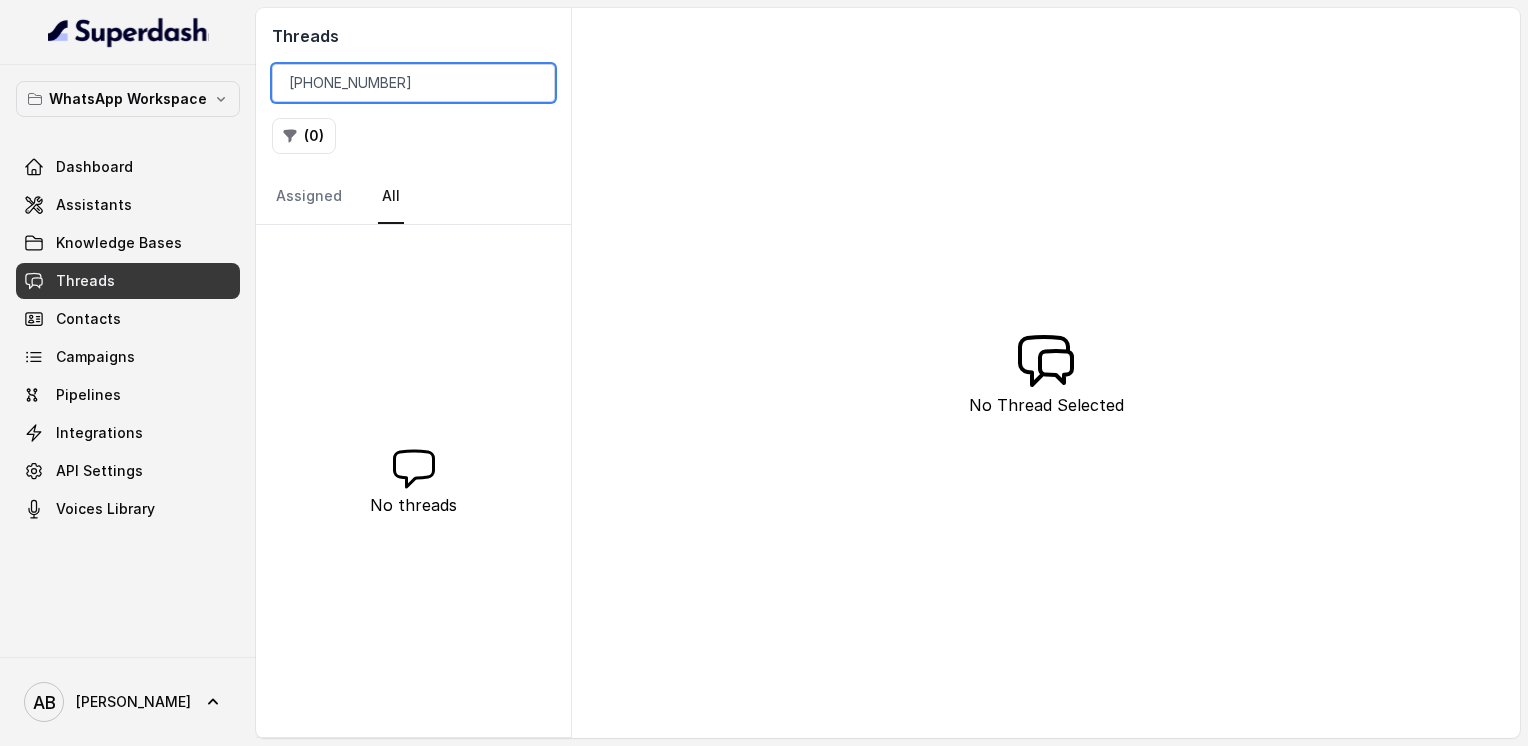 scroll, scrollTop: 0, scrollLeft: 0, axis: both 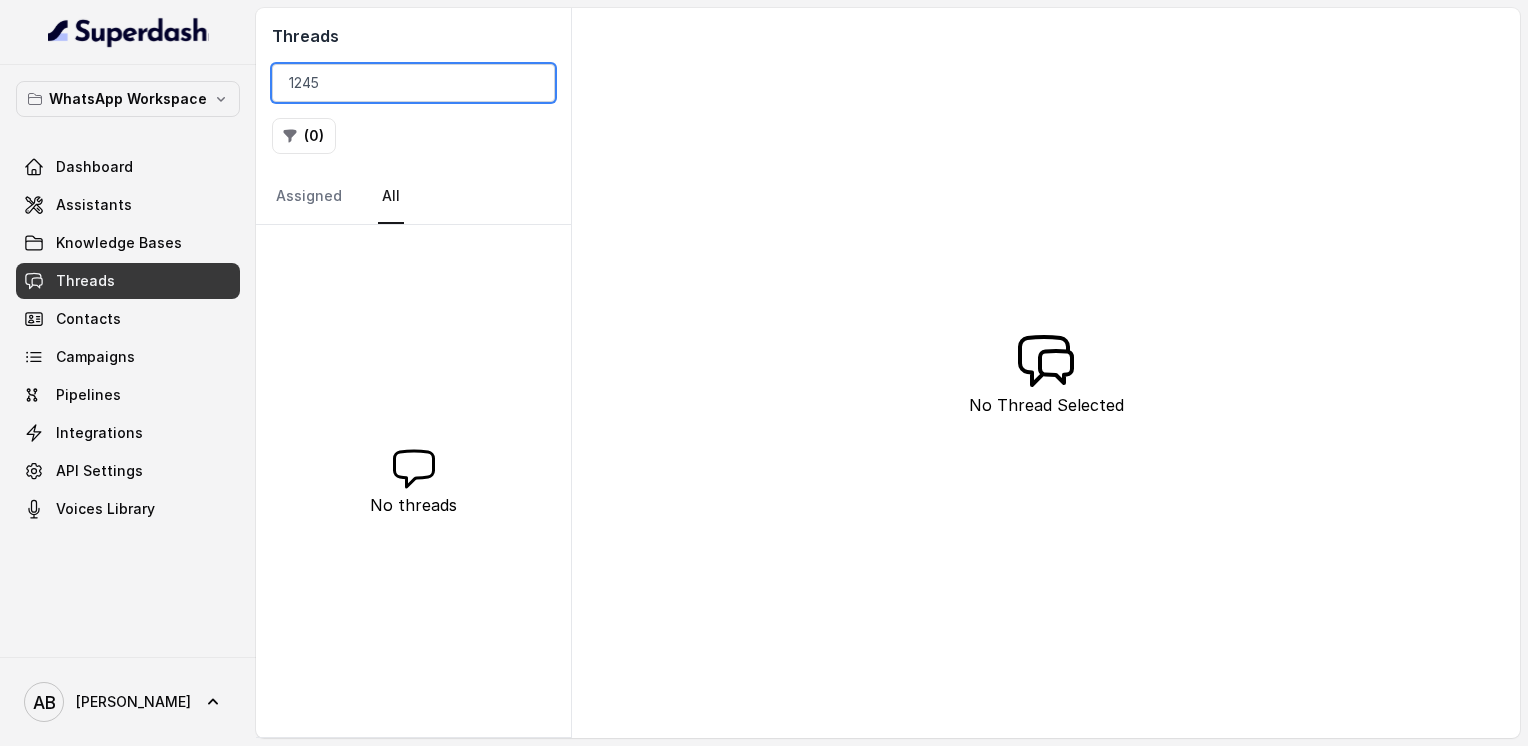 click on "1245" at bounding box center (413, 83) 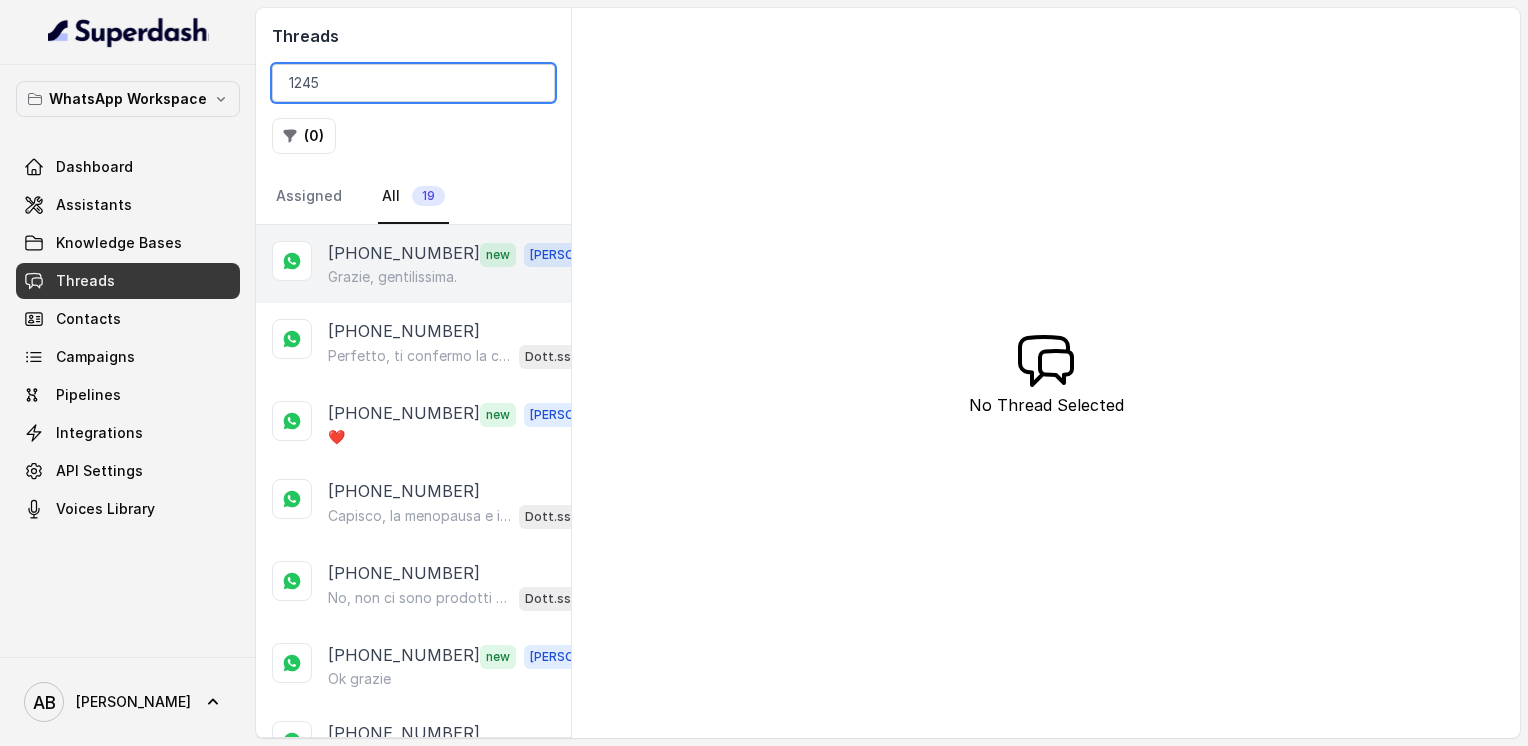 type on "1245" 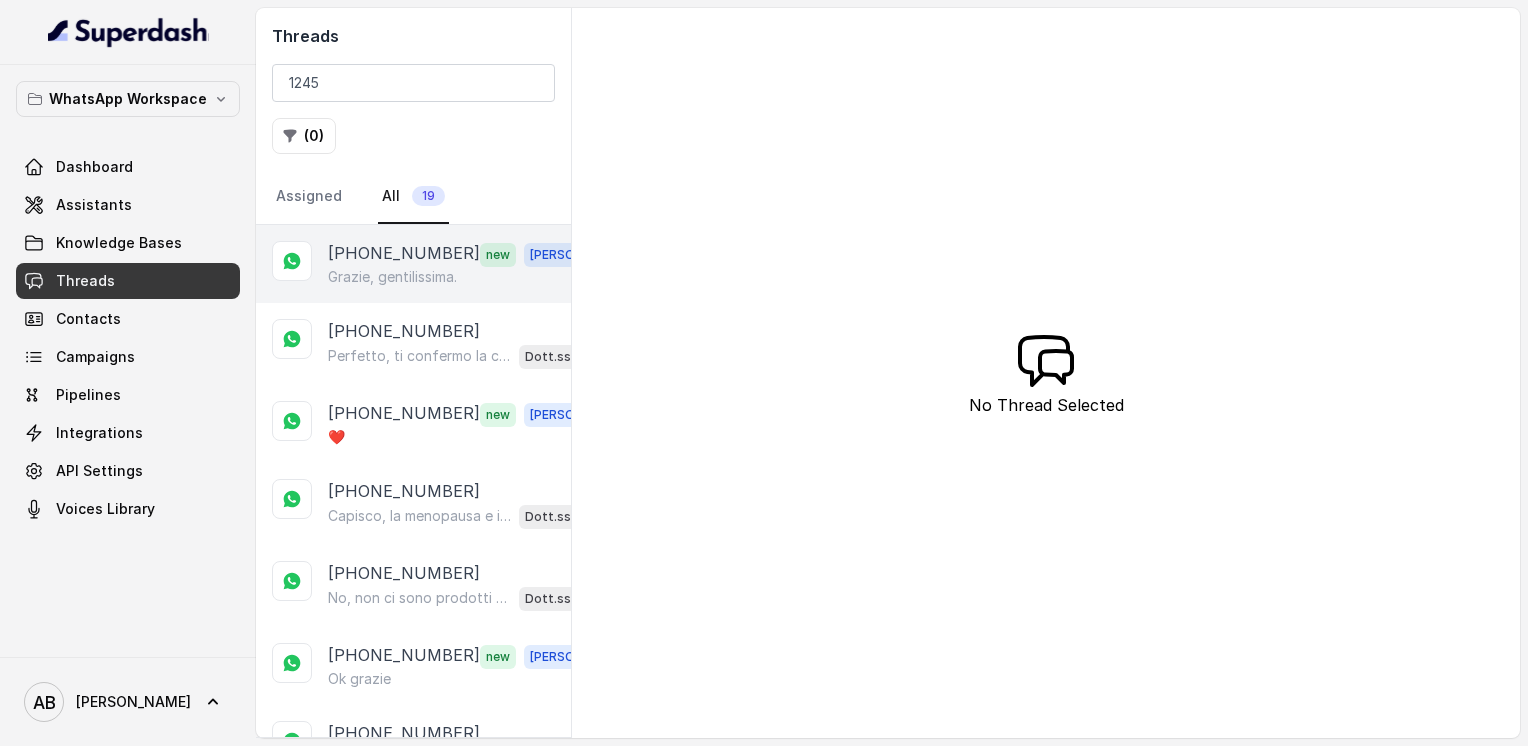 click on "[PHONE_NUMBER]" at bounding box center [404, 254] 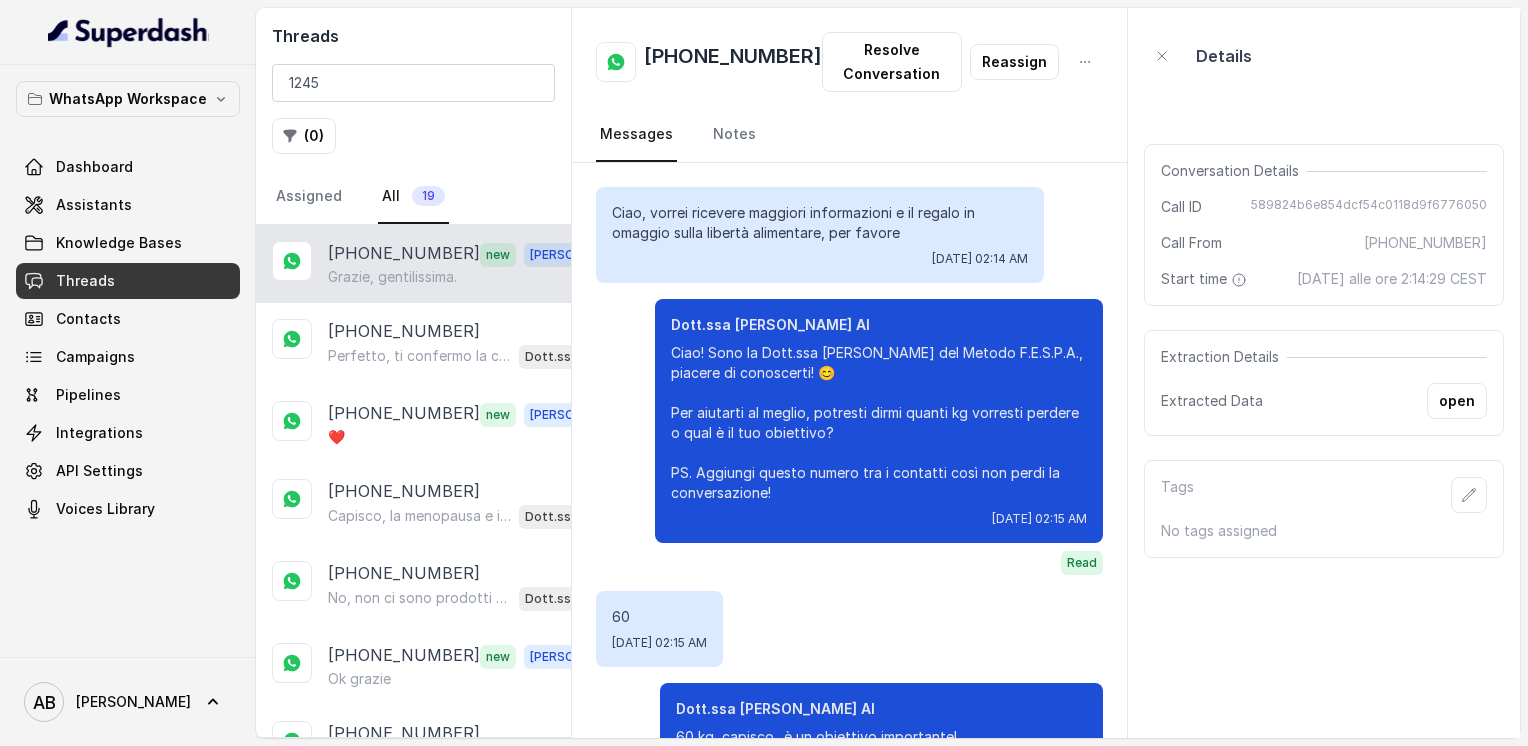 scroll, scrollTop: 2507, scrollLeft: 0, axis: vertical 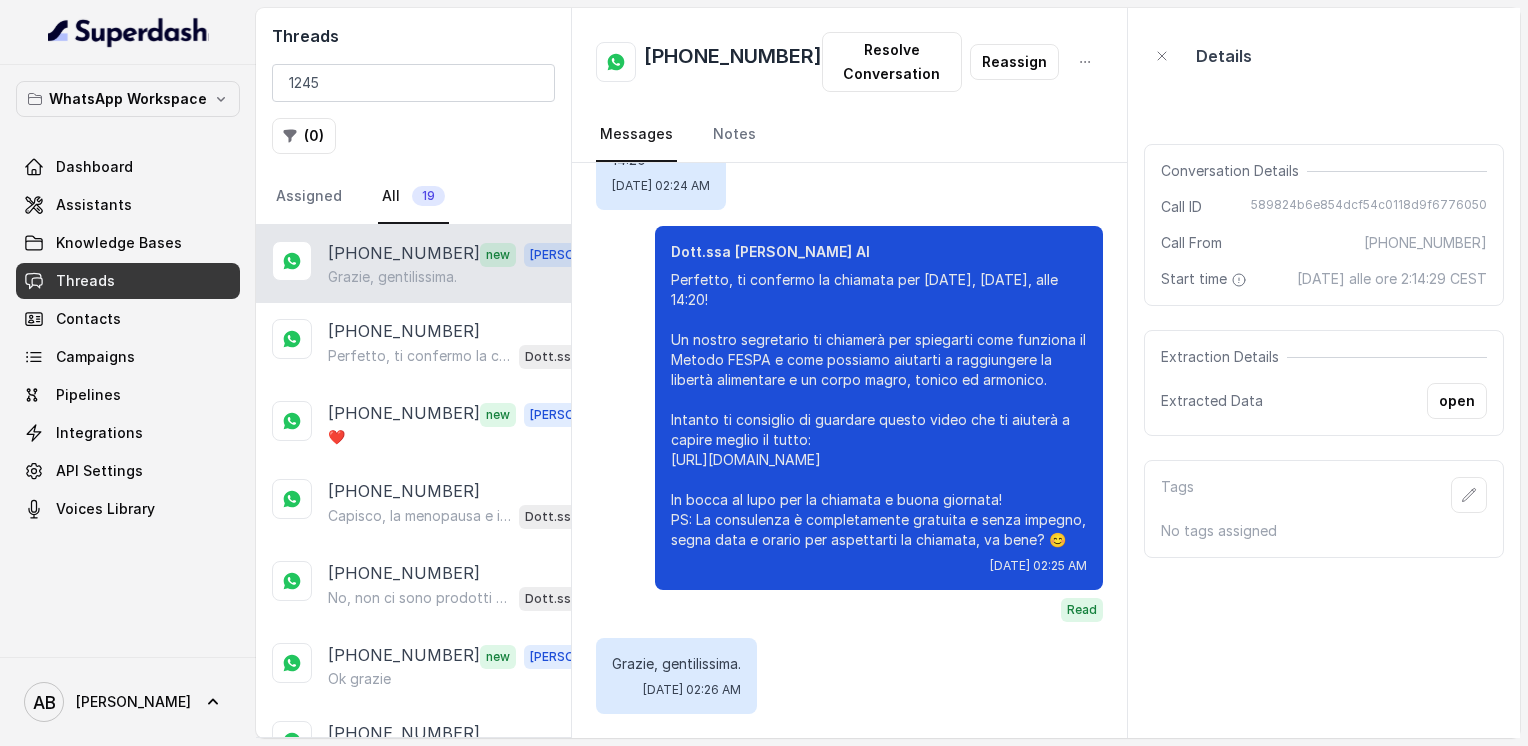 click on "[PHONE_NUMBER]" at bounding box center (733, 62) 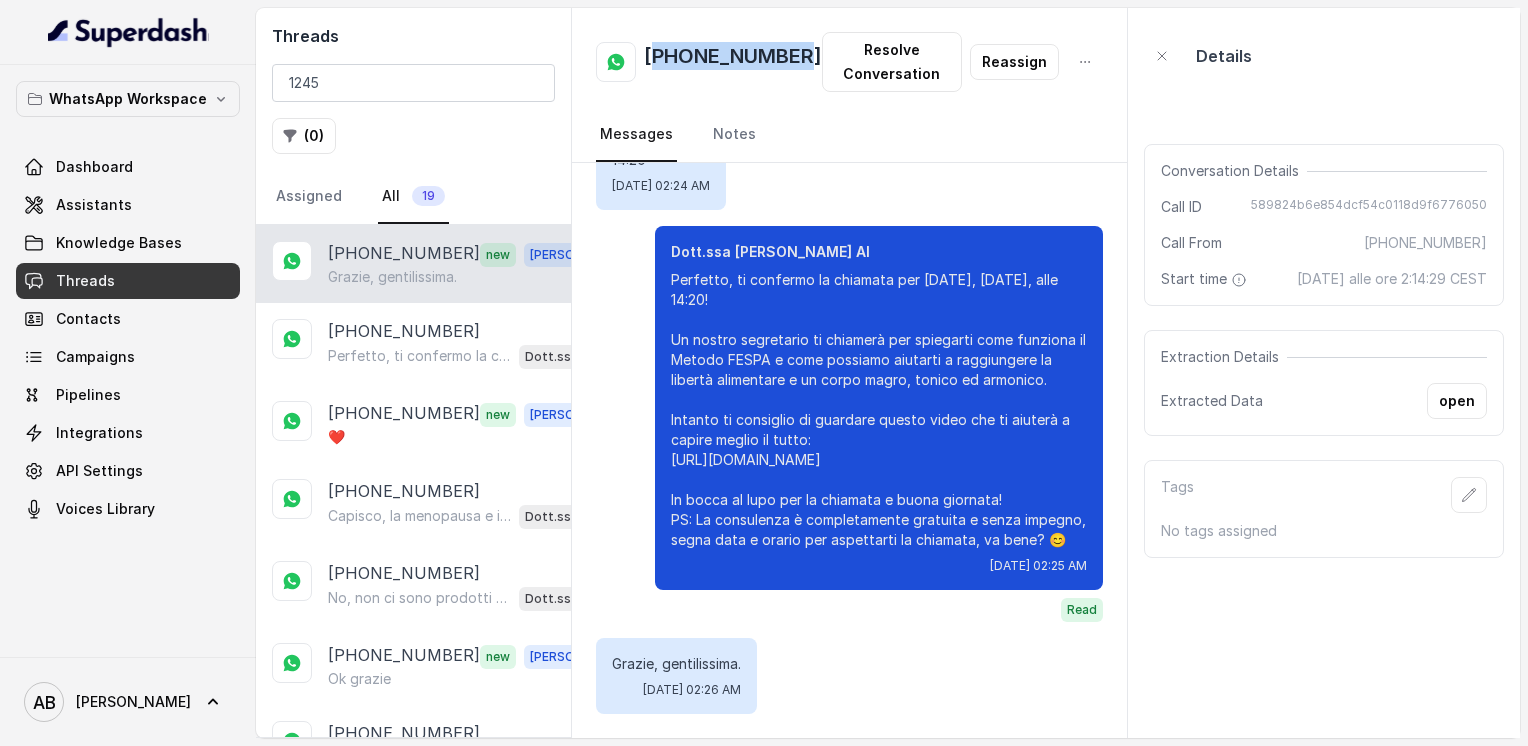click on "[PHONE_NUMBER]" at bounding box center (733, 62) 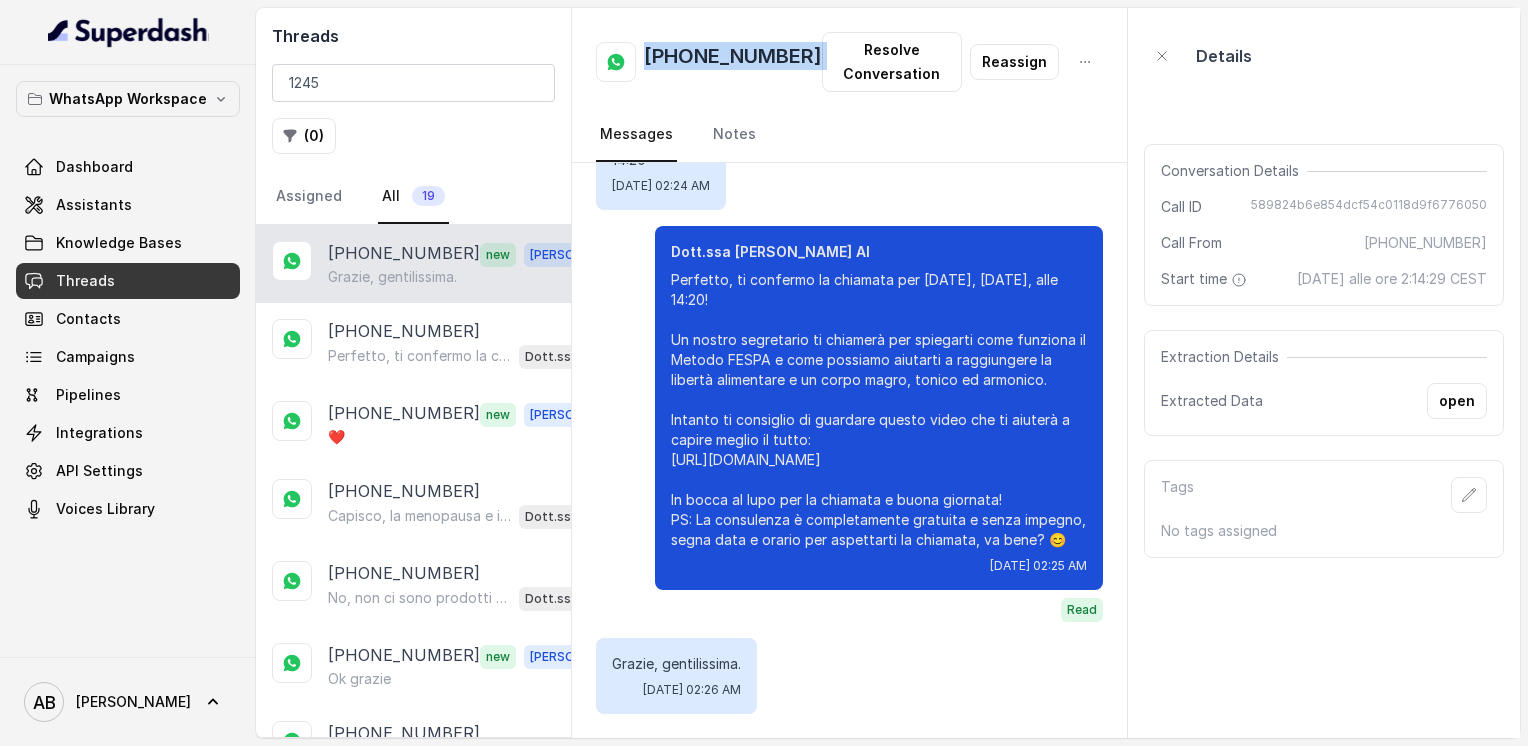 click on "[PHONE_NUMBER]" at bounding box center [733, 62] 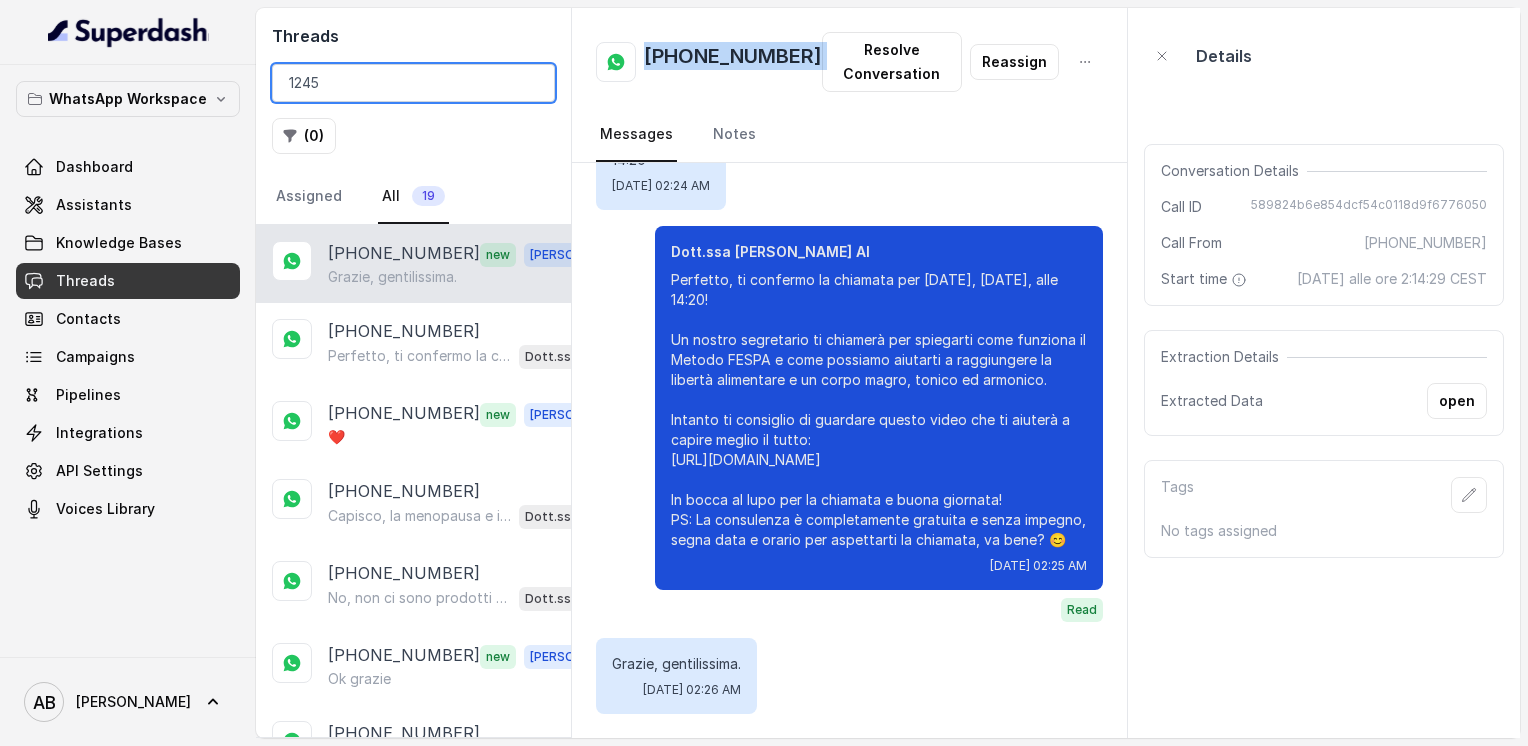 click on "1245" at bounding box center (413, 83) 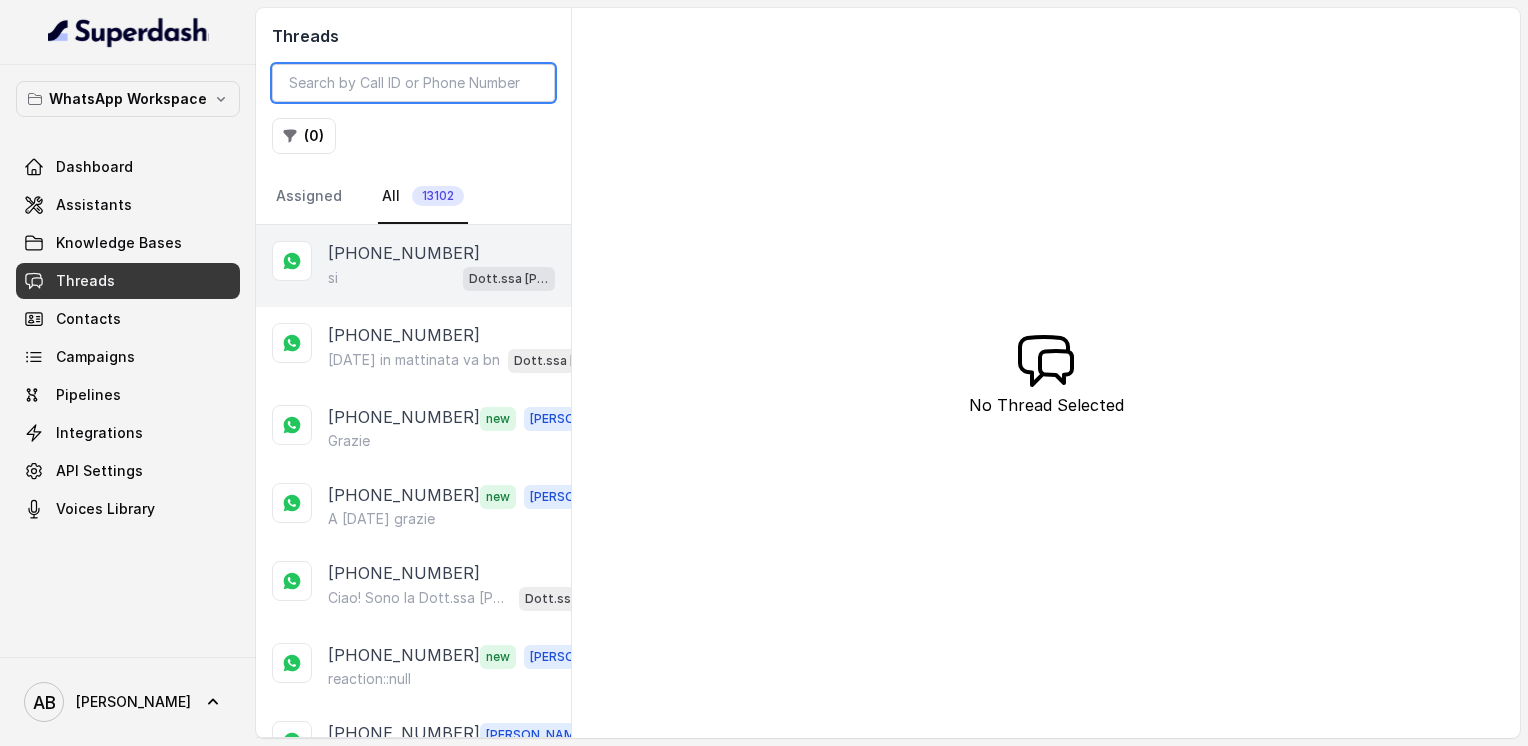 type 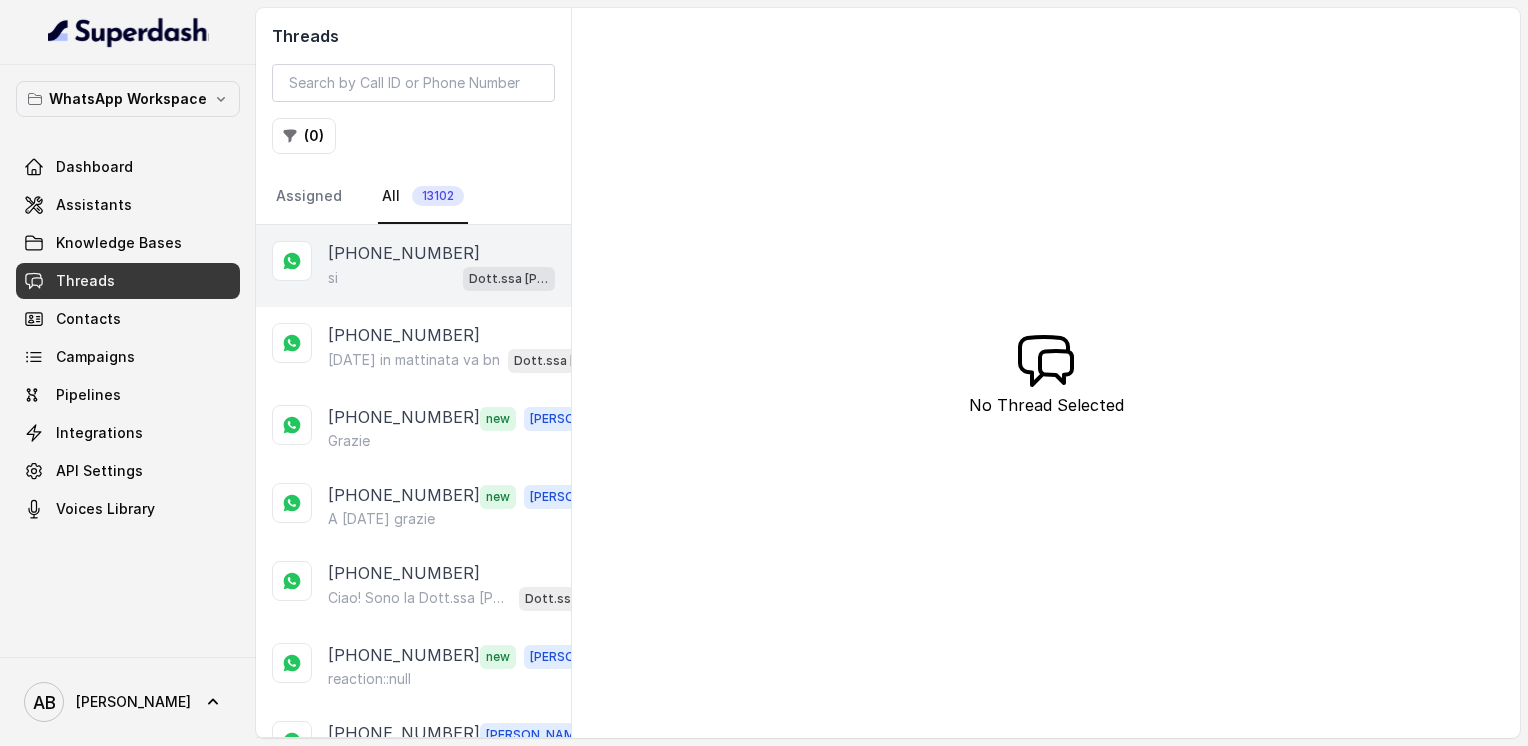 click on "[PHONE_NUMBER]" at bounding box center [404, 253] 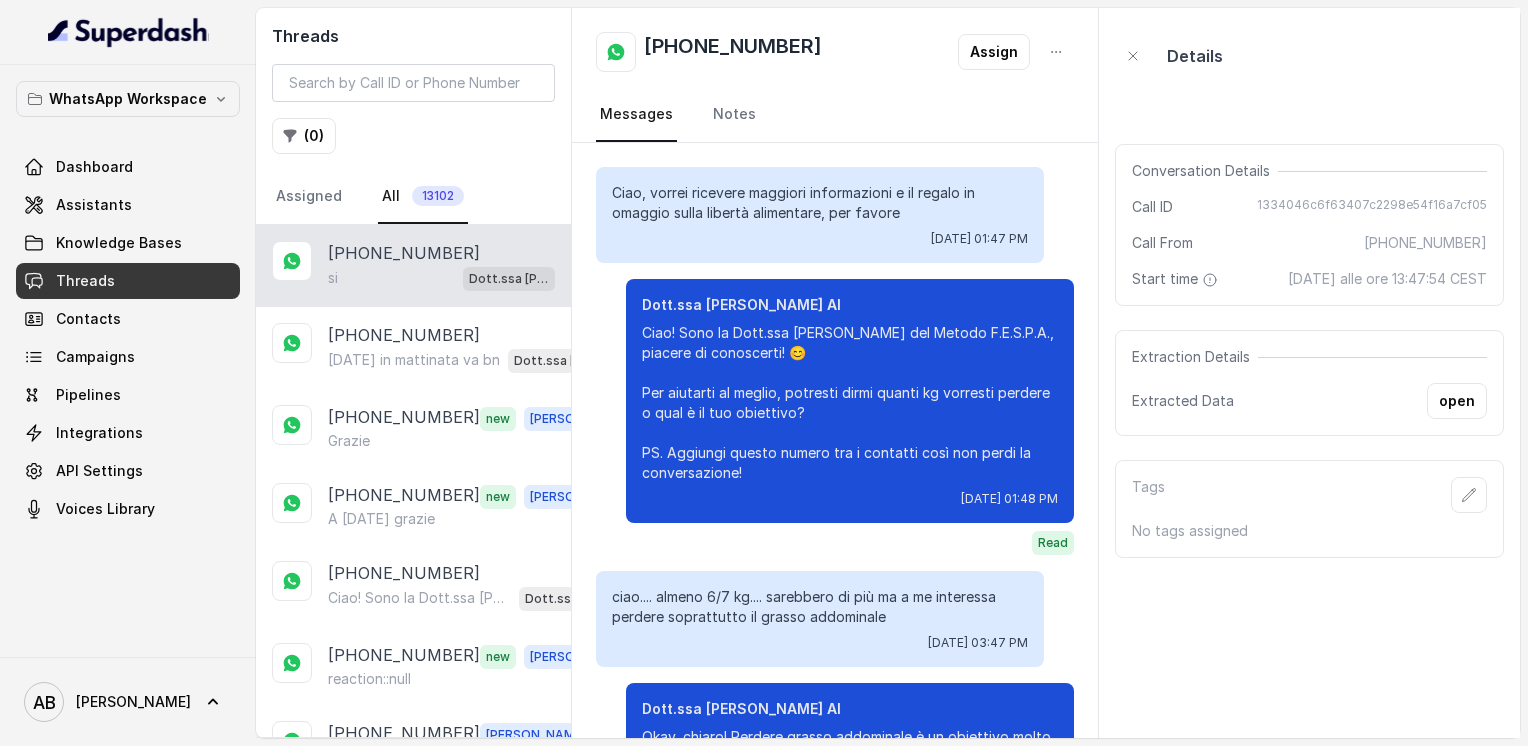 scroll, scrollTop: 1908, scrollLeft: 0, axis: vertical 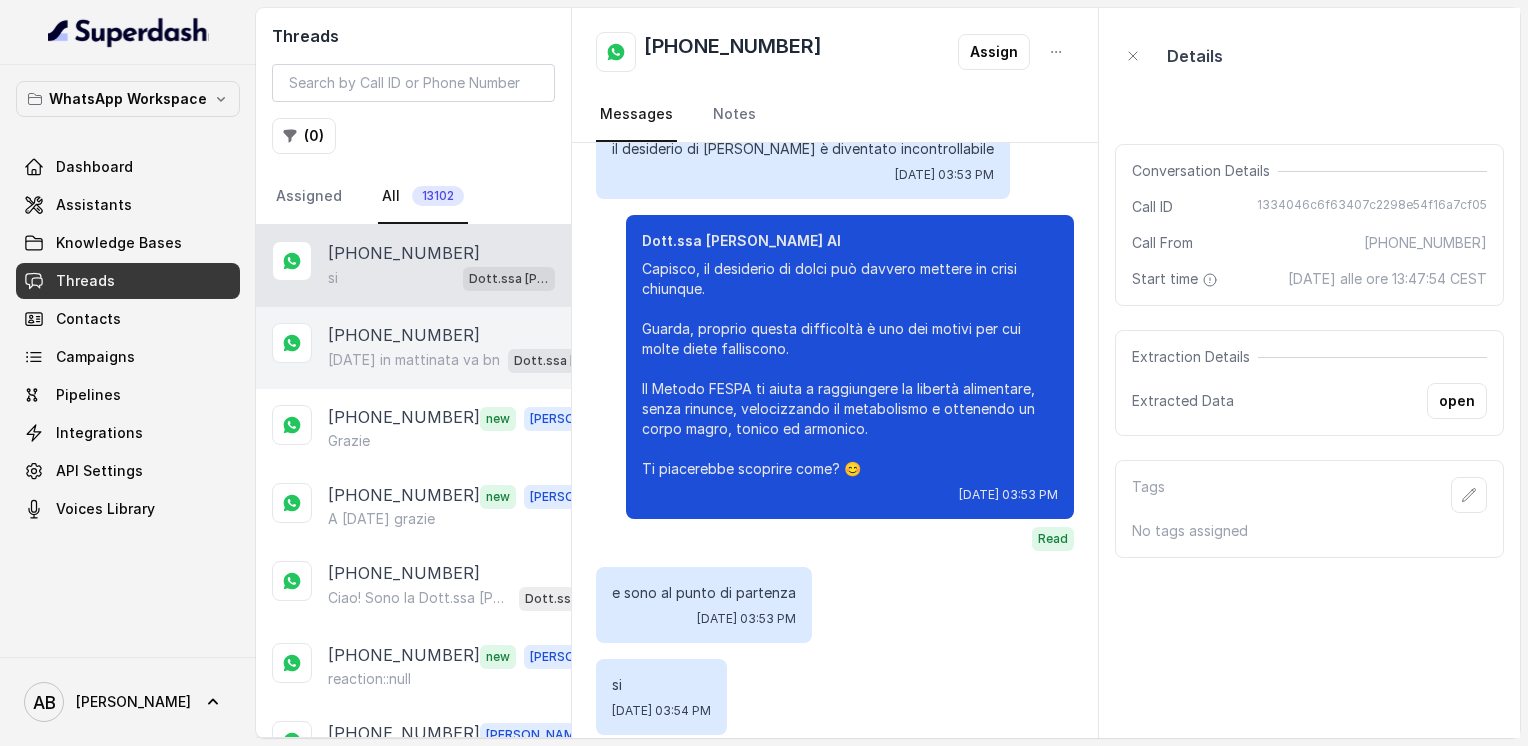 click on "[PHONE_NUMBER]" at bounding box center (404, 335) 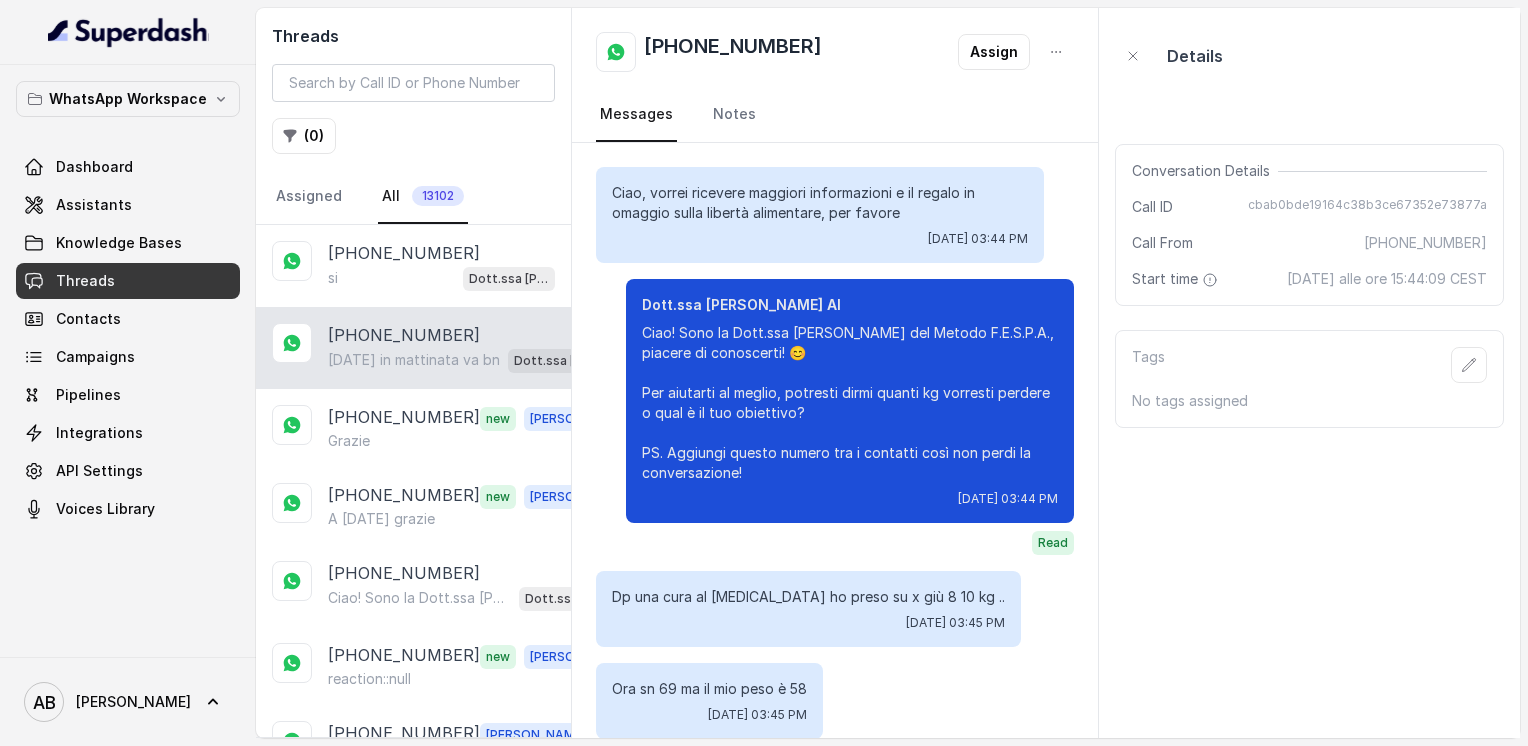 scroll, scrollTop: 1888, scrollLeft: 0, axis: vertical 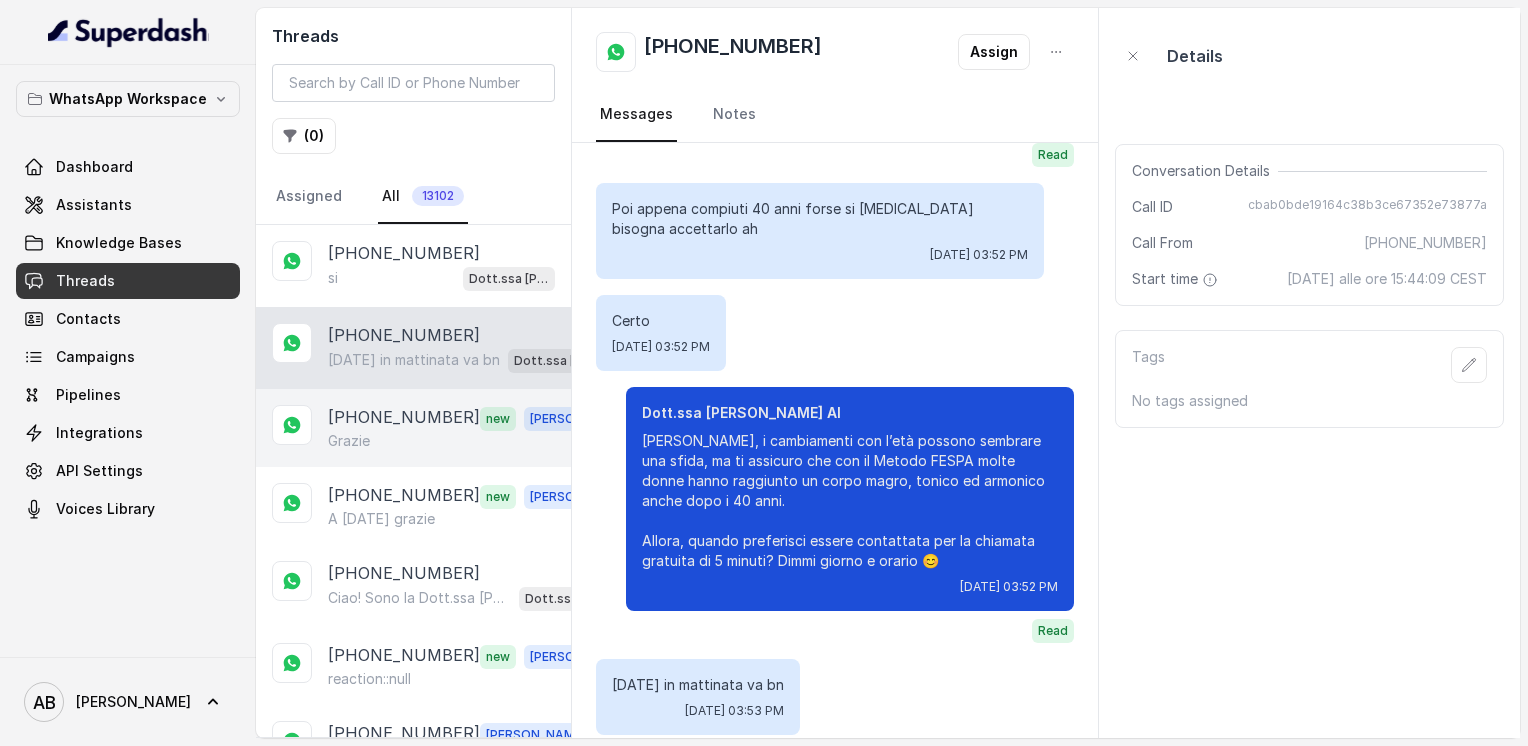 click on "[PHONE_NUMBER]   new [PERSON_NAME]" at bounding box center (413, 428) 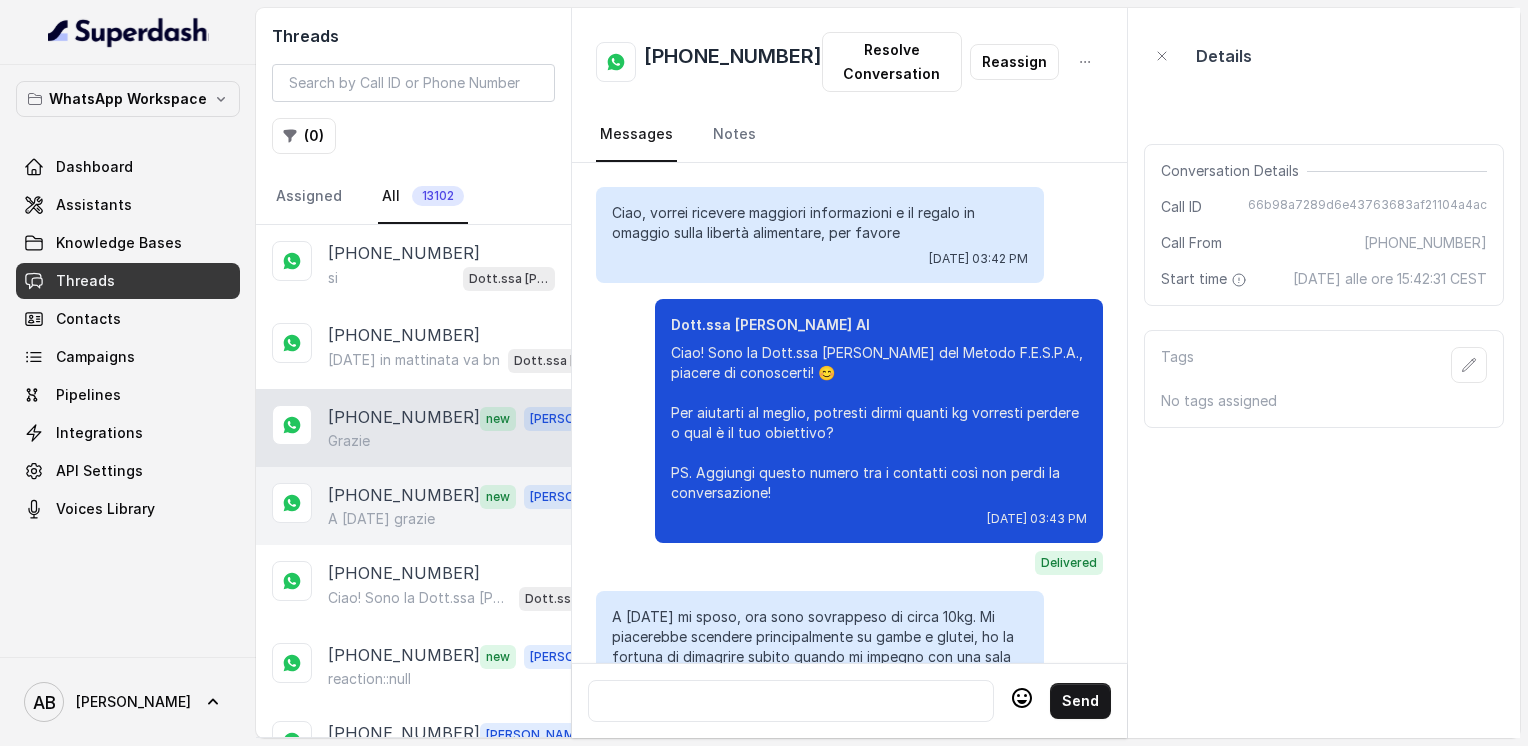 scroll, scrollTop: 2132, scrollLeft: 0, axis: vertical 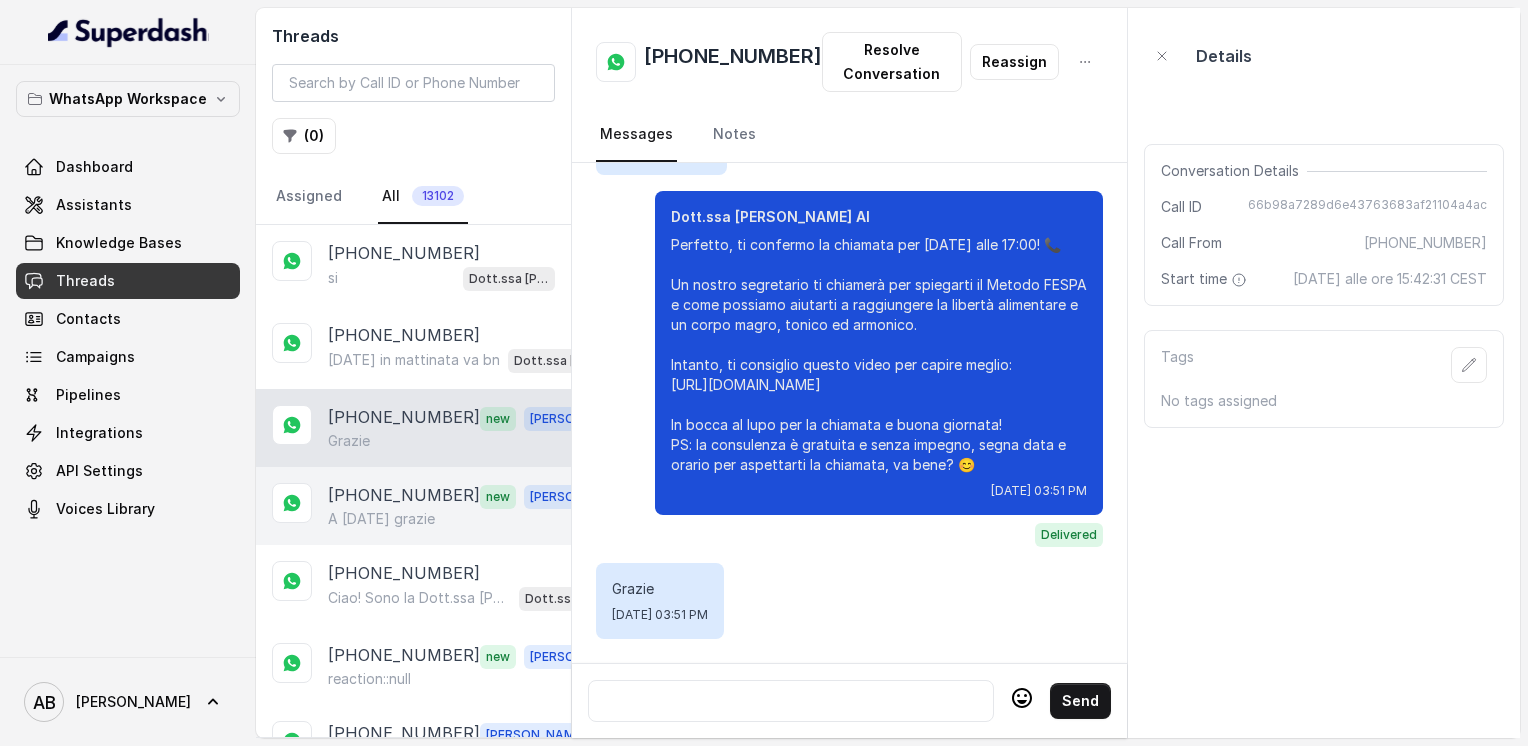 click on "[PHONE_NUMBER]" at bounding box center [404, 496] 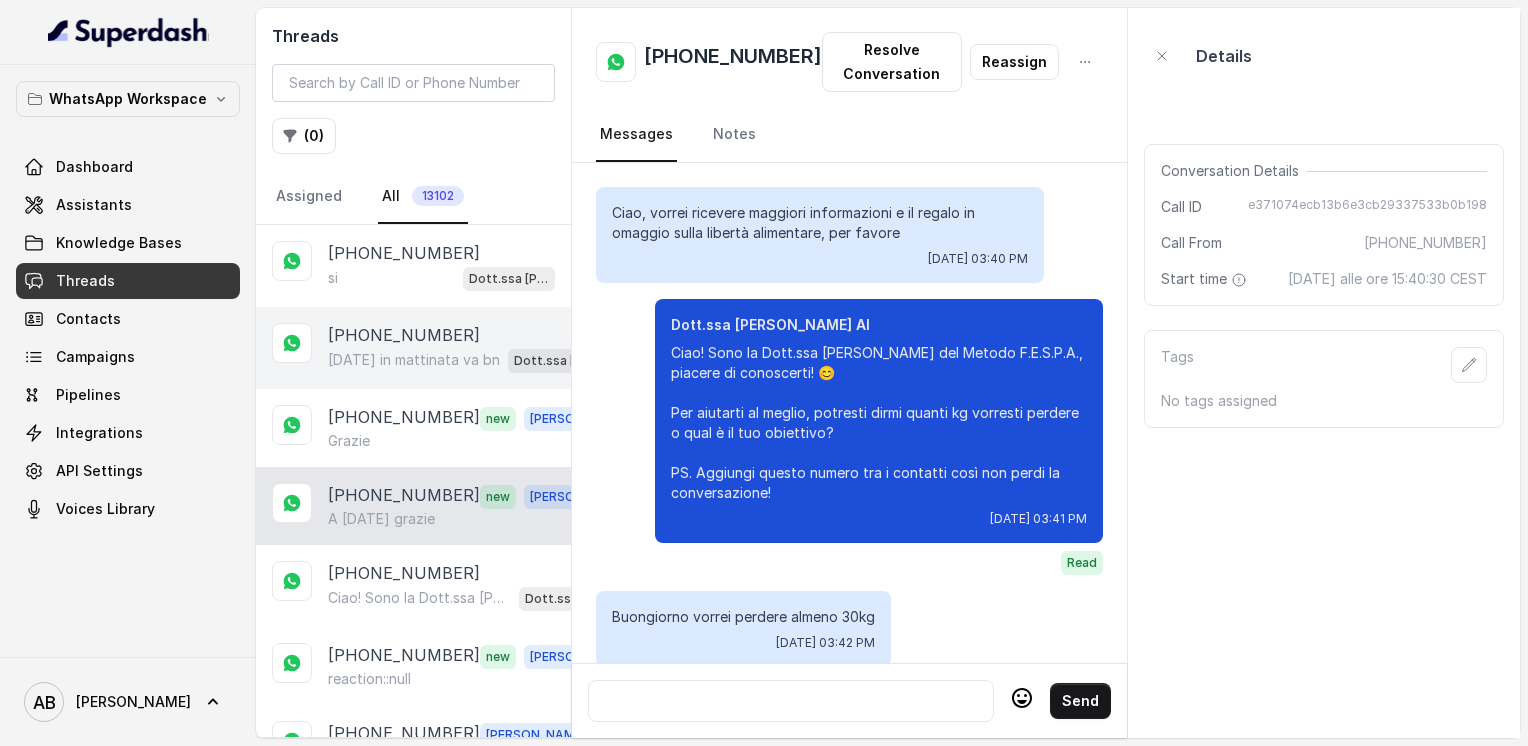 scroll, scrollTop: 2360, scrollLeft: 0, axis: vertical 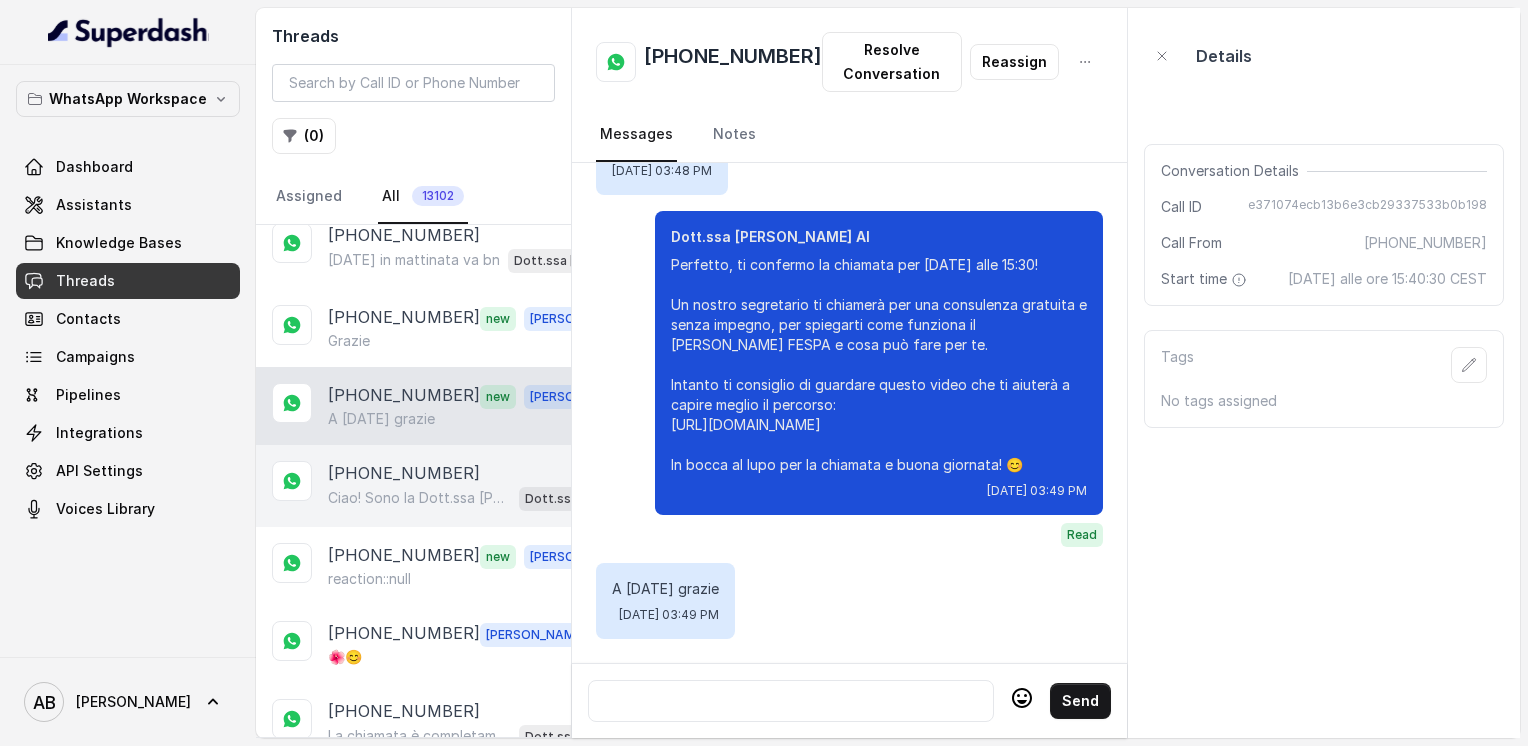click on "[PHONE_NUMBER]" at bounding box center [404, 473] 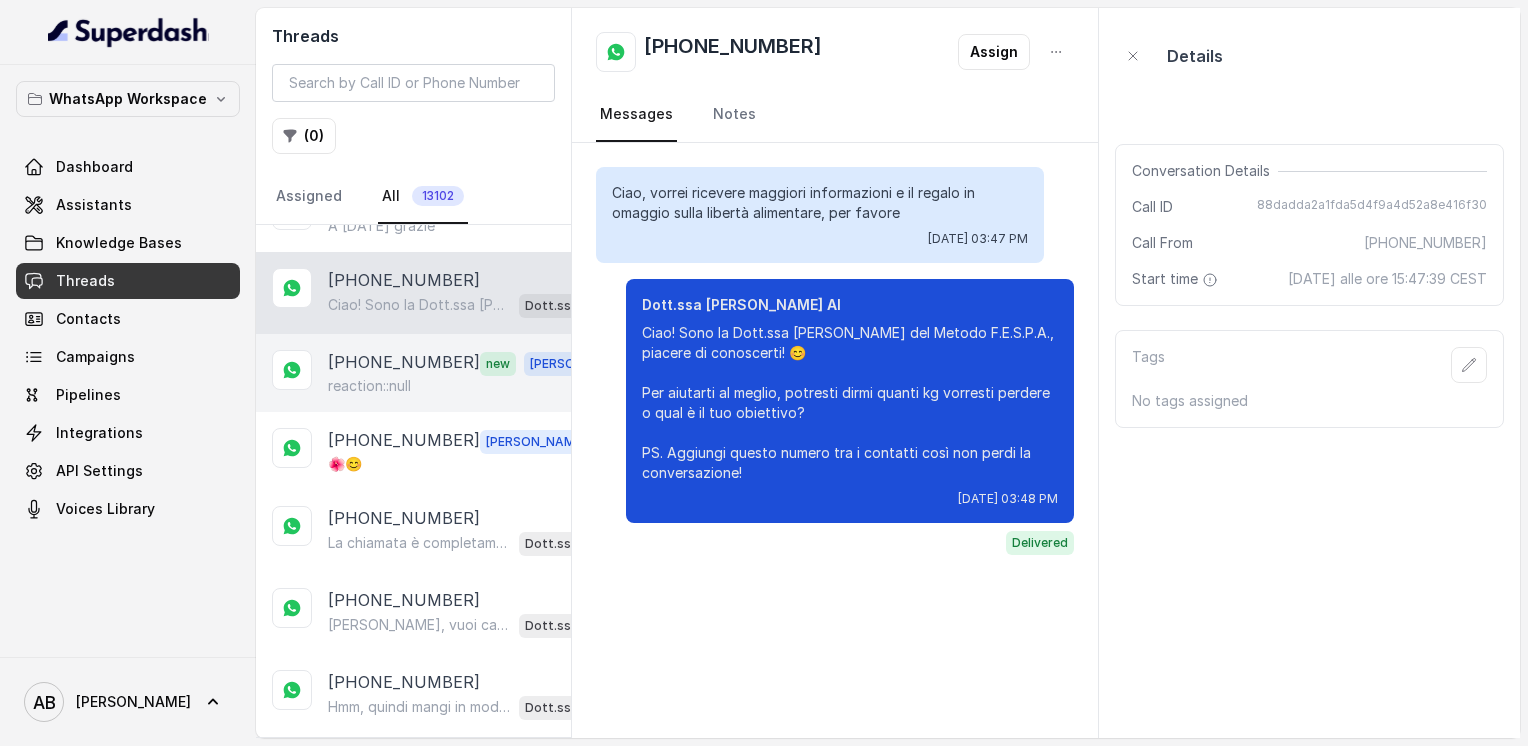 scroll, scrollTop: 300, scrollLeft: 0, axis: vertical 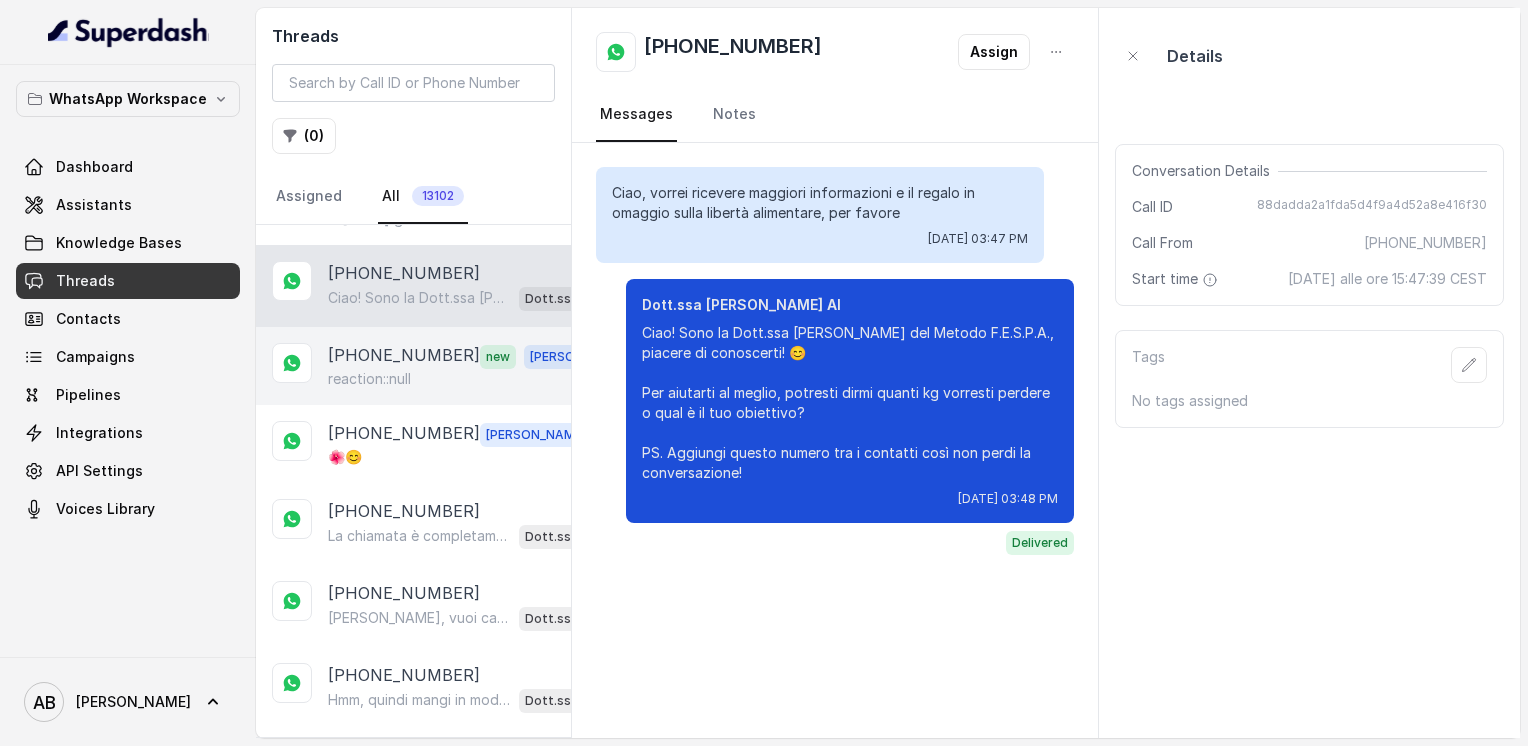 click on "[PHONE_NUMBER]" at bounding box center (404, 356) 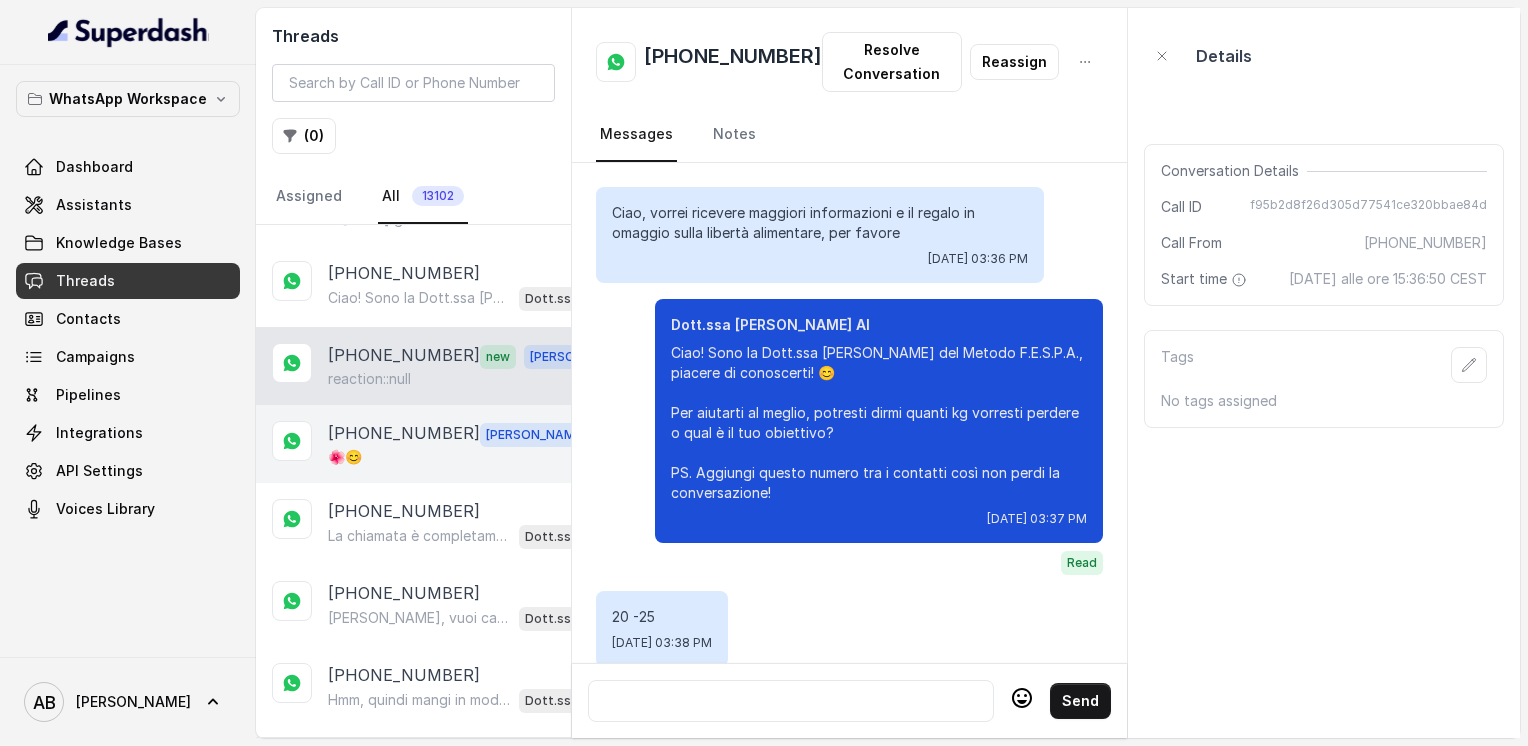 scroll, scrollTop: 2204, scrollLeft: 0, axis: vertical 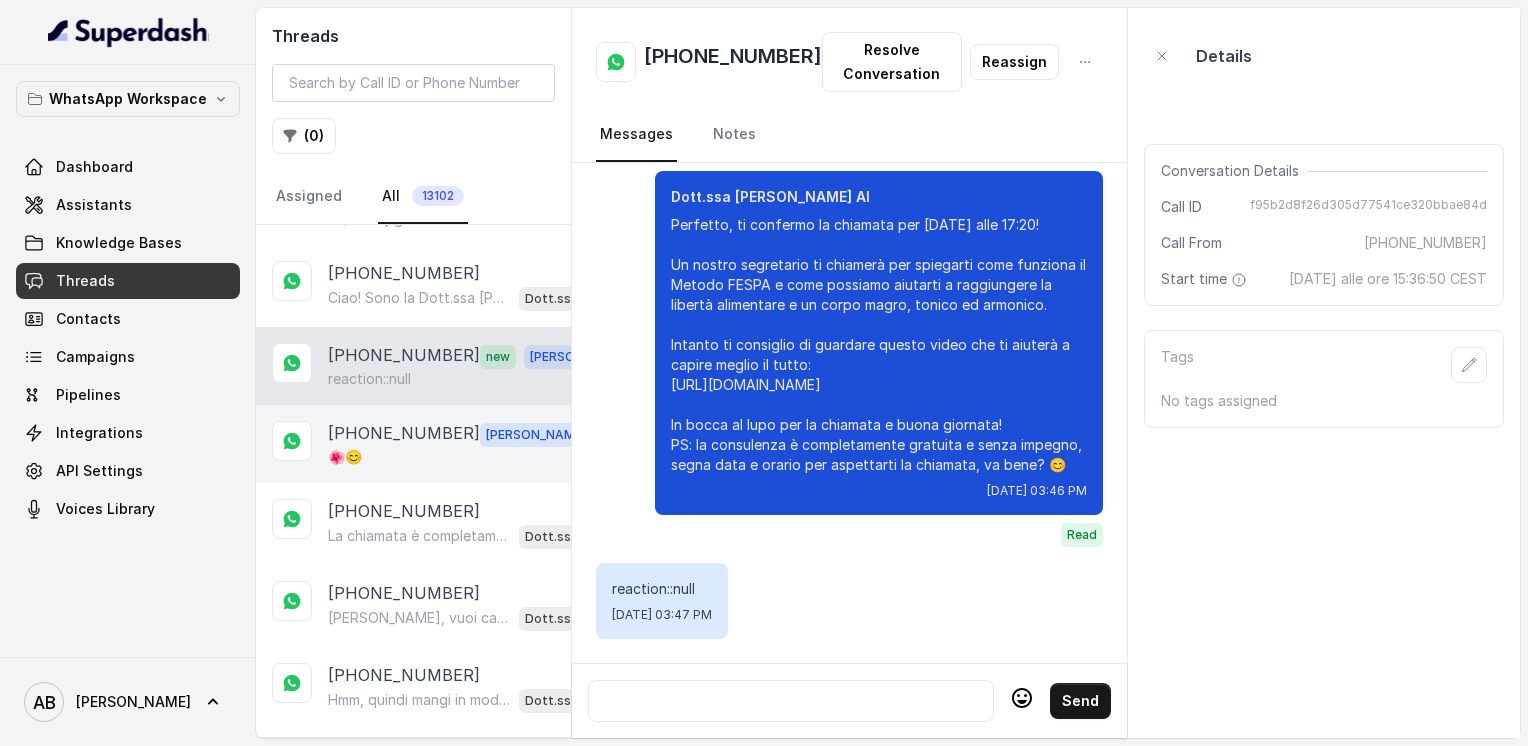click on "[PHONE_NUMBER]" at bounding box center (404, 434) 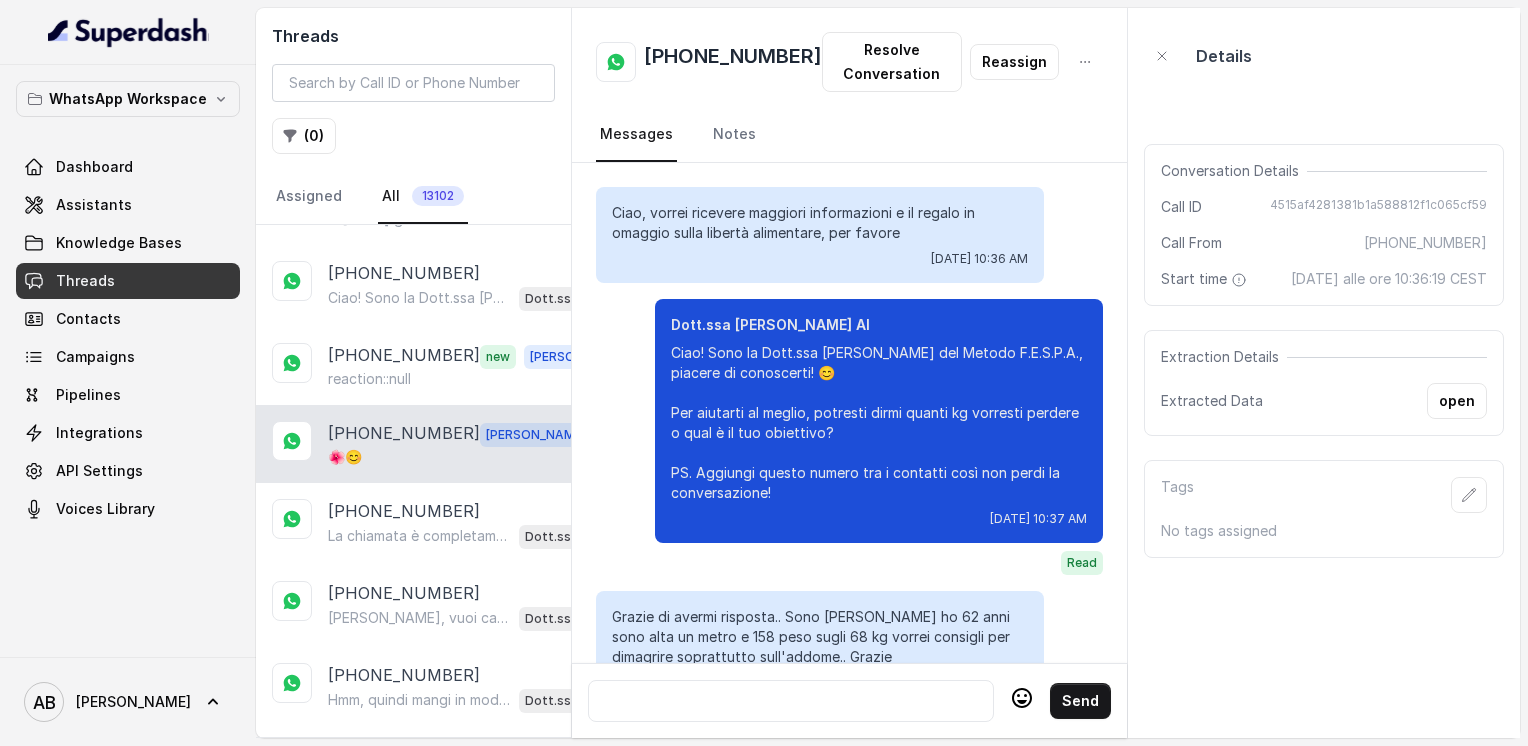 scroll, scrollTop: 2772, scrollLeft: 0, axis: vertical 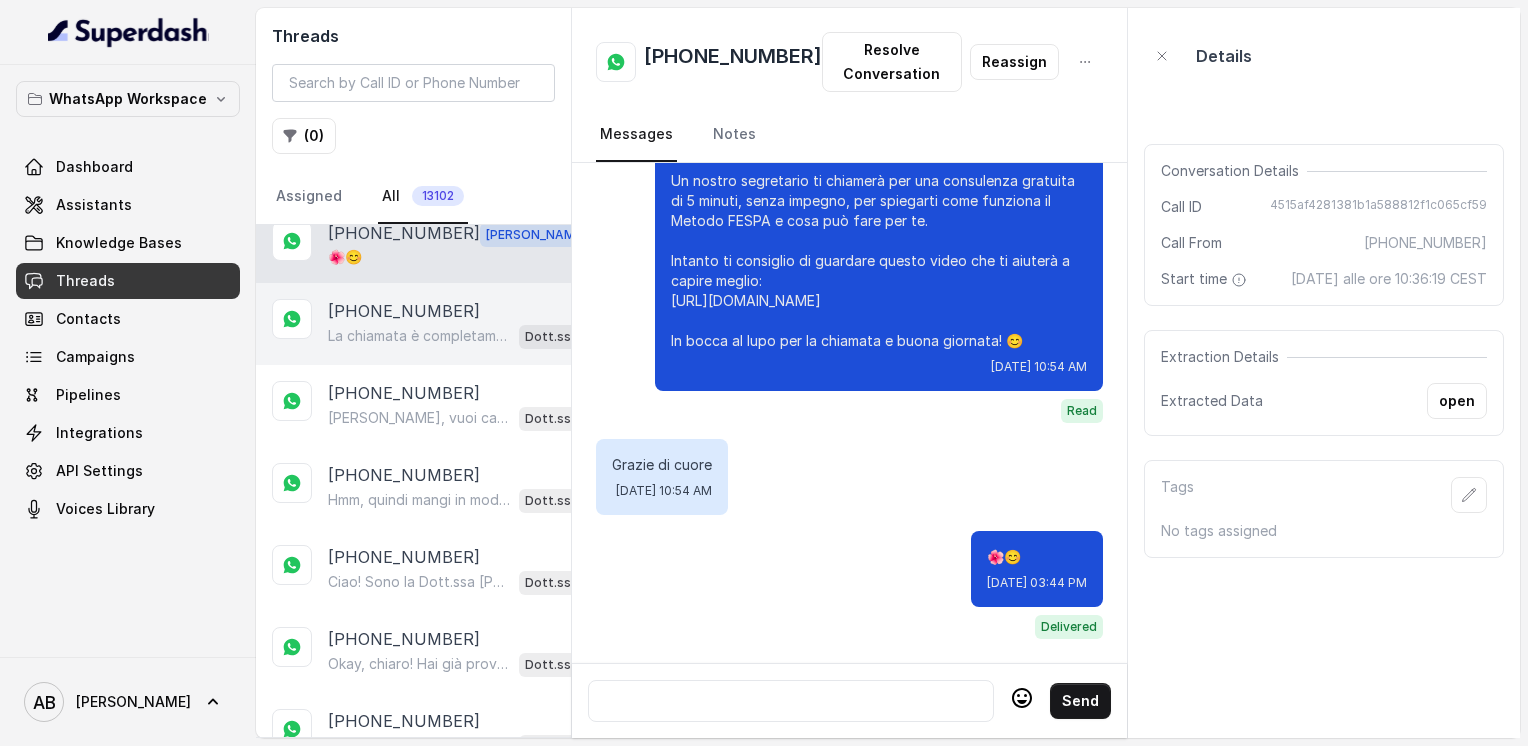 click on "La chiamata è completamente gratuita e senza impegno, serve solo a farti capire come funziona il Metodo FESPA e cosa è più adatto a te.
Se poi vorrai, potrai valutare con calma il percorso, senza obblighi.
Quale giorno e orario preferisci per la chiamata? 😊" at bounding box center (419, 336) 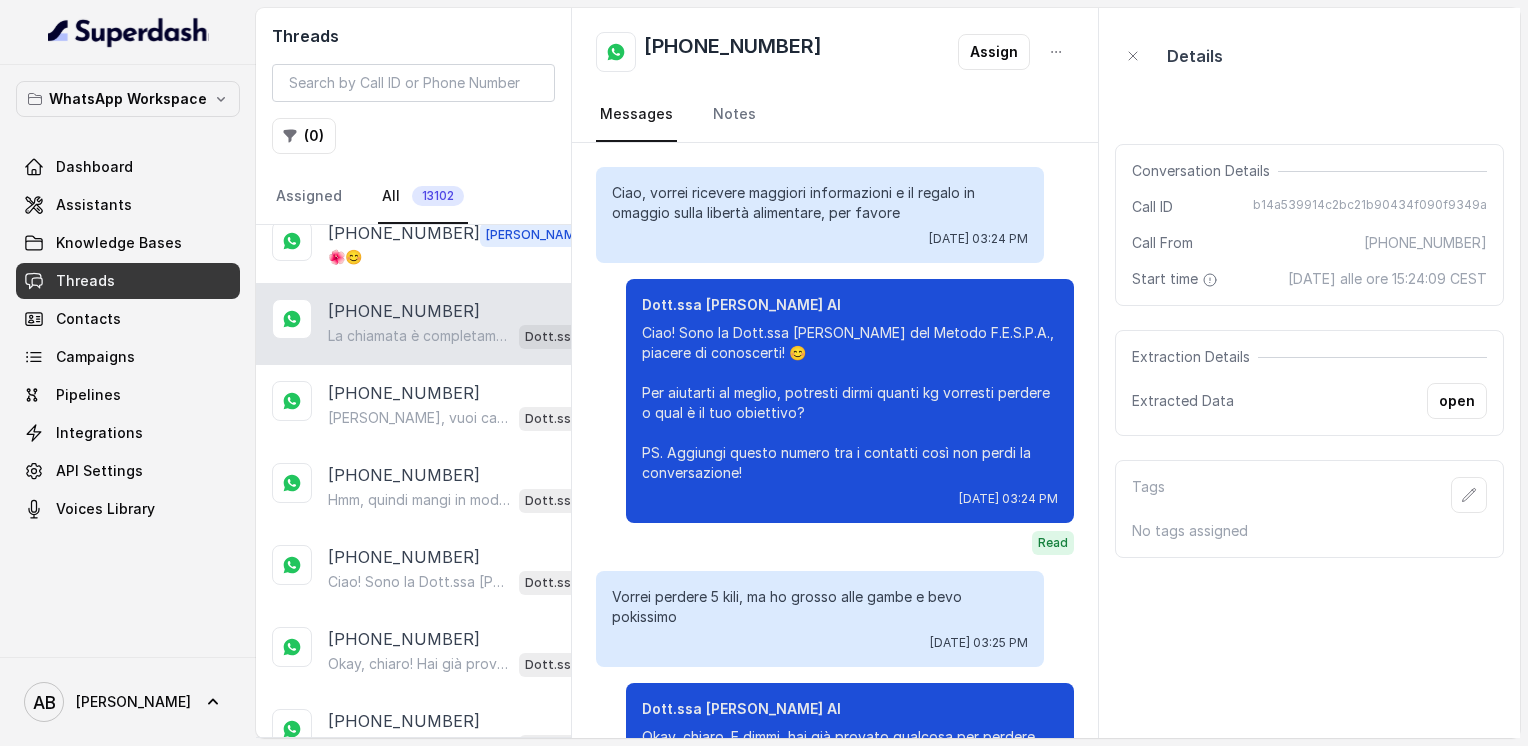 scroll, scrollTop: 1720, scrollLeft: 0, axis: vertical 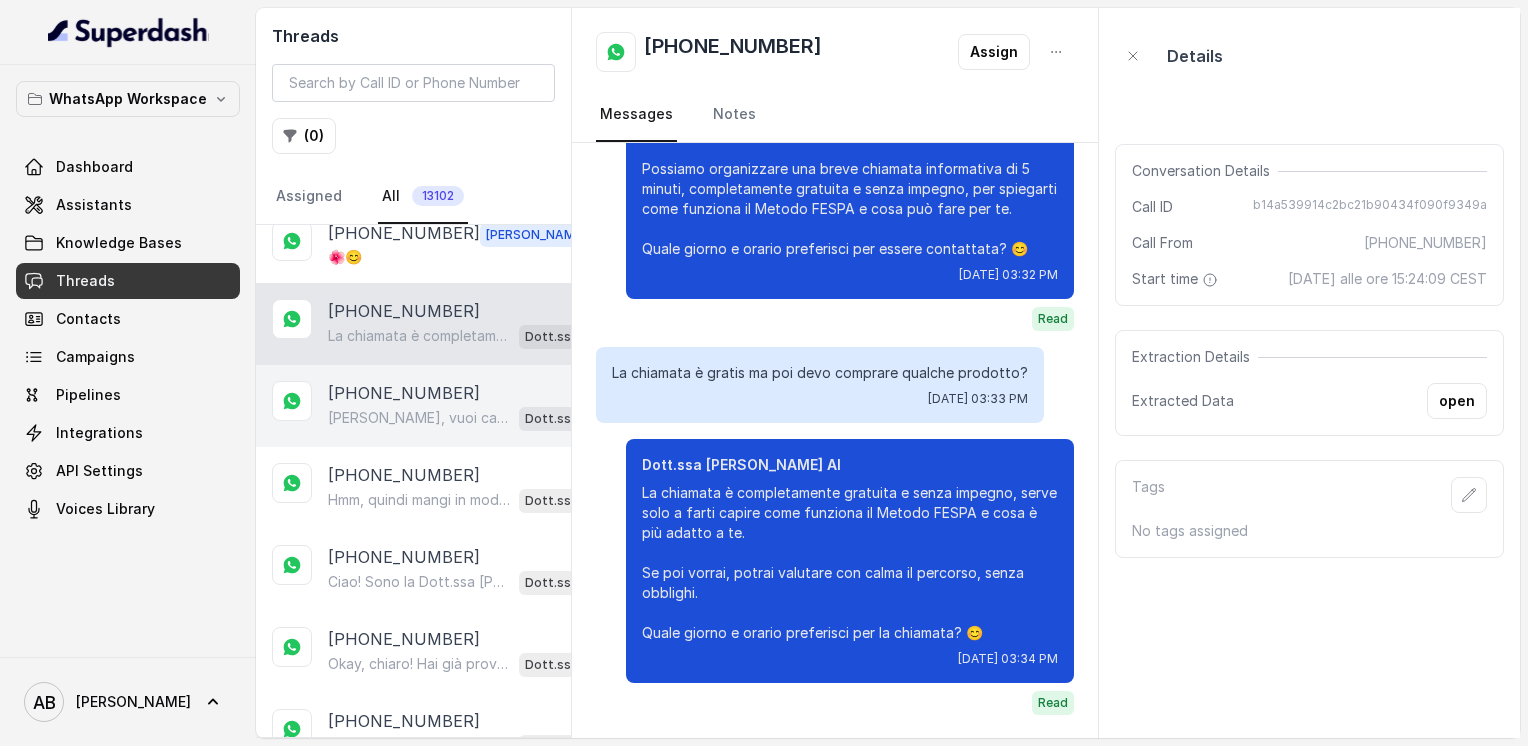 click on "[PERSON_NAME], vuoi capire meglio come funziona il Metodo FESPA e cosa può fare per te.
Guarda, perdere 5 kg e raggiungere un corpo magro, tonico ed armonico è assolutamente possibile, soprattutto con un approccio che ti dà libertà alimentare e velocizza il metabolismo.
Se ti fa piacere, possiamo organizzare una breve chiamata informativa di 5 minuti, completamente gratuita e senza impegno, per spiegarti tutto nel dettaglio.
Pensi possa essere utile? 😊" at bounding box center [419, 418] 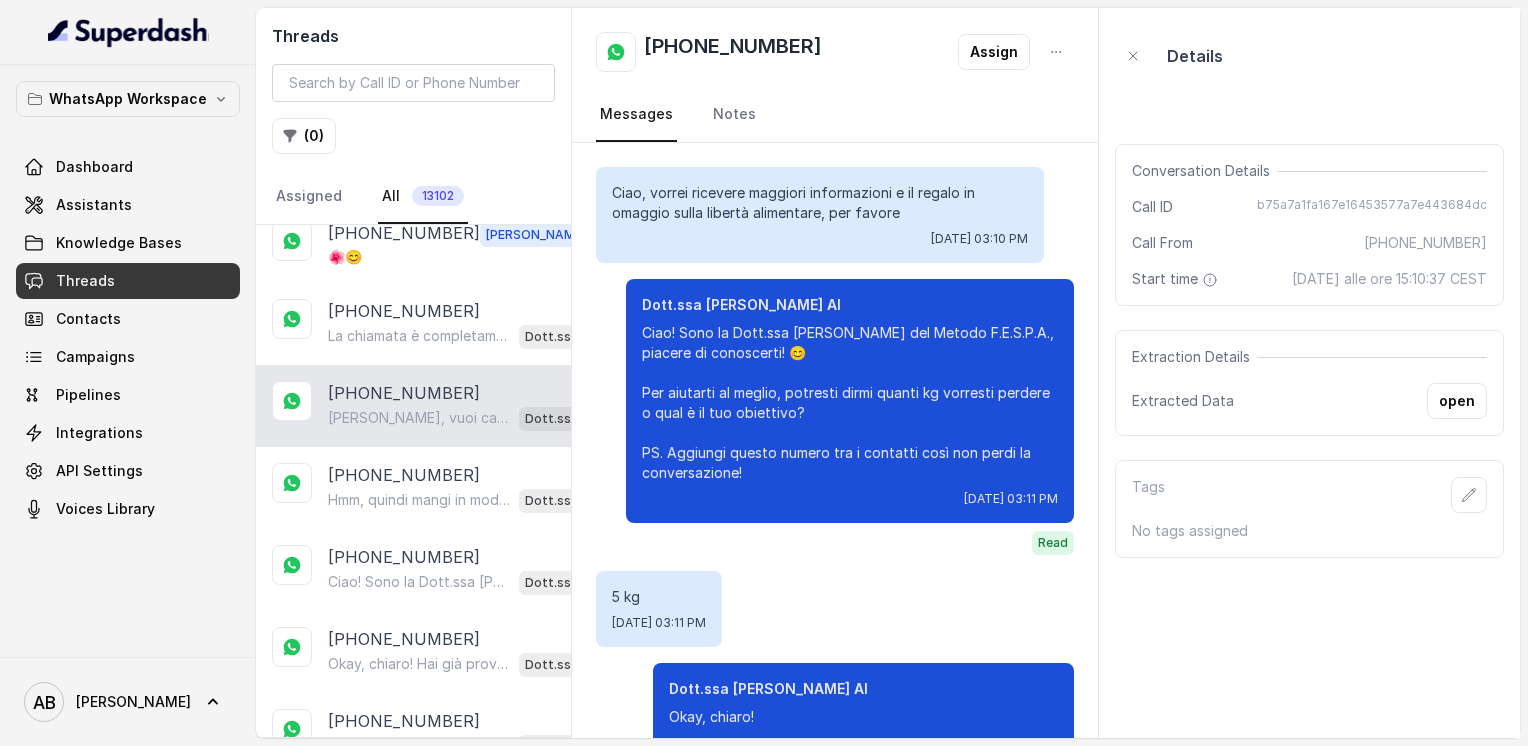 scroll, scrollTop: 912, scrollLeft: 0, axis: vertical 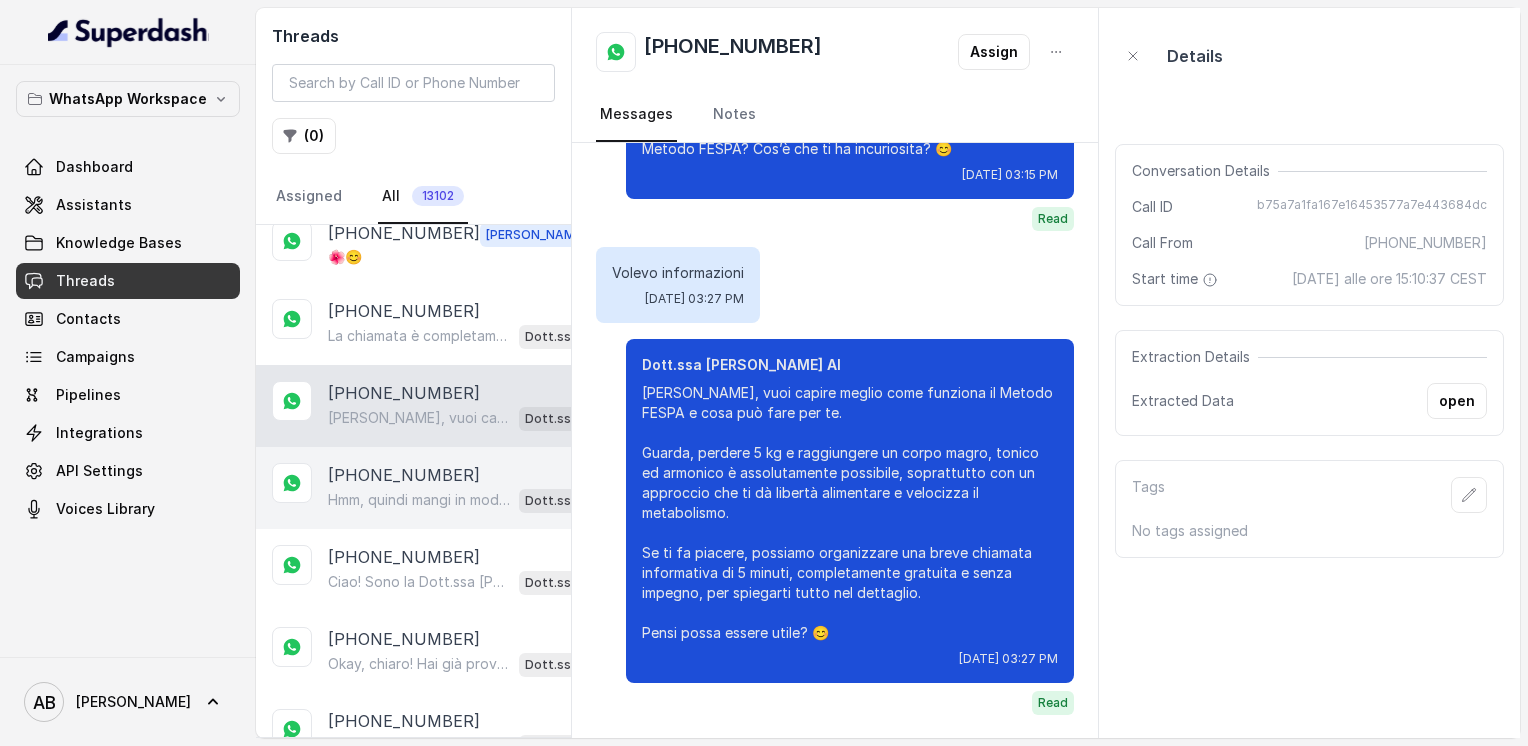 click on "[PHONE_NUMBER]" at bounding box center [404, 475] 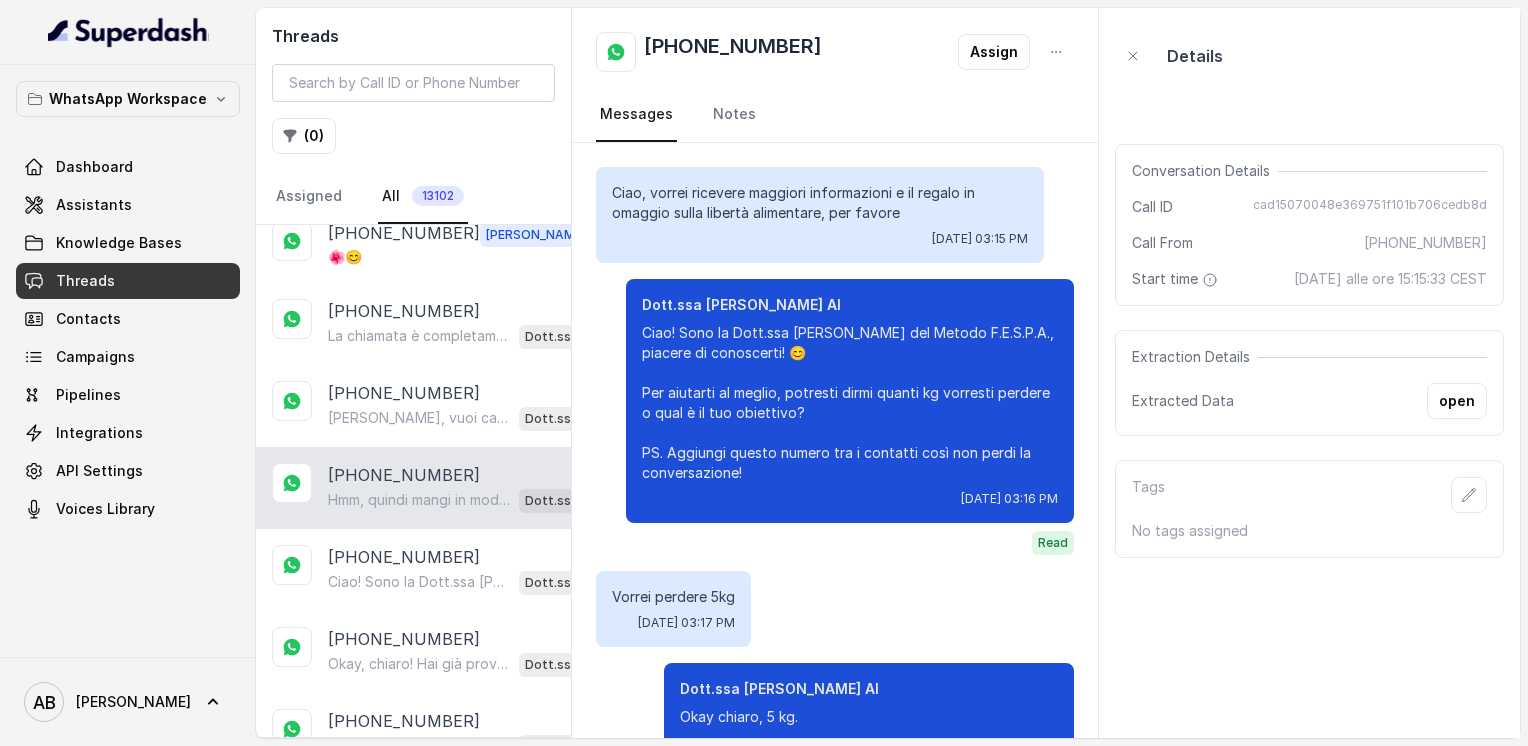 scroll, scrollTop: 952, scrollLeft: 0, axis: vertical 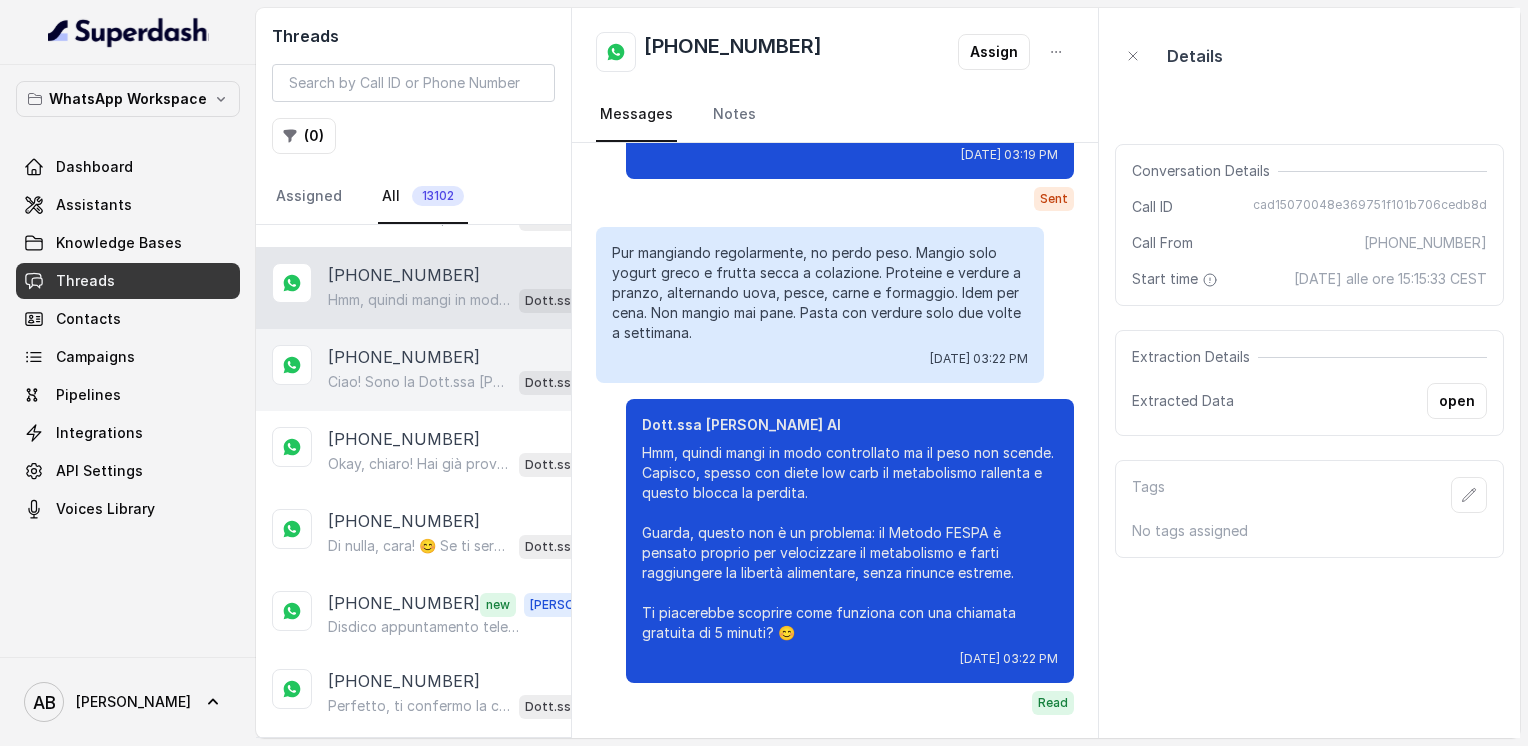 click on "[PHONE_NUMBER]   Ciao! Sono la Dott.ssa [PERSON_NAME] del Metodo F.E.S.P.A., piacere di conoscerti! 😊
Per aiutarti al meglio, potresti dirmi quanti kg vorresti perdere o qual è il tuo obiettivo?
PS. Aggiungi questo numero tra i contatti così non perdi la conversazione! Dott.ssa [PERSON_NAME] AI" at bounding box center (413, 370) 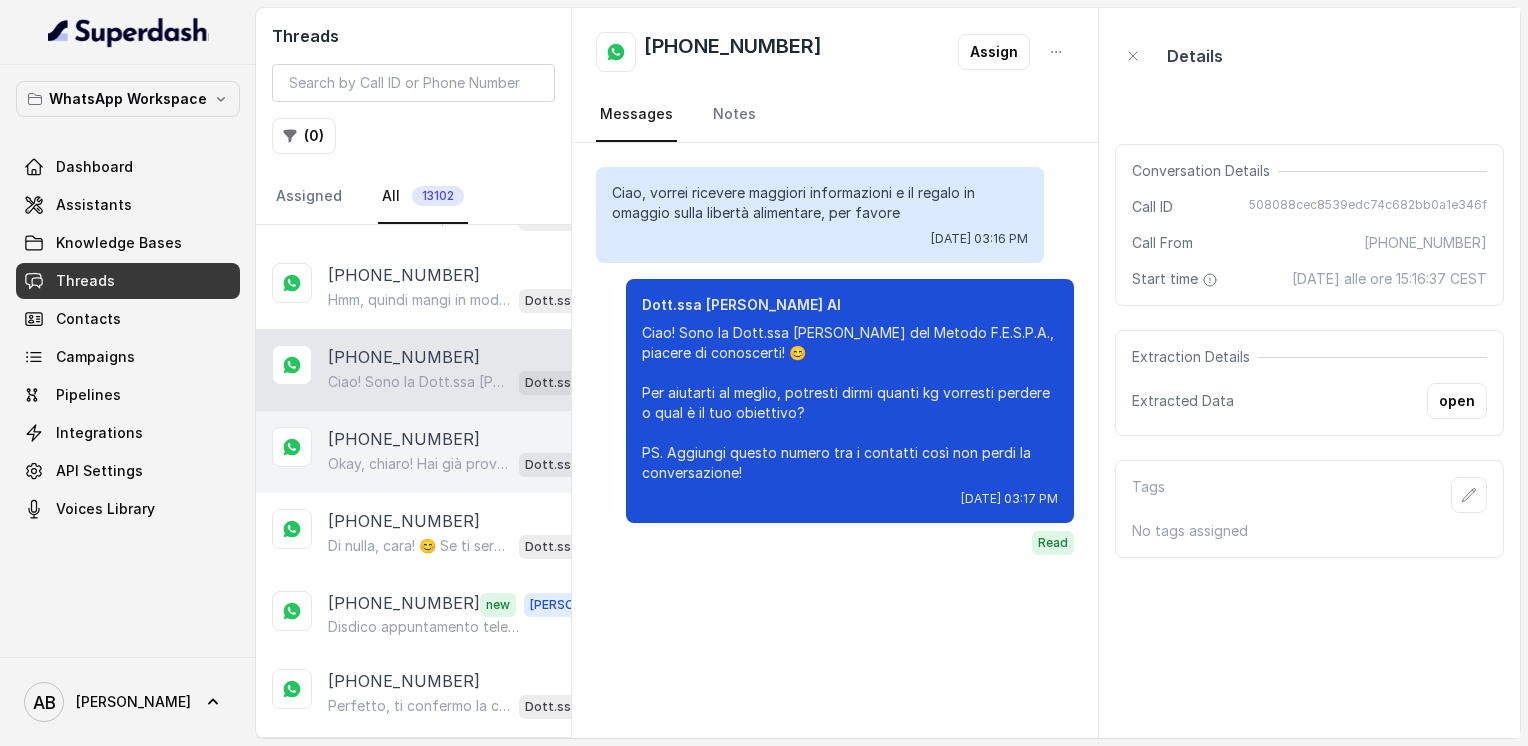 click on "Okay, chiaro! Hai già provato qualcosa per perdere questi 10 kg?" at bounding box center (419, 464) 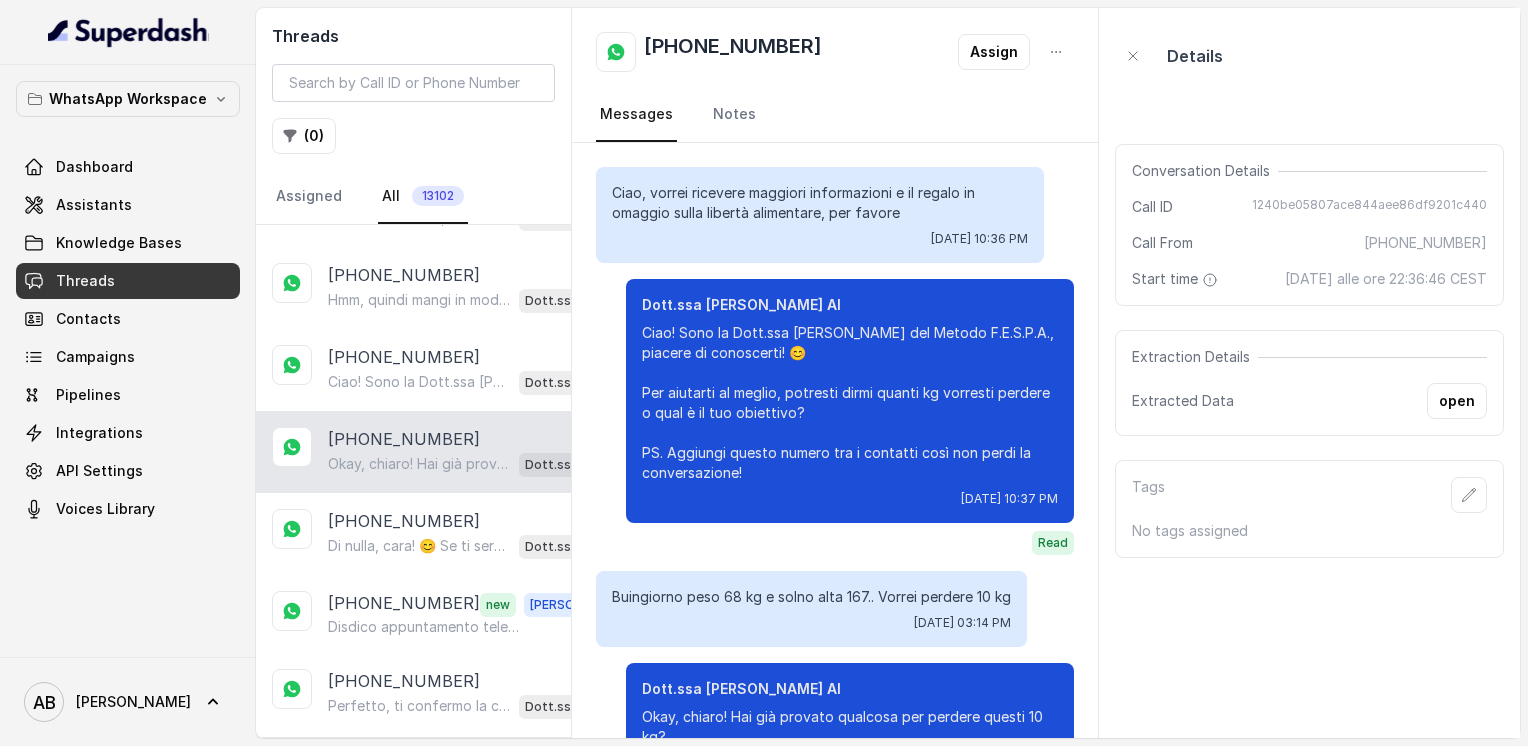 scroll, scrollTop: 104, scrollLeft: 0, axis: vertical 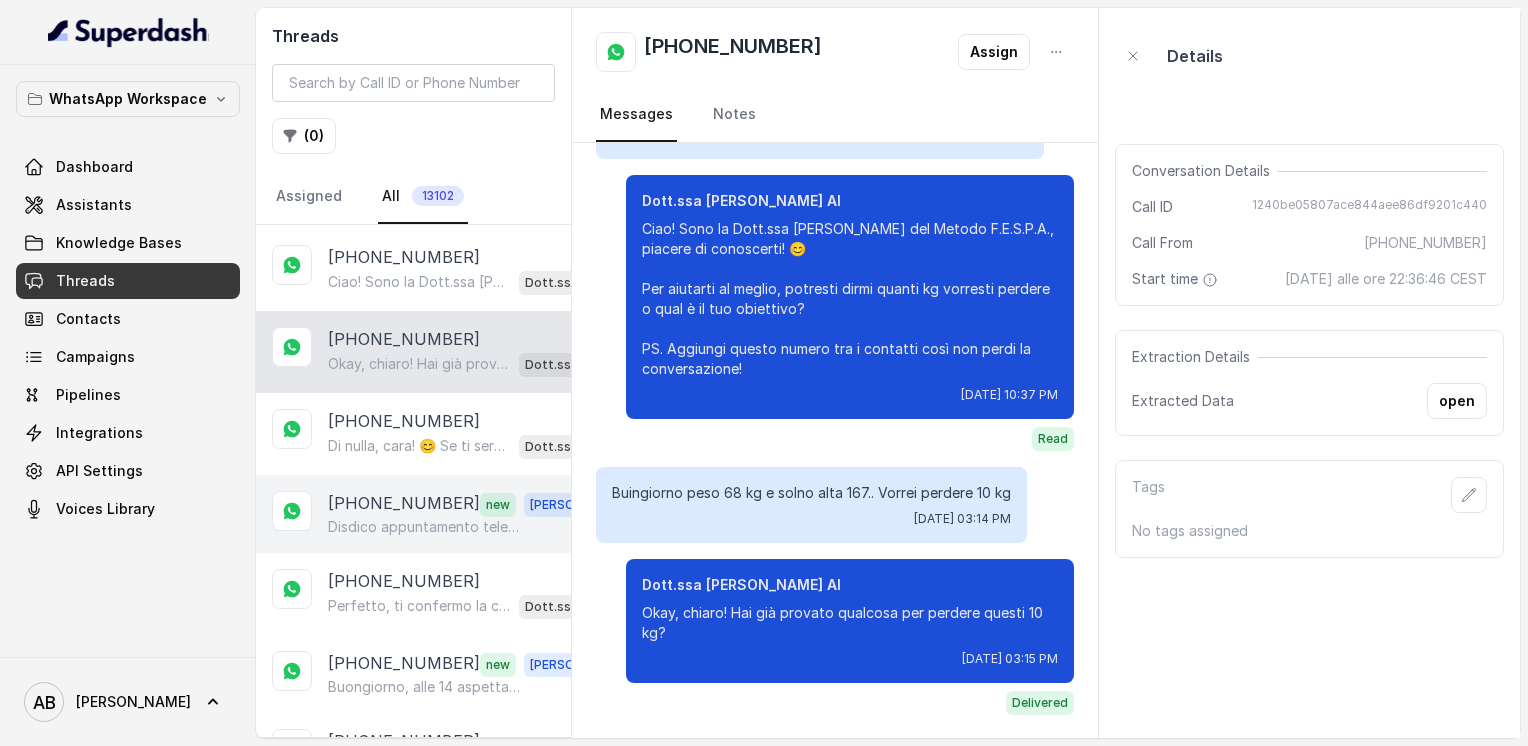 click on "[PHONE_NUMBER]   new [PERSON_NAME] Disdico appuntamento  telefonico  di [DATE]  ,non chiamate ho cambiato  idea" at bounding box center [413, 514] 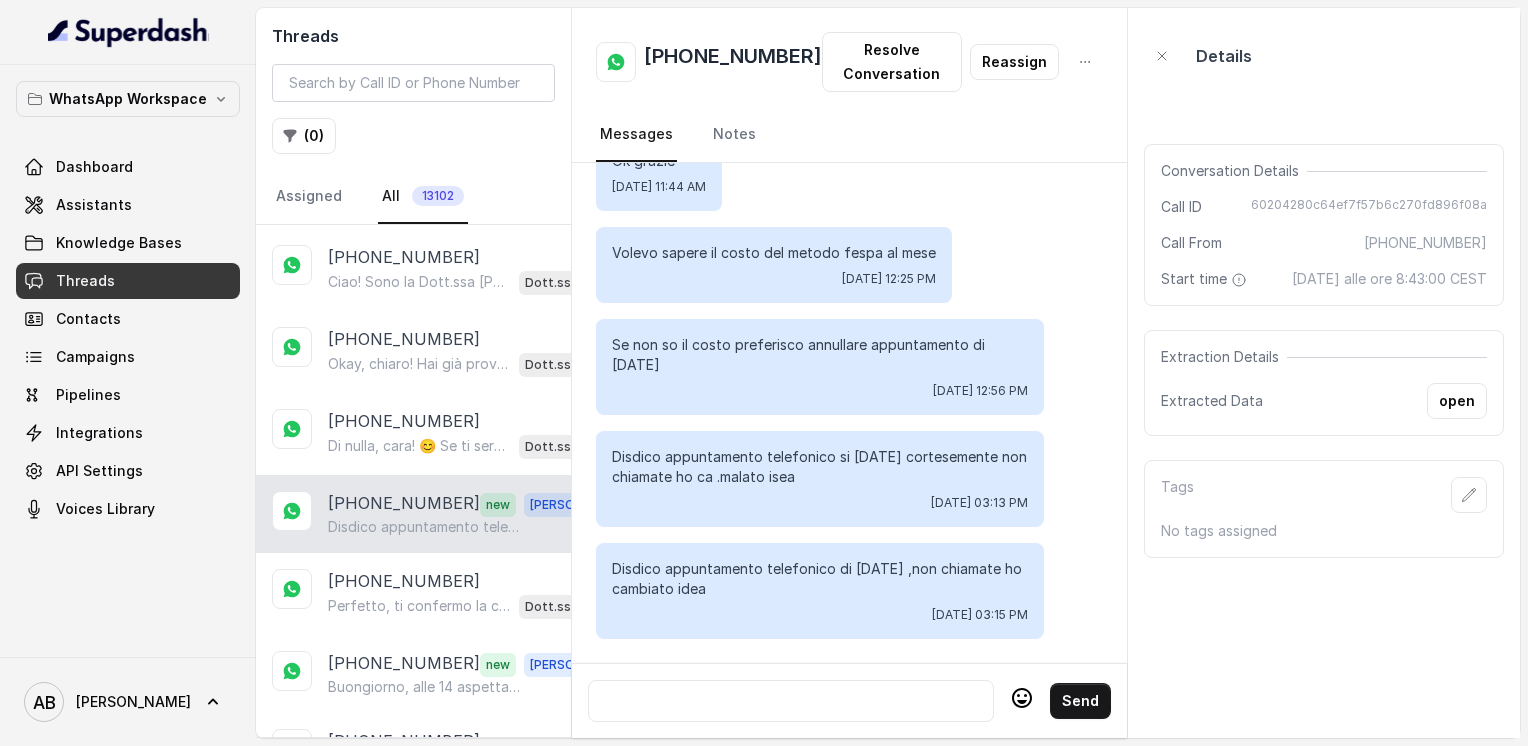 scroll, scrollTop: 2512, scrollLeft: 0, axis: vertical 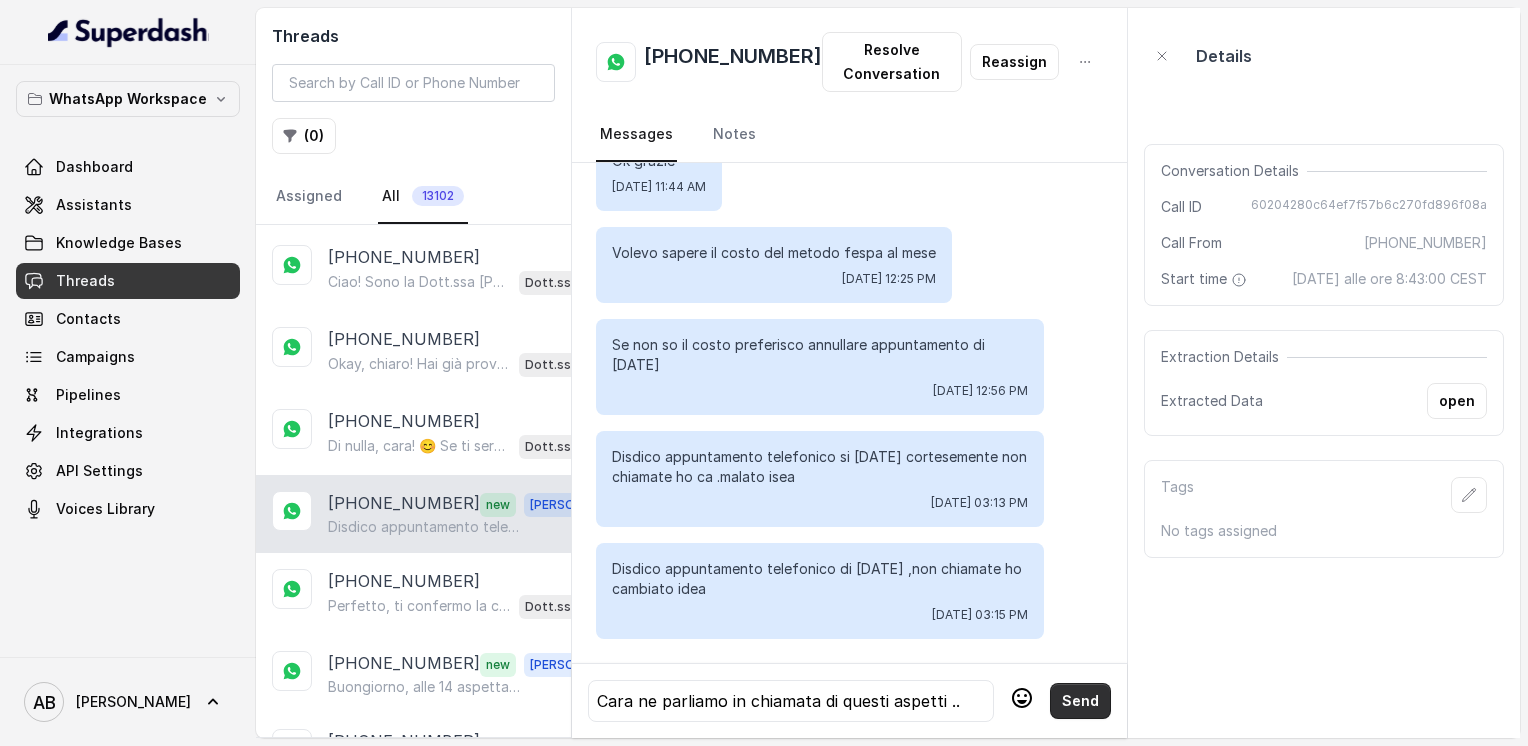 click on "Send" at bounding box center (1080, 701) 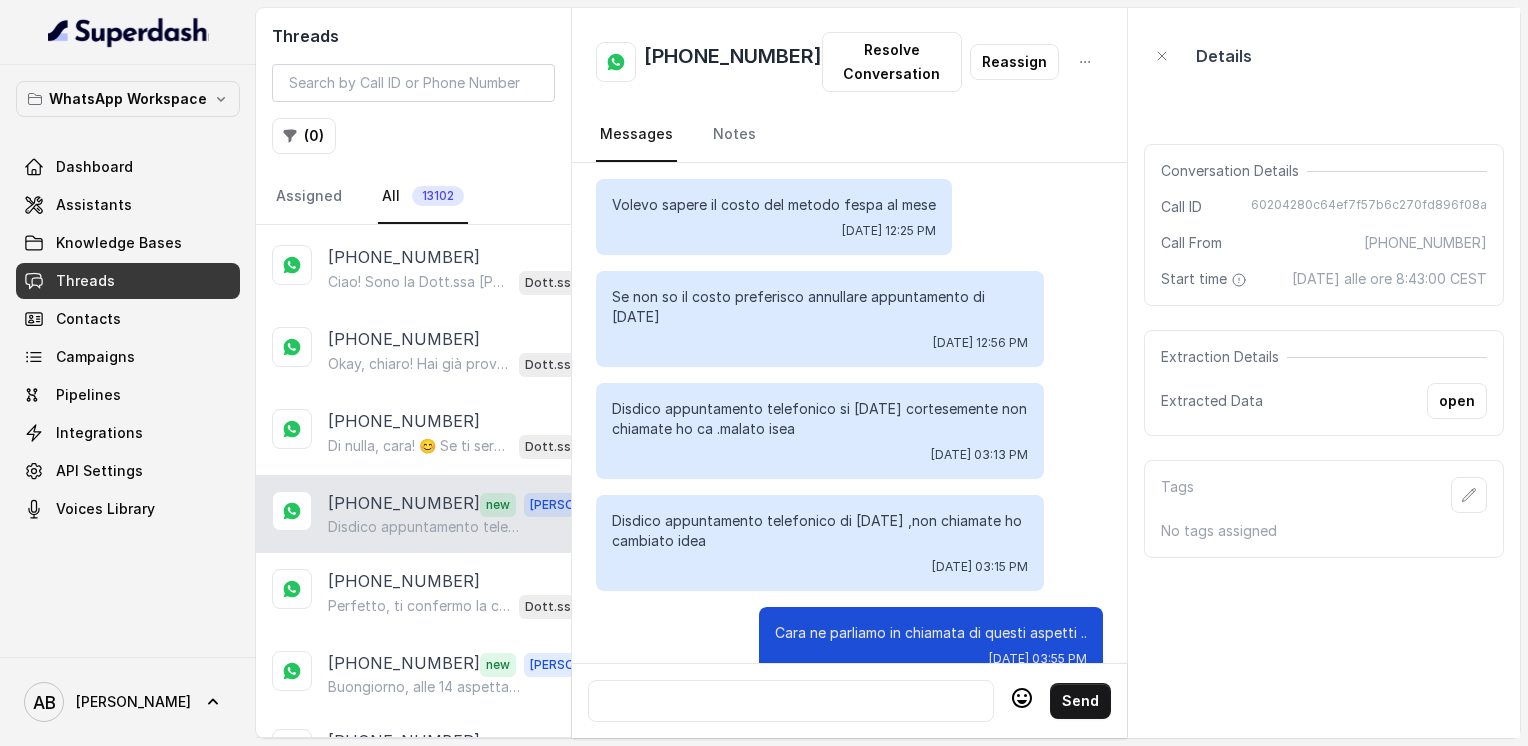 scroll, scrollTop: 2604, scrollLeft: 0, axis: vertical 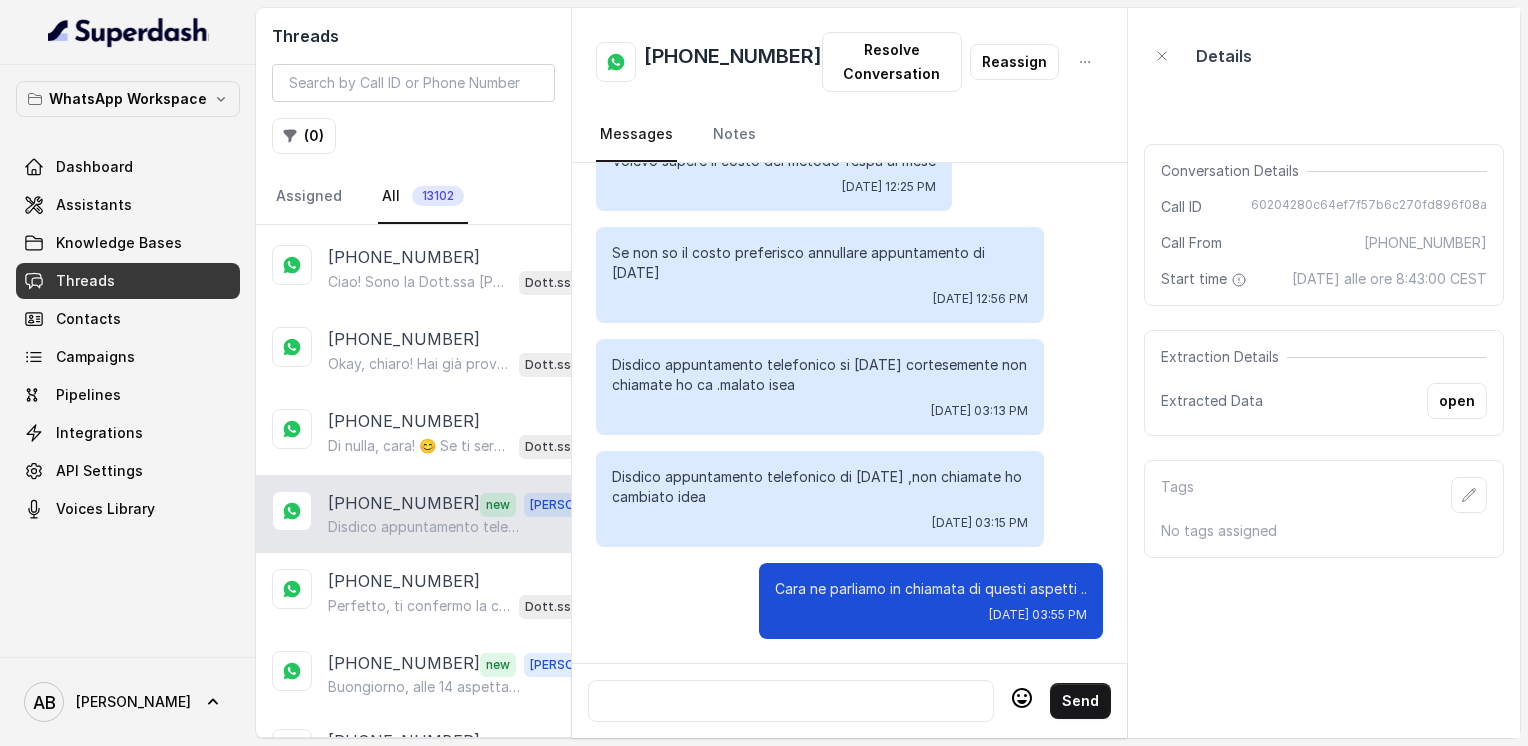 click at bounding box center (791, 701) 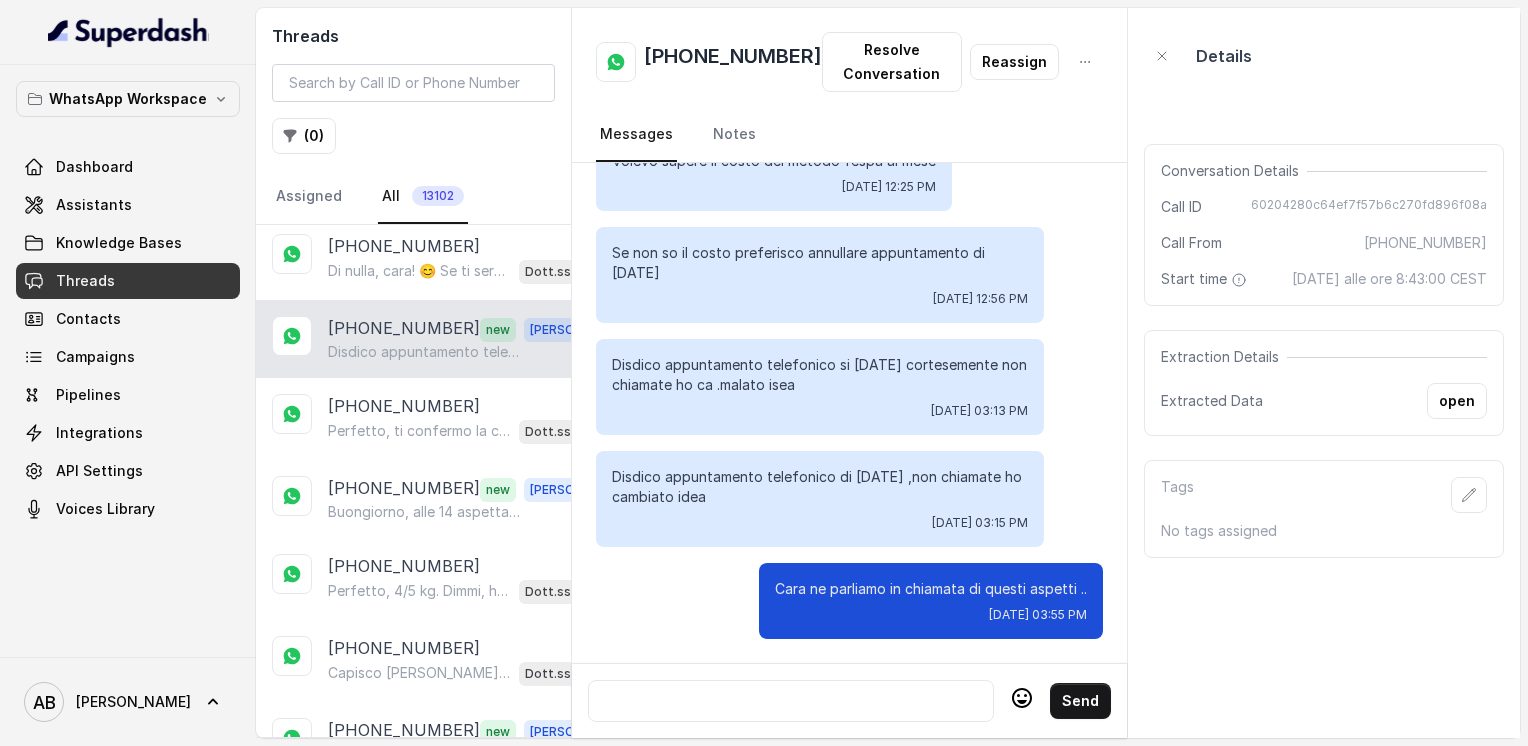 scroll, scrollTop: 1000, scrollLeft: 0, axis: vertical 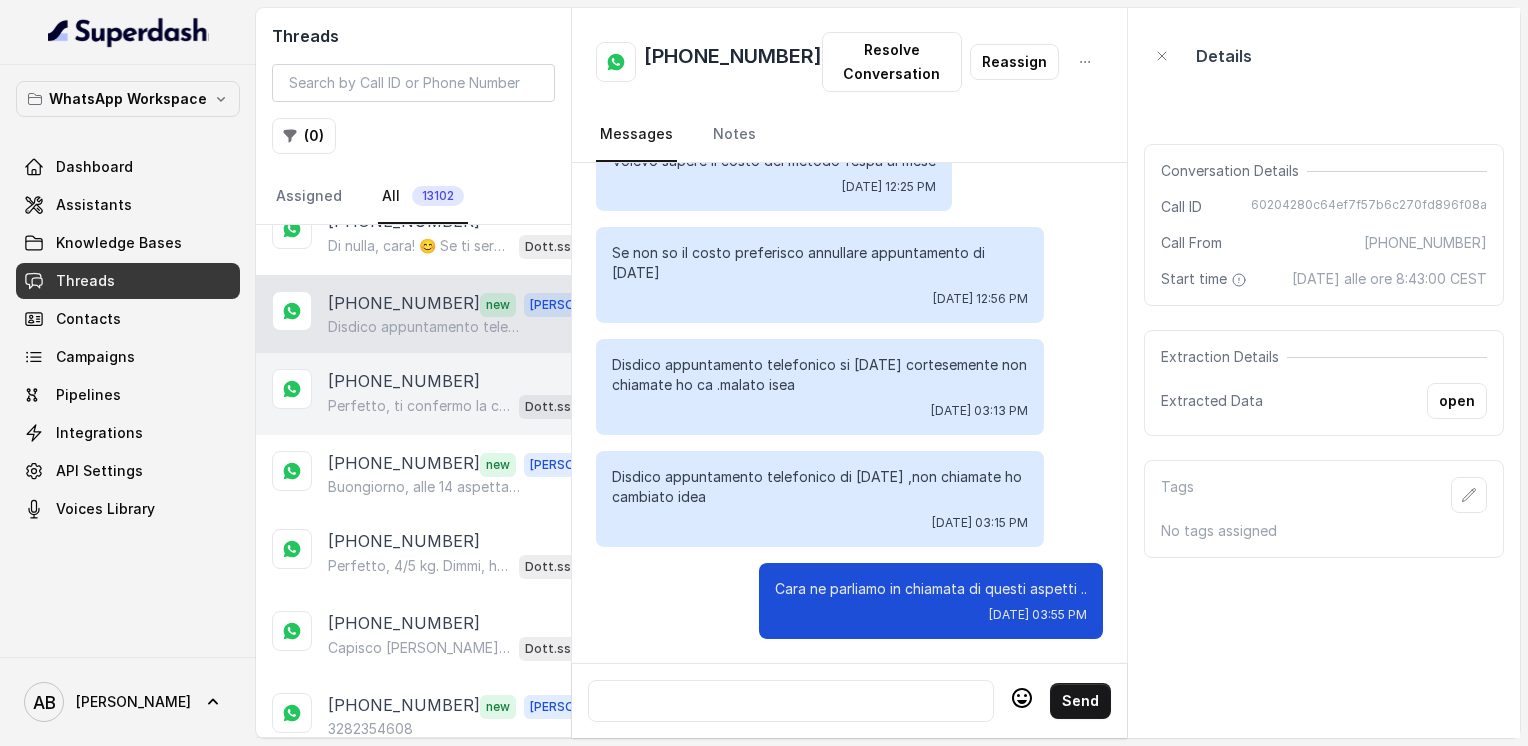click on "Perfetto, ti confermo la chiamata per [DATE] alle 17:00! 📞
Un nostro segretario ti chiamerà per spiegarti come funziona il Metodo FESPA e come possiamo aiutarti a perdere i 15 kg, ottenendo libertà alimentare e un corpo magro, tonico ed armonico.
Intanto ti consiglio di guardare questo video per capire meglio:
[URL][DOMAIN_NAME]
In bocca al lupo per la chiamata e buona giornata!
PS: la consulenza è gratuita e senza impegno, tieni a portata di mano data e orario. 😊" at bounding box center (419, 406) 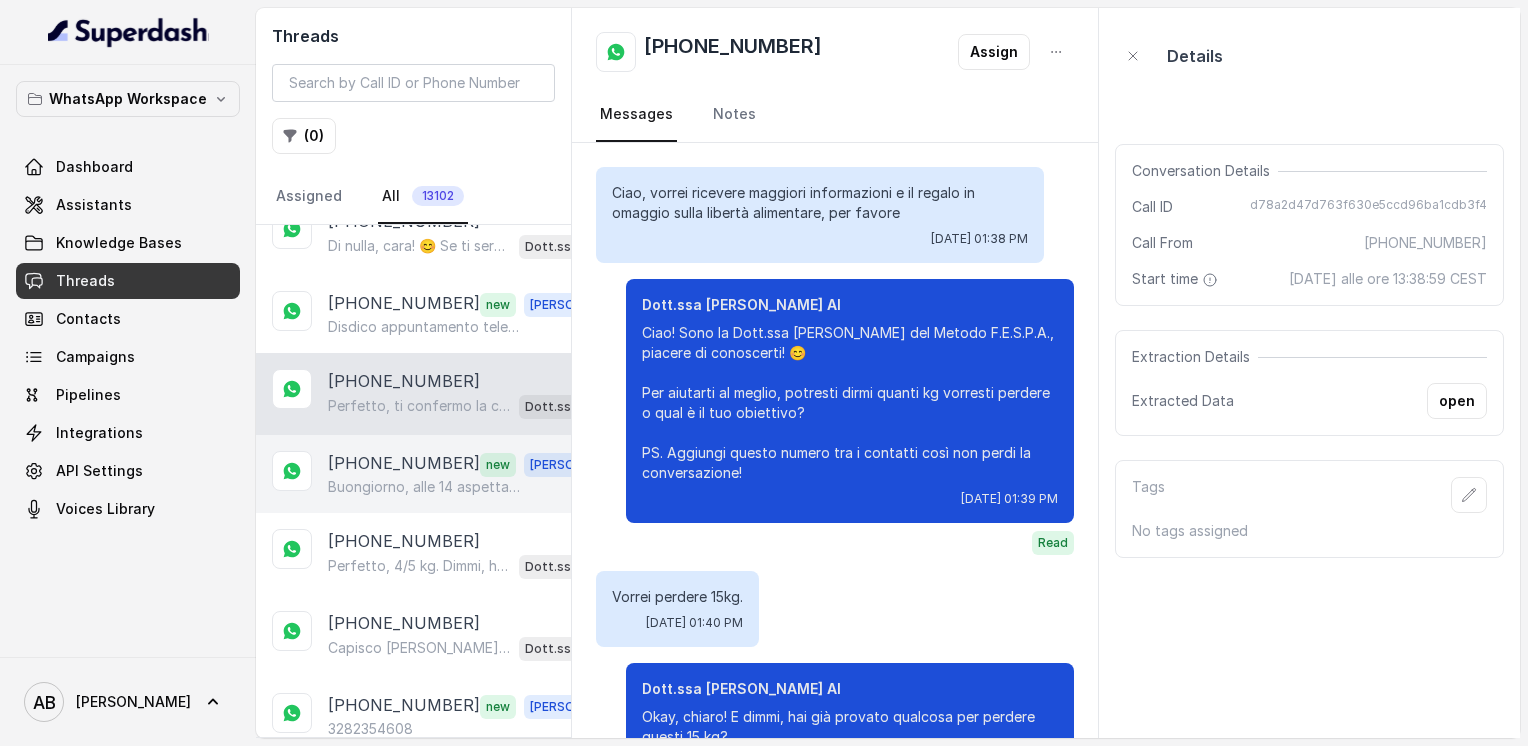scroll, scrollTop: 1376, scrollLeft: 0, axis: vertical 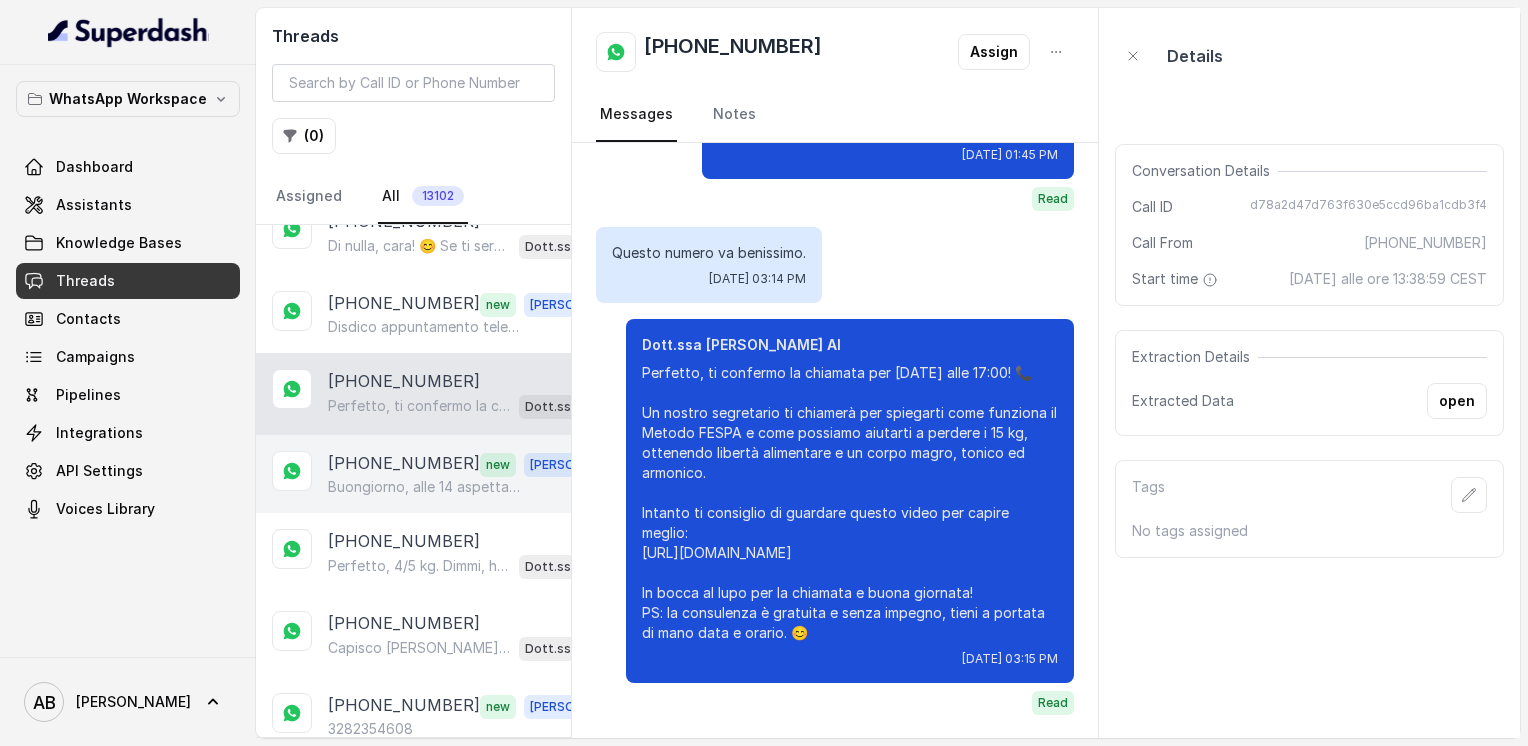 click on "[PHONE_NUMBER]" at bounding box center (404, 464) 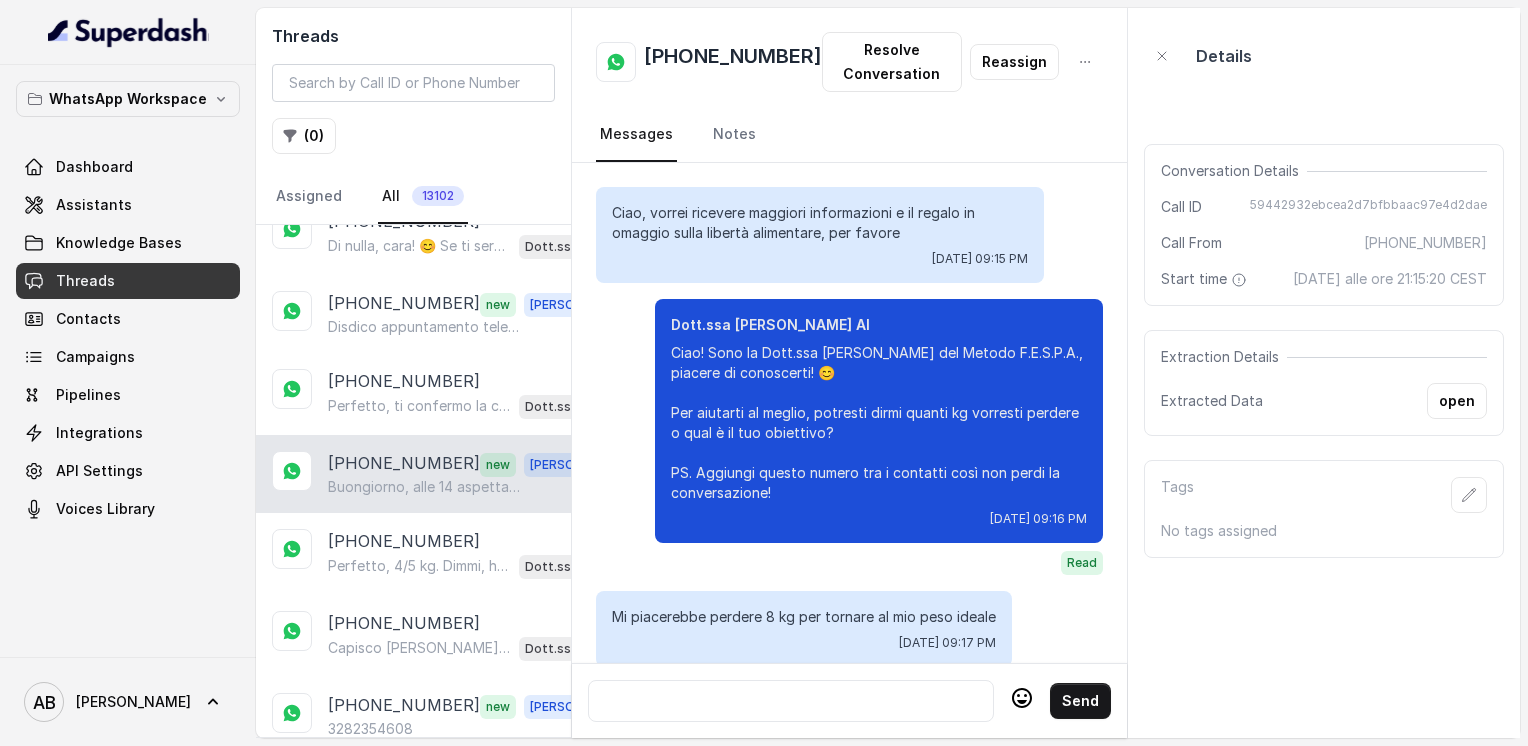 scroll, scrollTop: 3376, scrollLeft: 0, axis: vertical 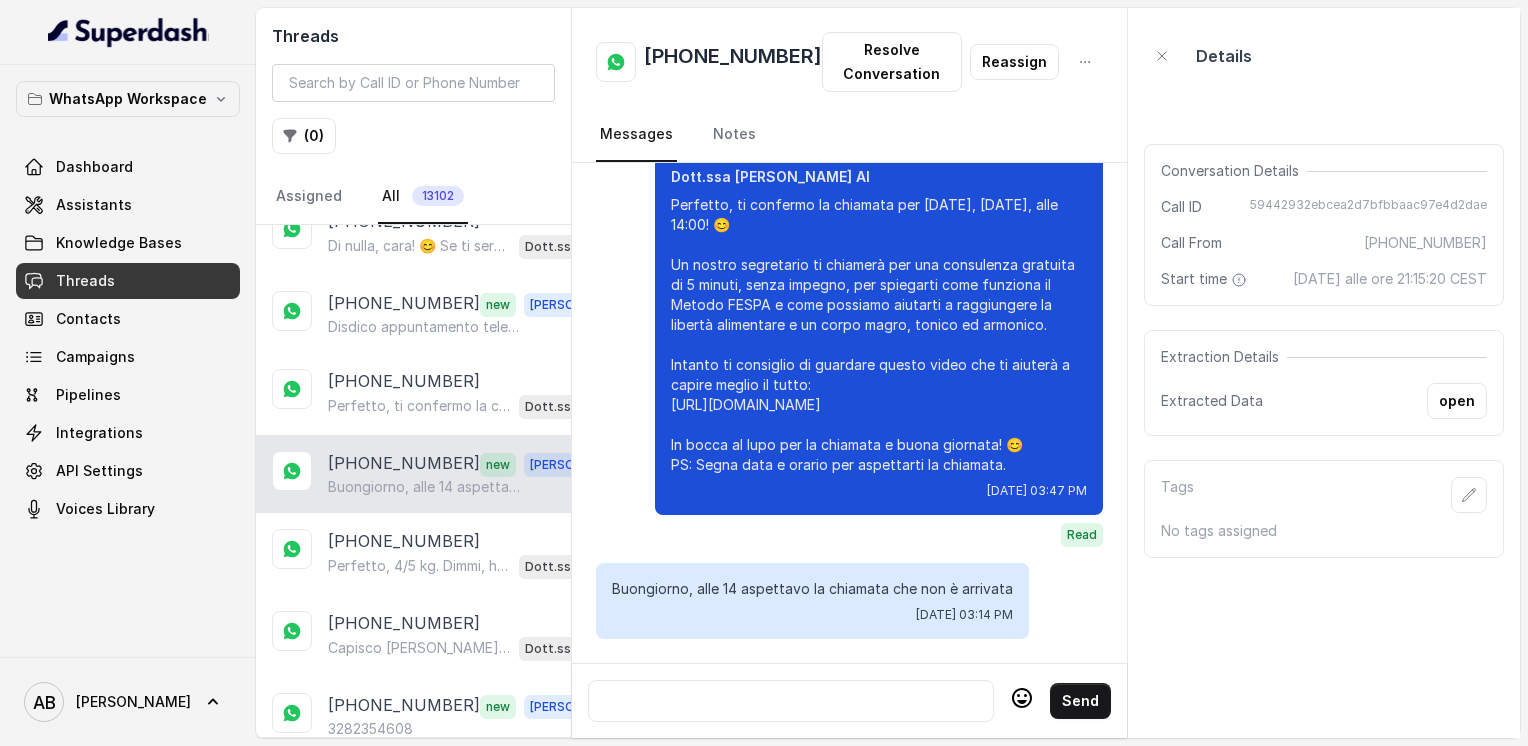 click on "[PHONE_NUMBER]" at bounding box center [733, 62] 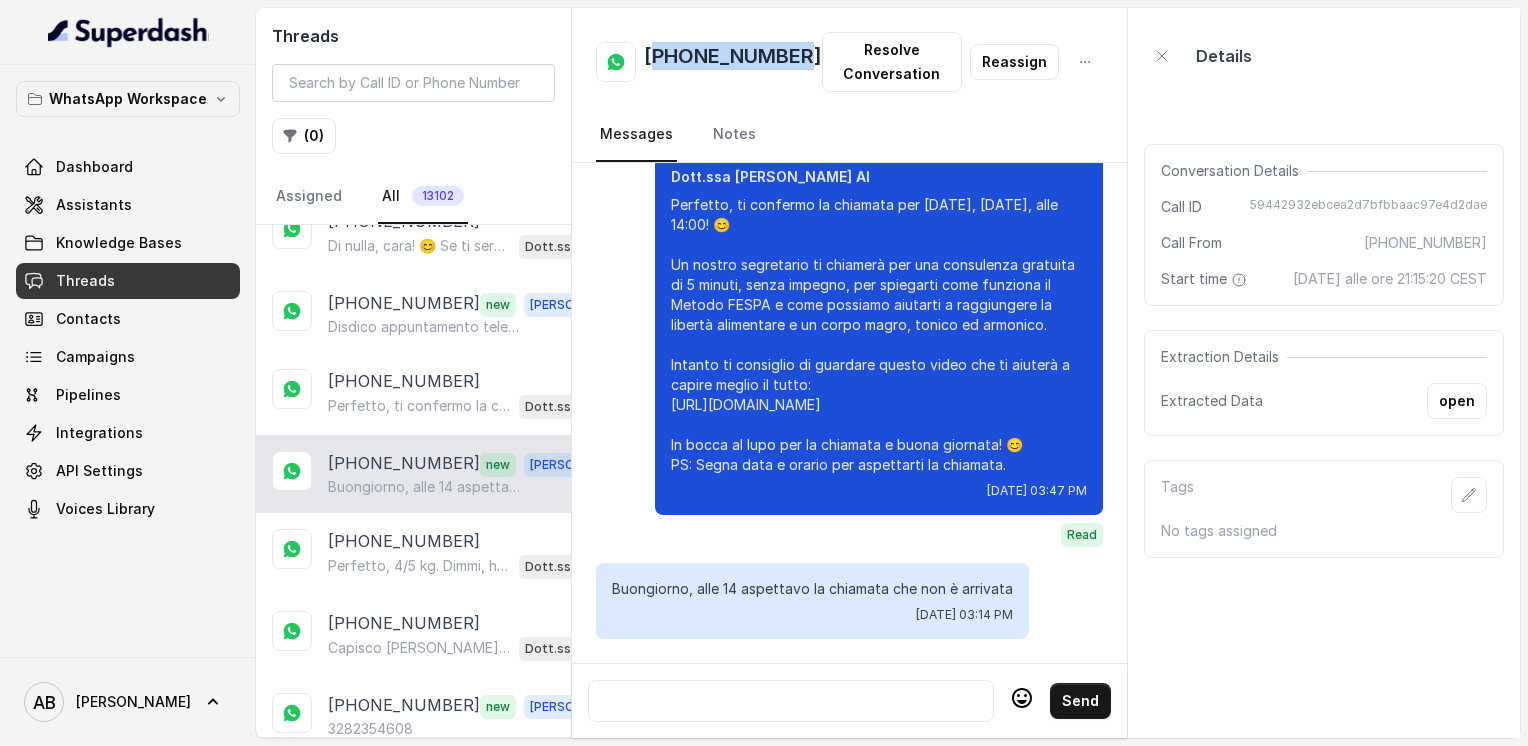 click on "[PHONE_NUMBER]" at bounding box center [733, 62] 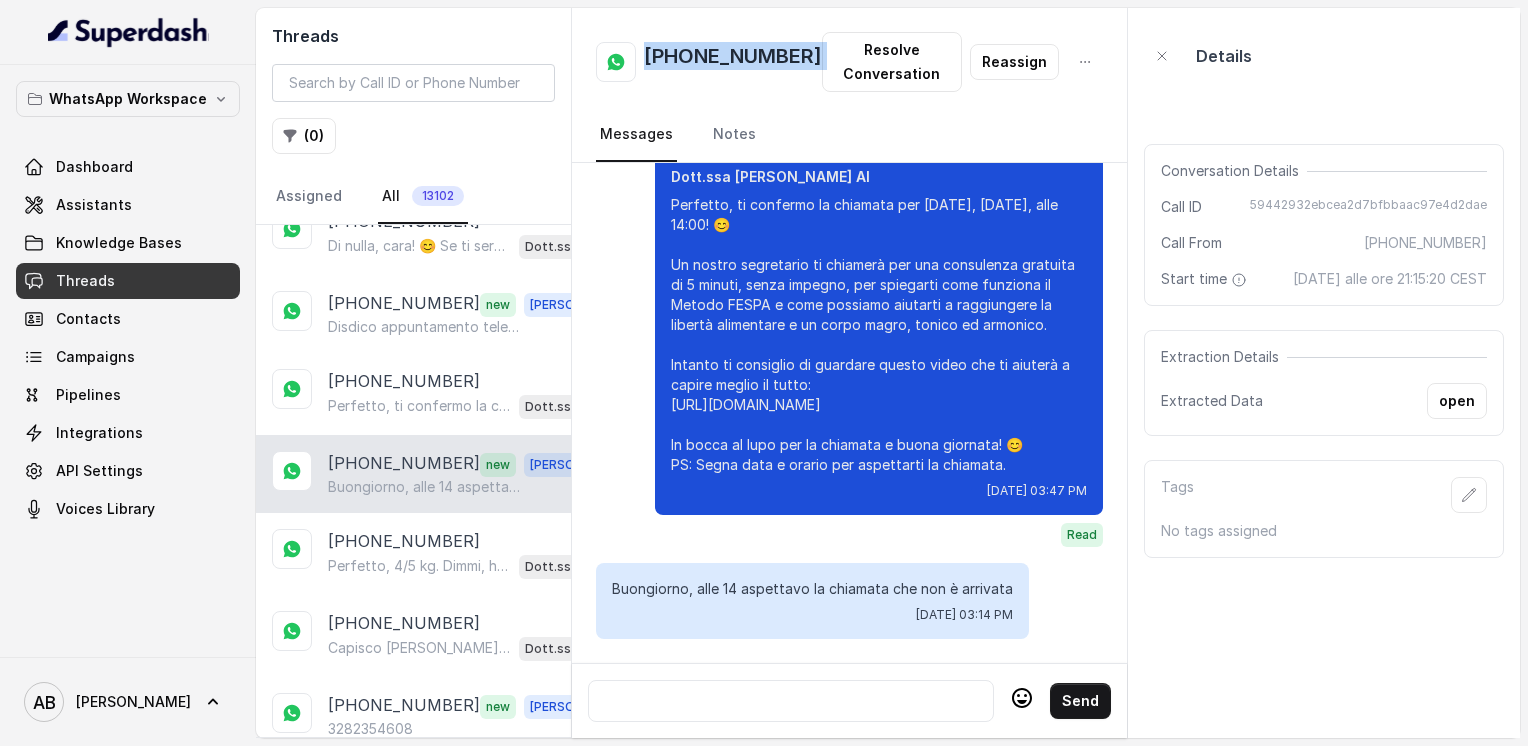 click on "[PHONE_NUMBER]" at bounding box center [733, 62] 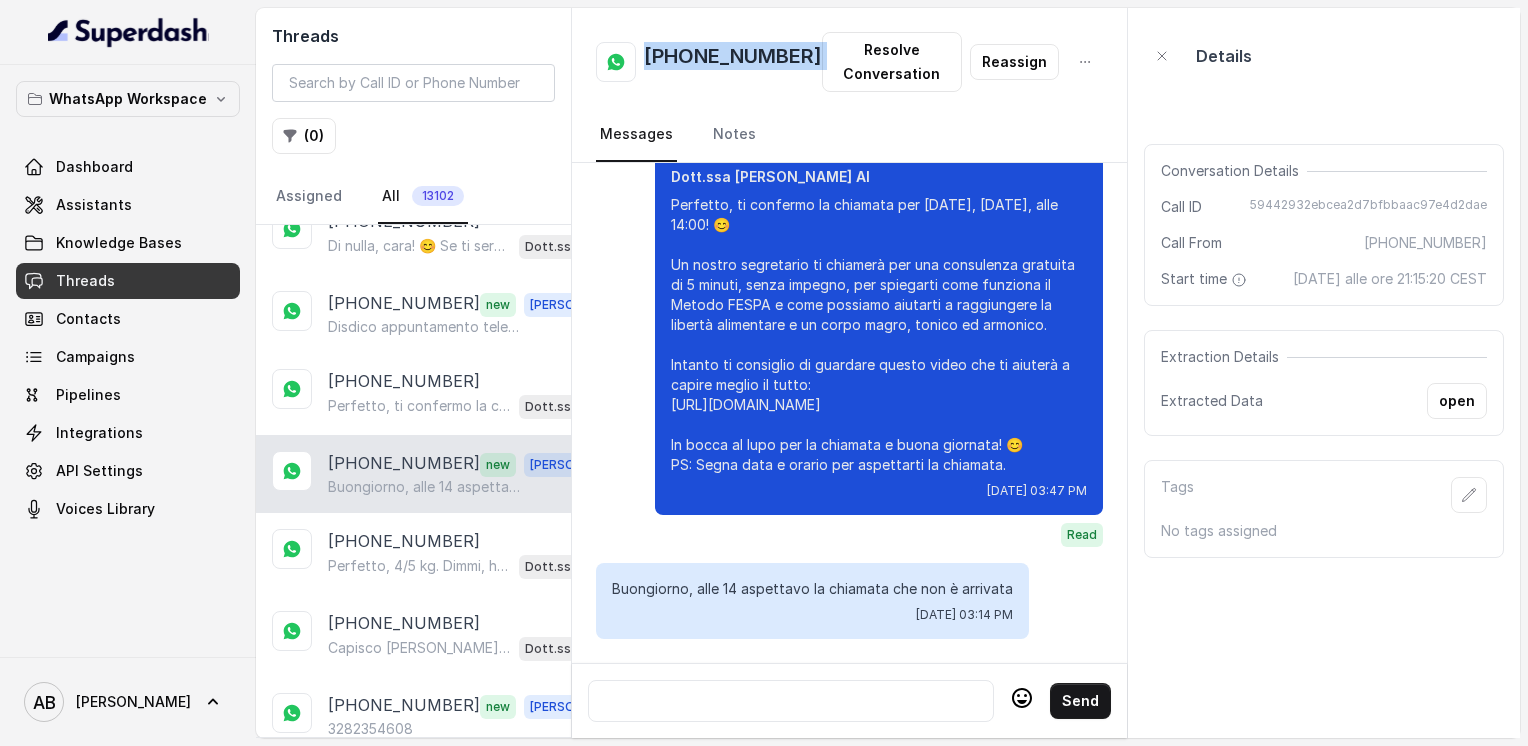 copy on "[PHONE_NUMBER]" 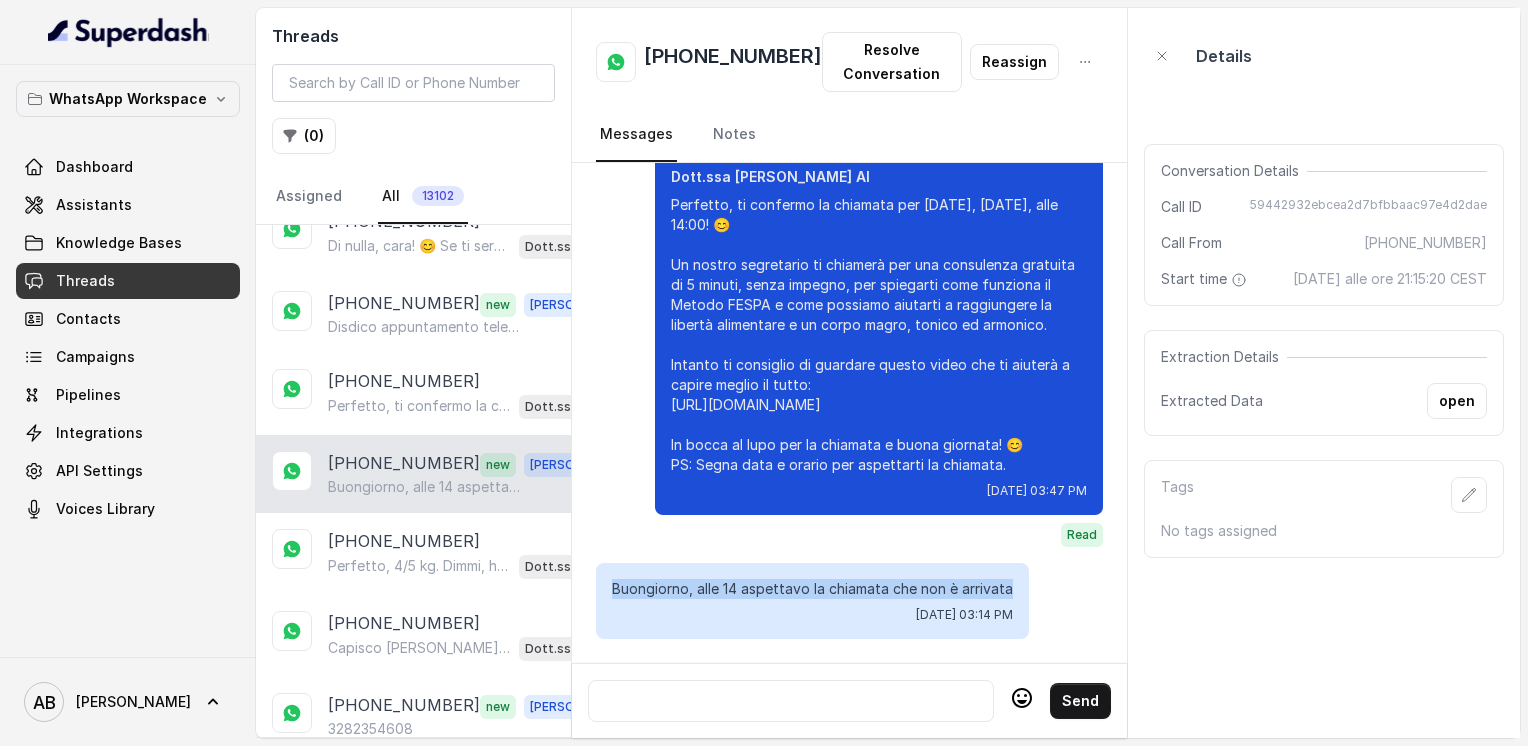 drag, startPoint x: 612, startPoint y: 578, endPoint x: 1012, endPoint y: 565, distance: 400.21118 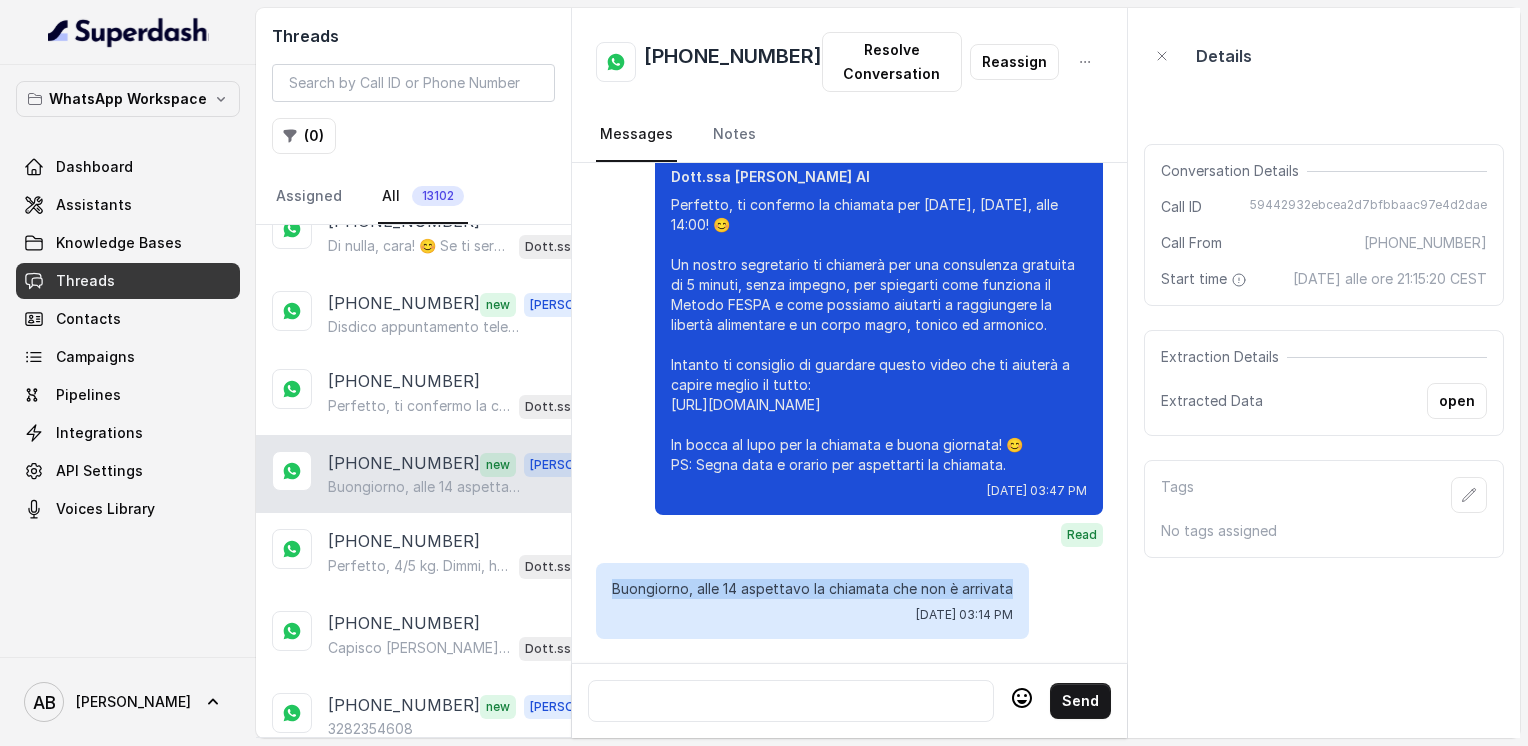 scroll, scrollTop: 3376, scrollLeft: 0, axis: vertical 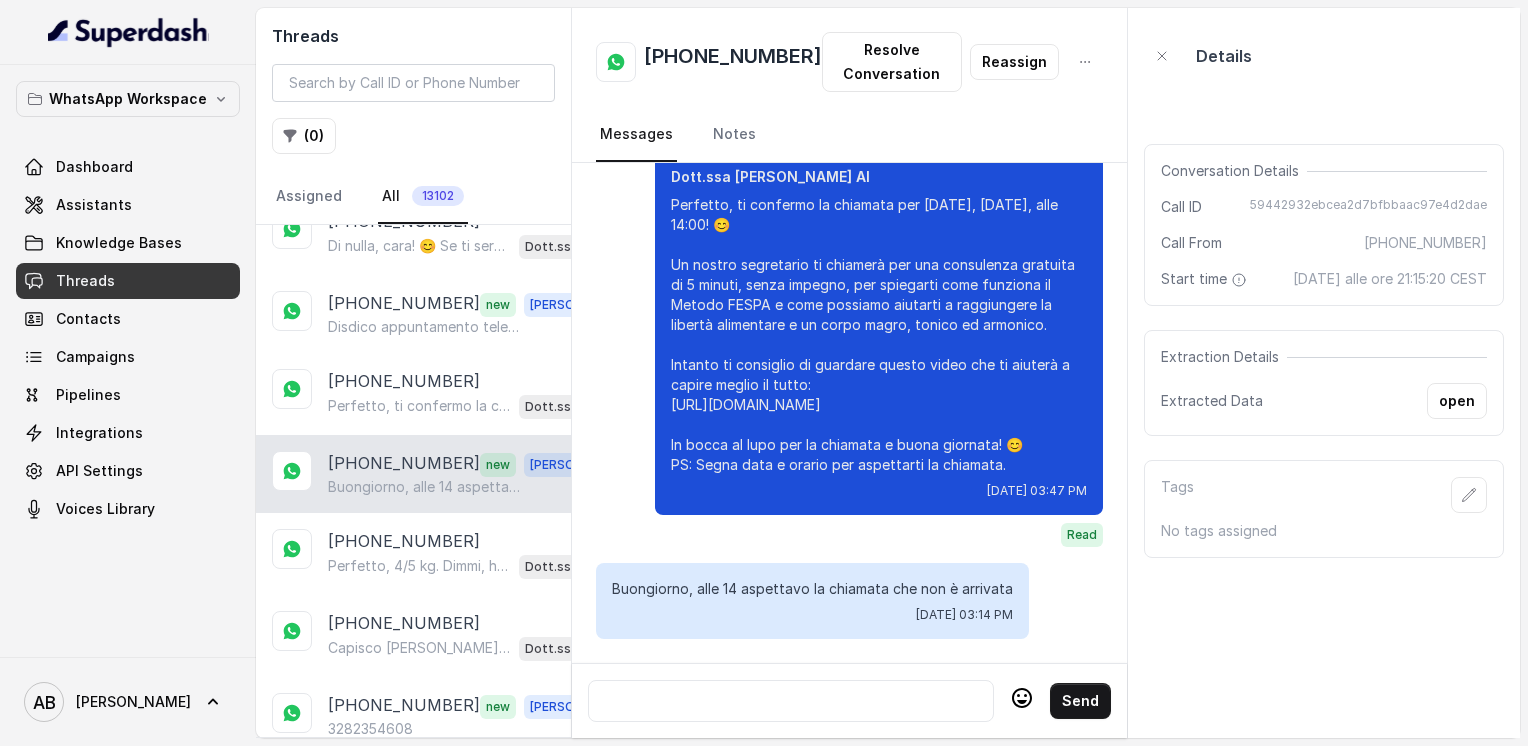 click on "[PHONE_NUMBER]" at bounding box center [733, 62] 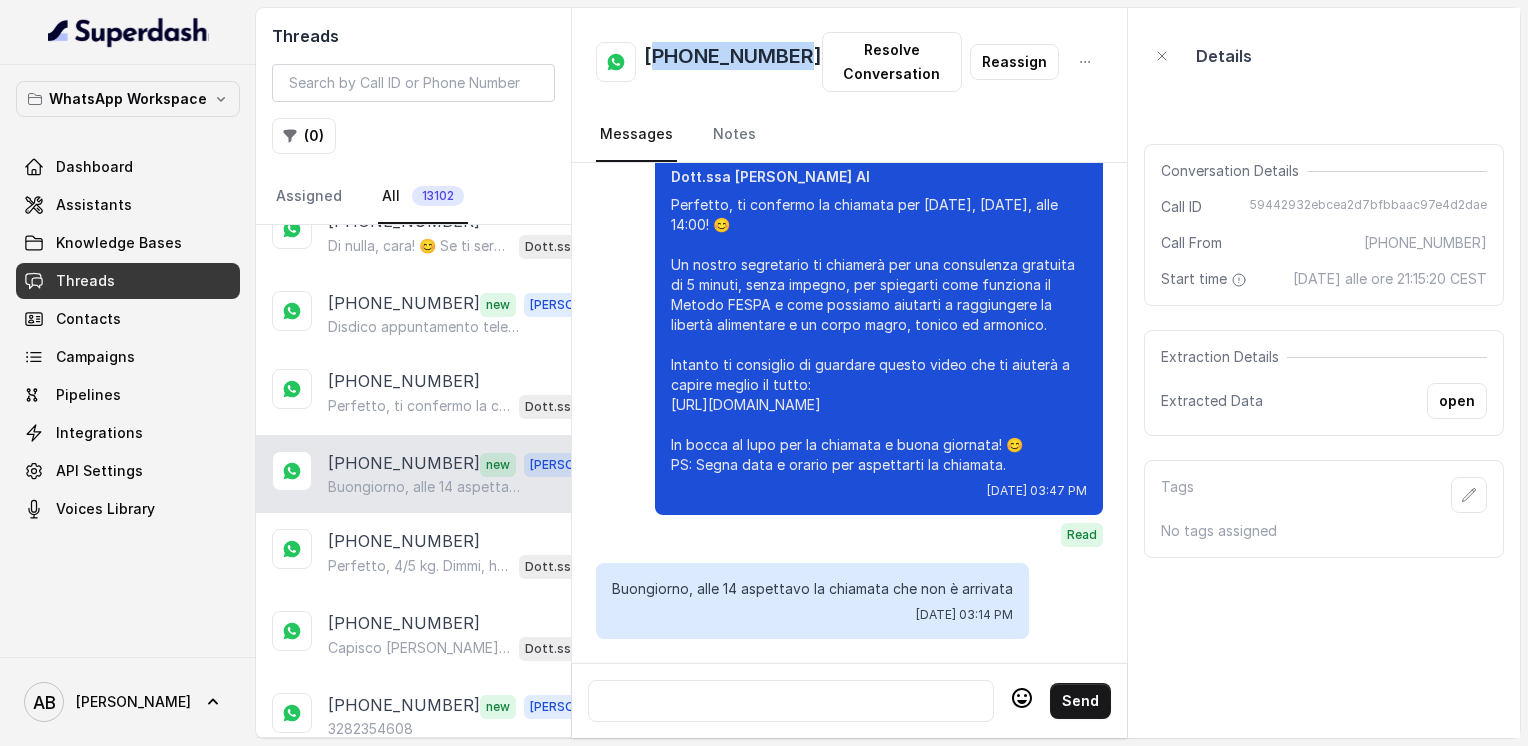 click on "[PHONE_NUMBER]" at bounding box center (733, 62) 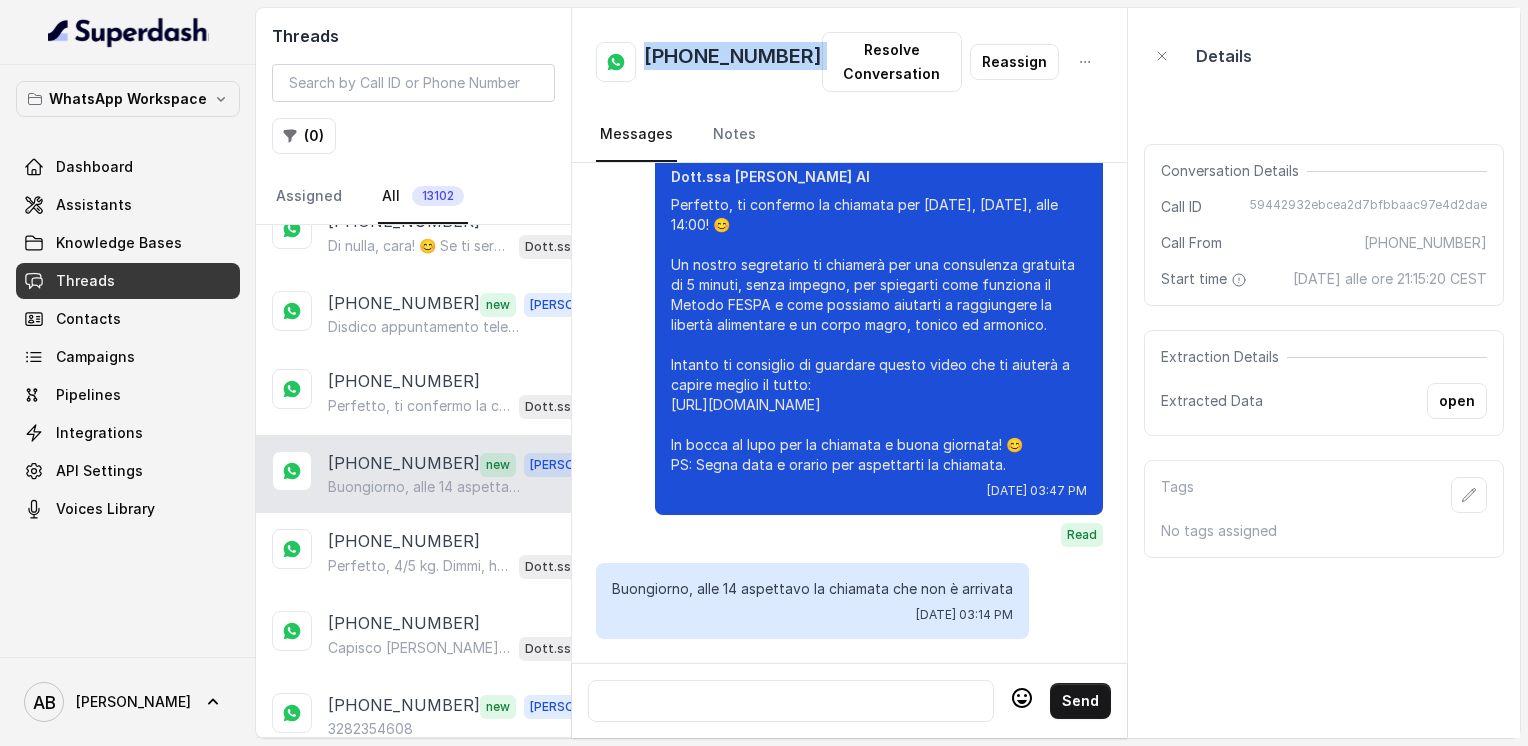 click on "[PHONE_NUMBER]" at bounding box center (733, 62) 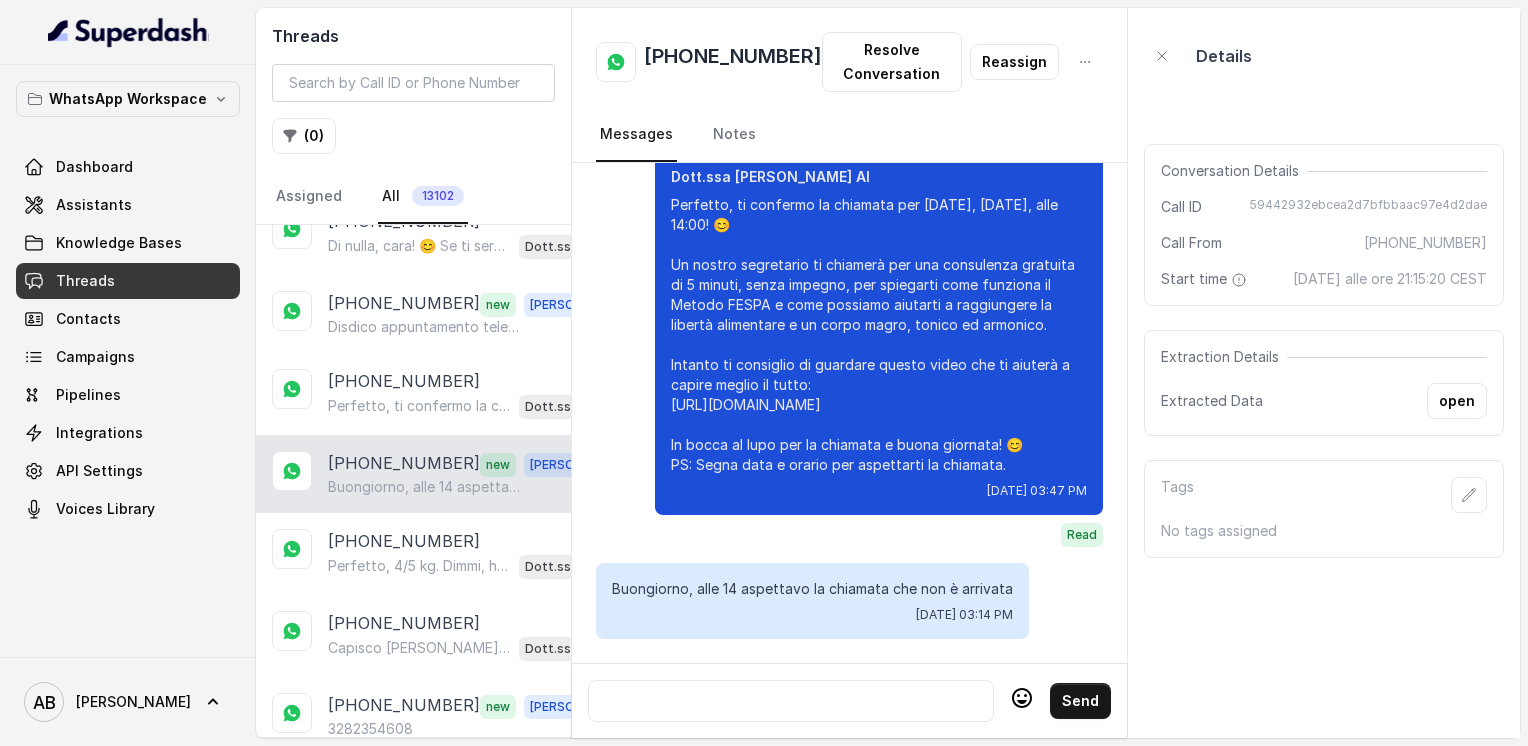 click at bounding box center [791, 701] 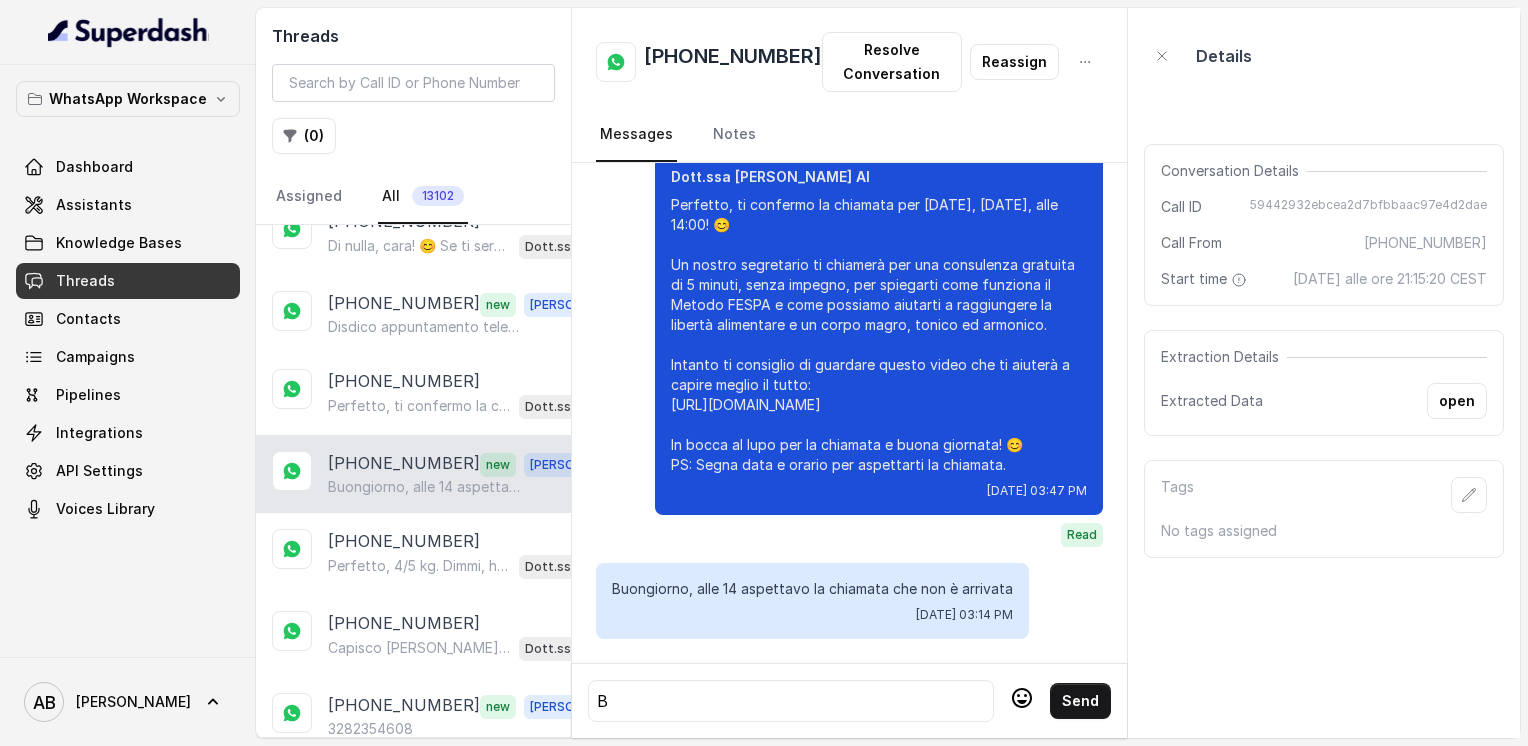 type 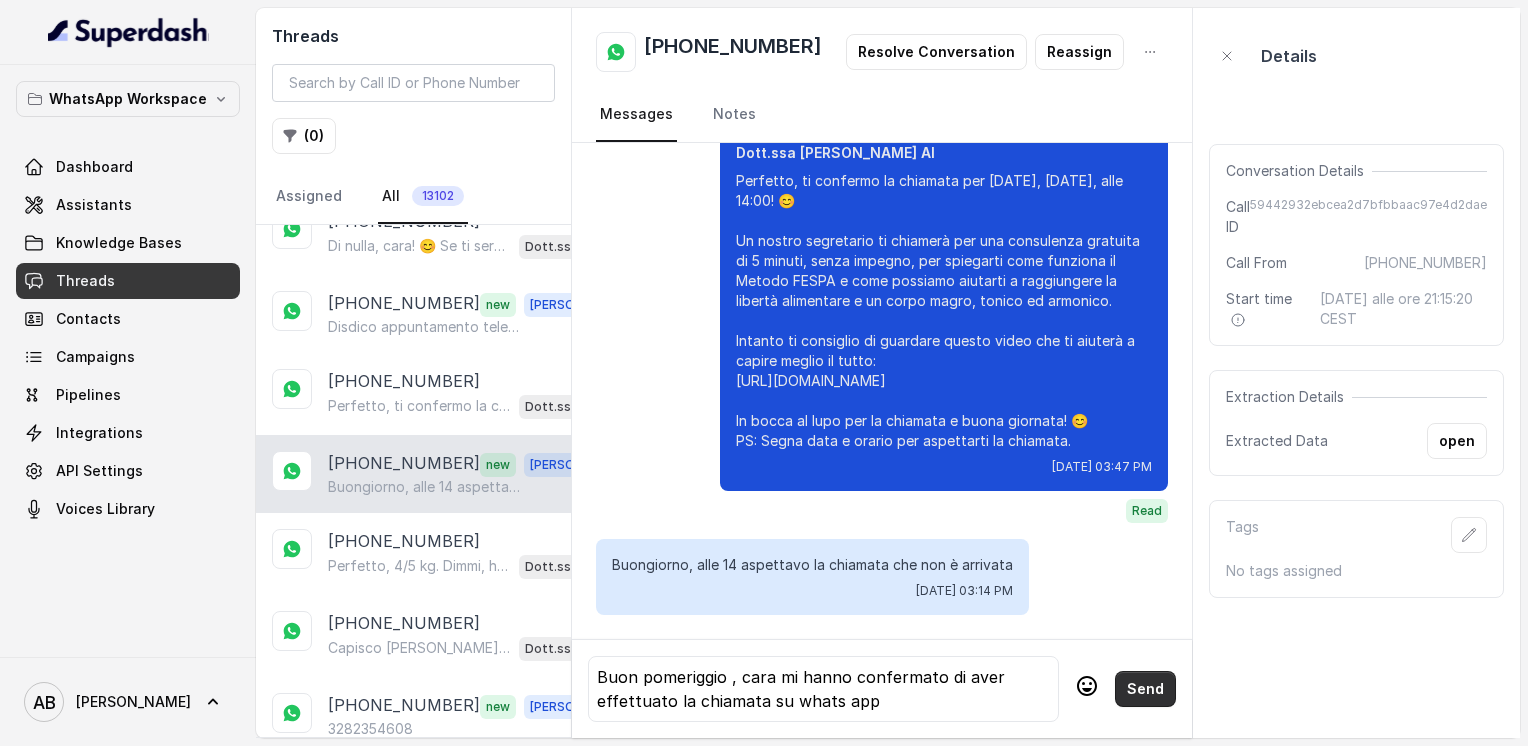 click on "Send" at bounding box center (1145, 689) 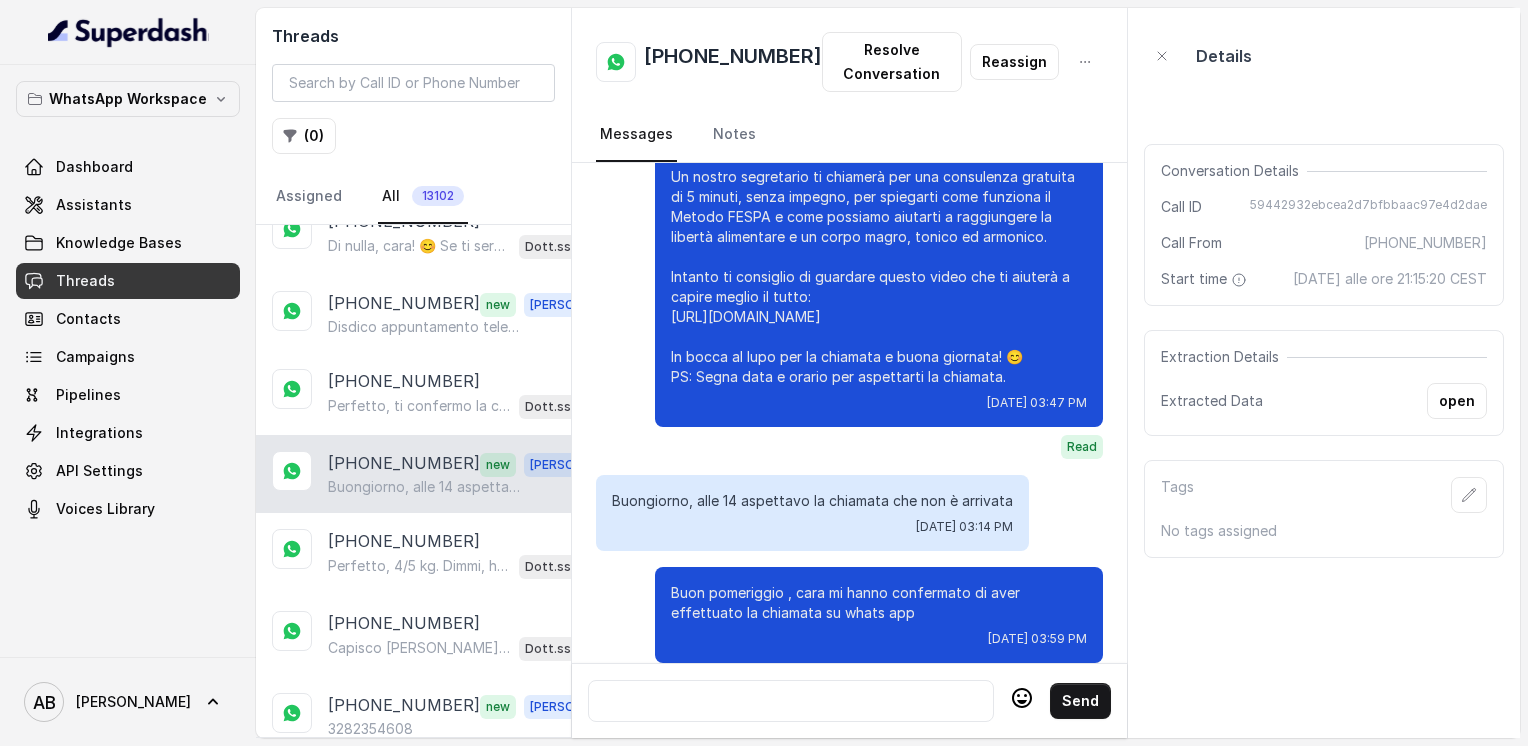 scroll, scrollTop: 3488, scrollLeft: 0, axis: vertical 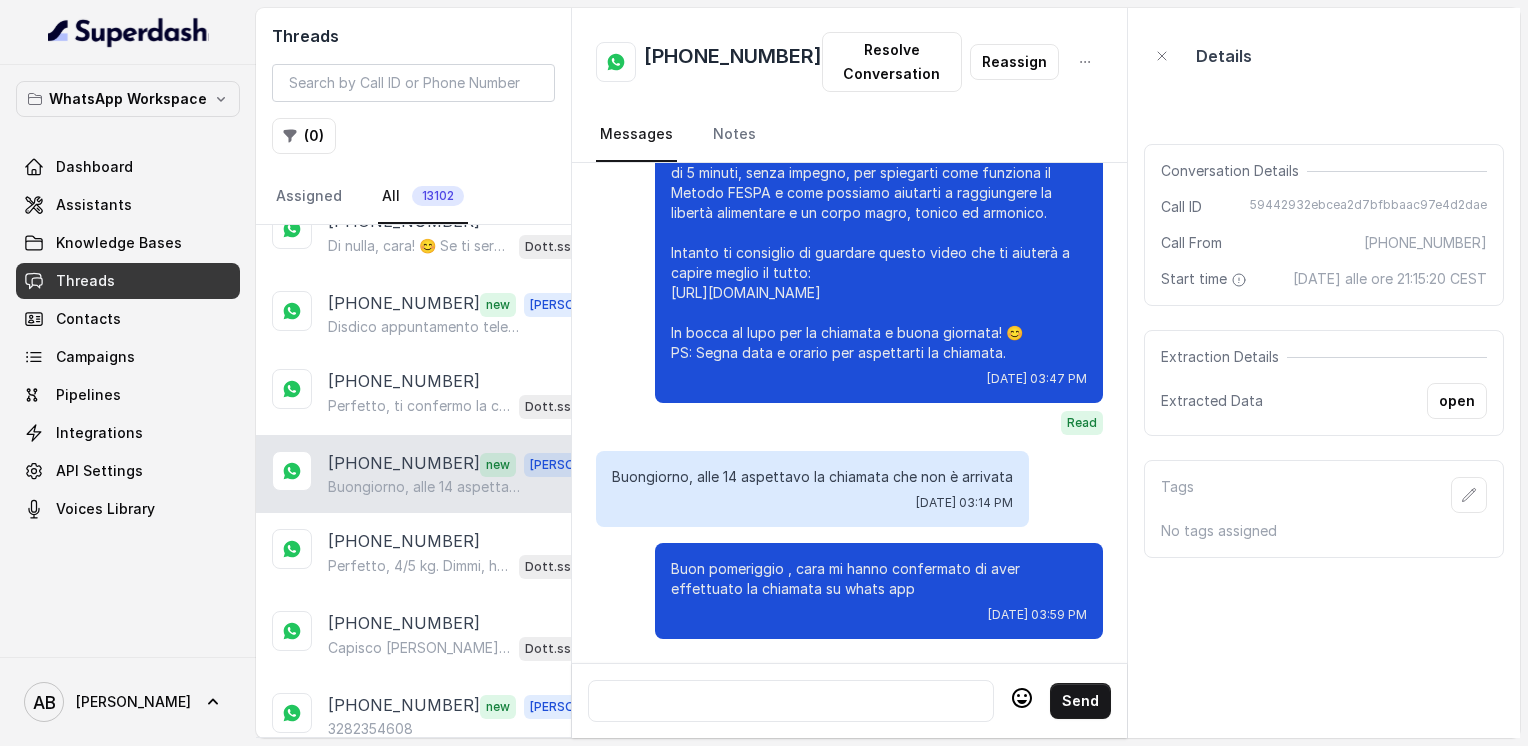 click at bounding box center [791, 701] 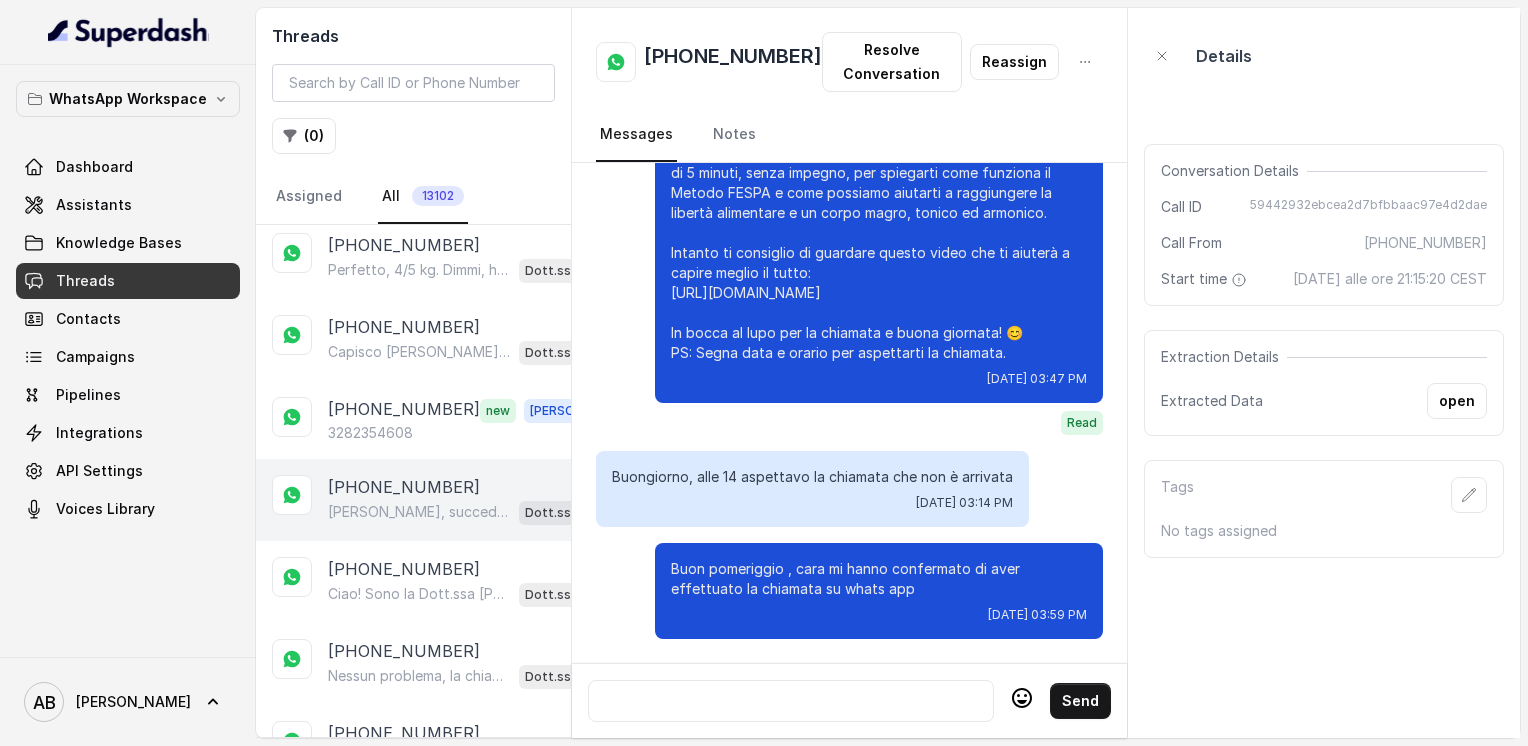 scroll, scrollTop: 1300, scrollLeft: 0, axis: vertical 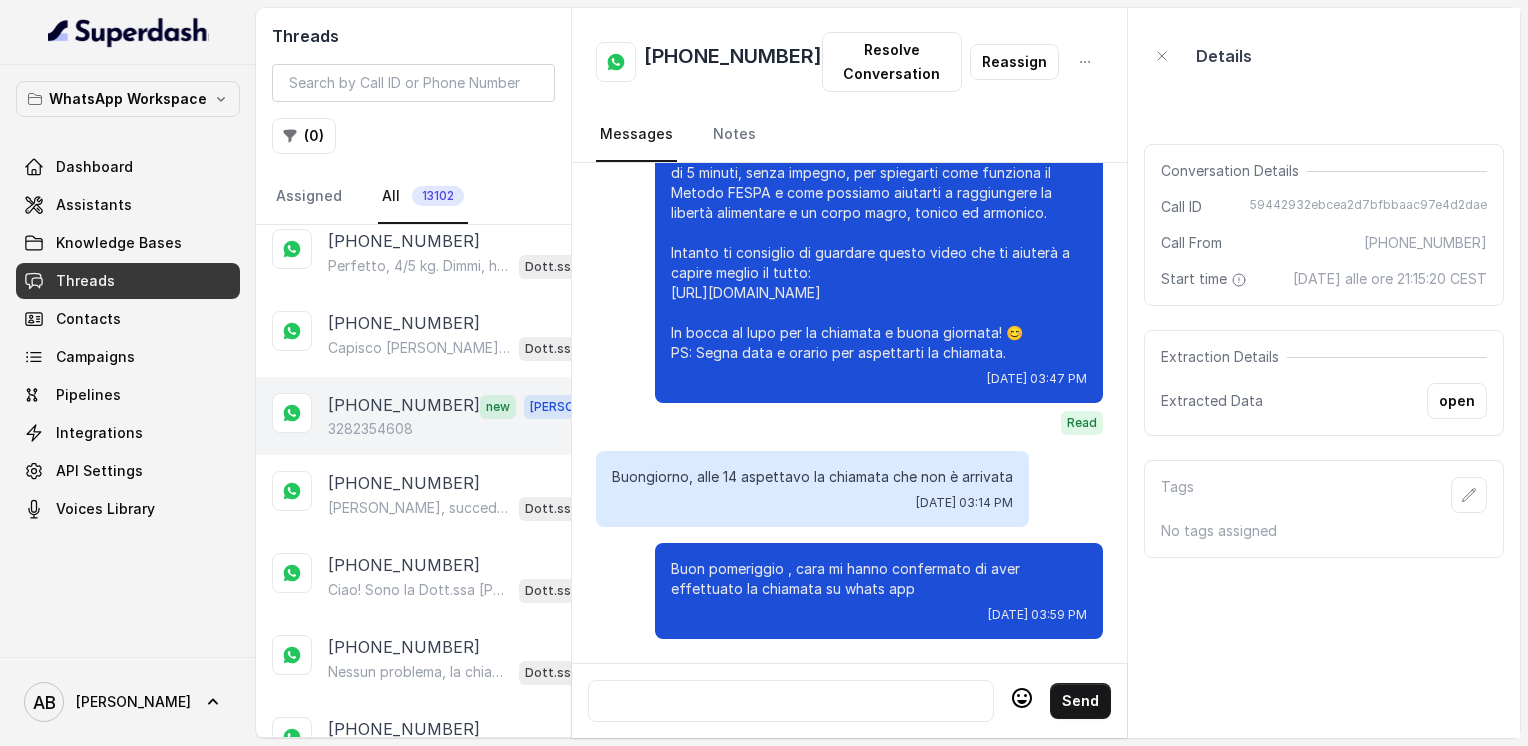 click on "3282354608" at bounding box center (370, 429) 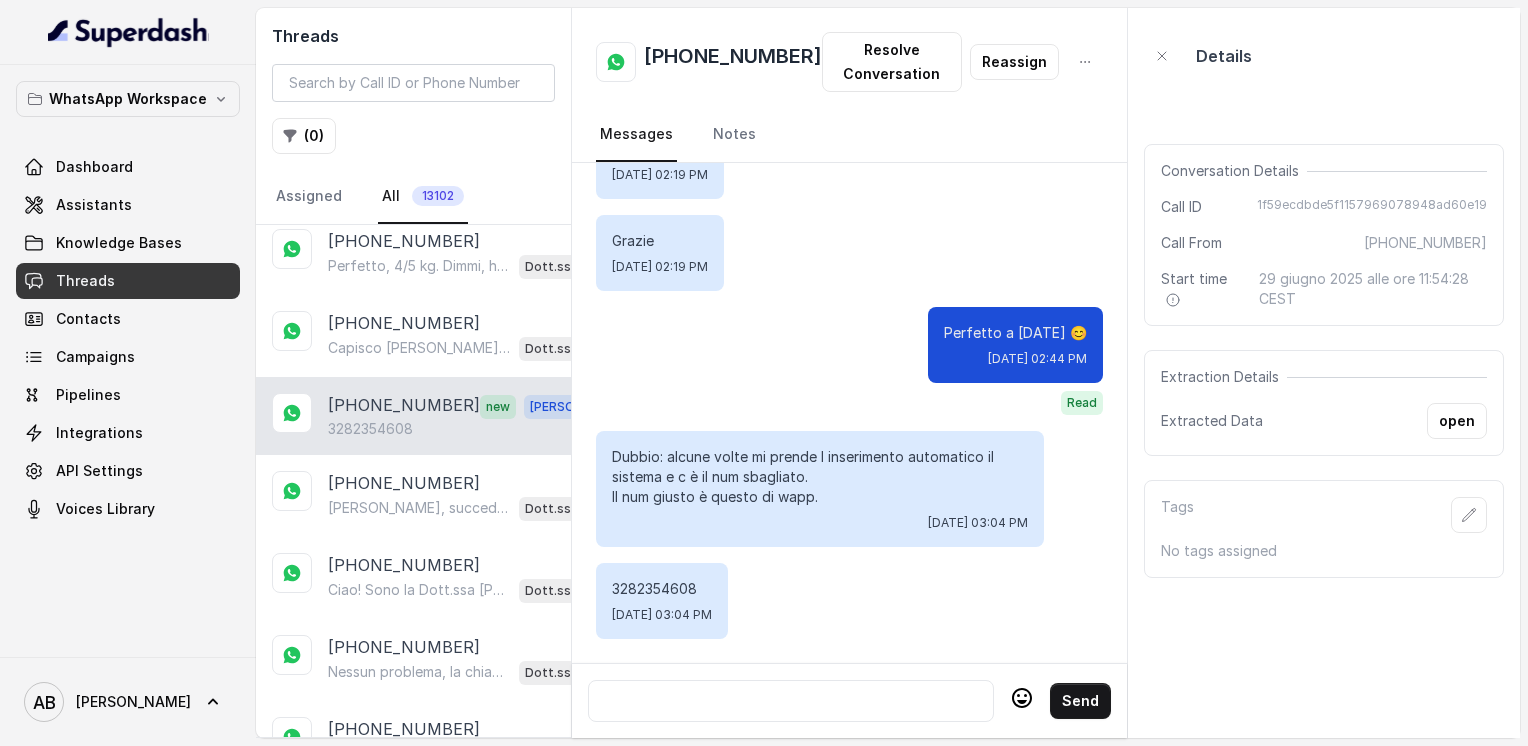 scroll, scrollTop: 3752, scrollLeft: 0, axis: vertical 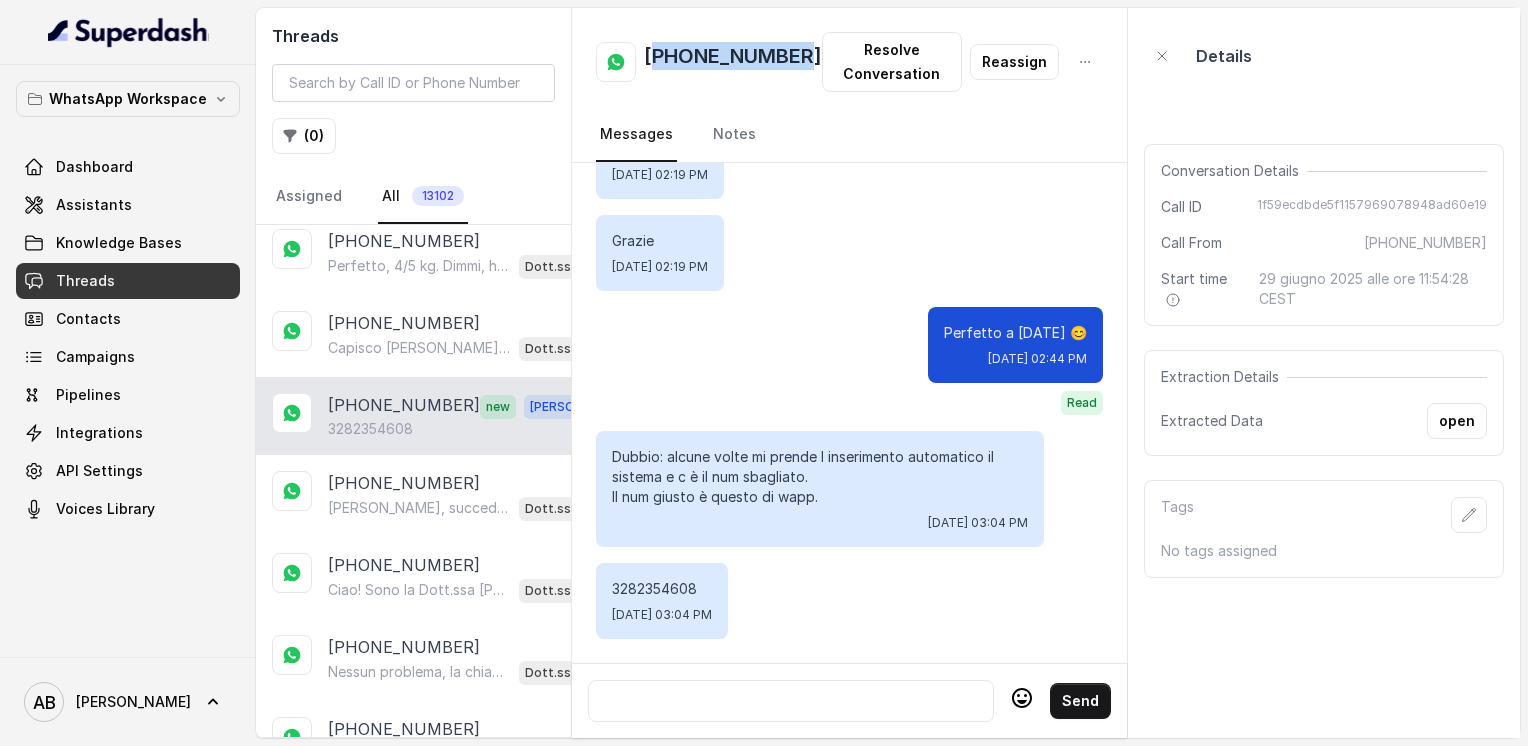 click on "[PHONE_NUMBER]" at bounding box center (733, 62) 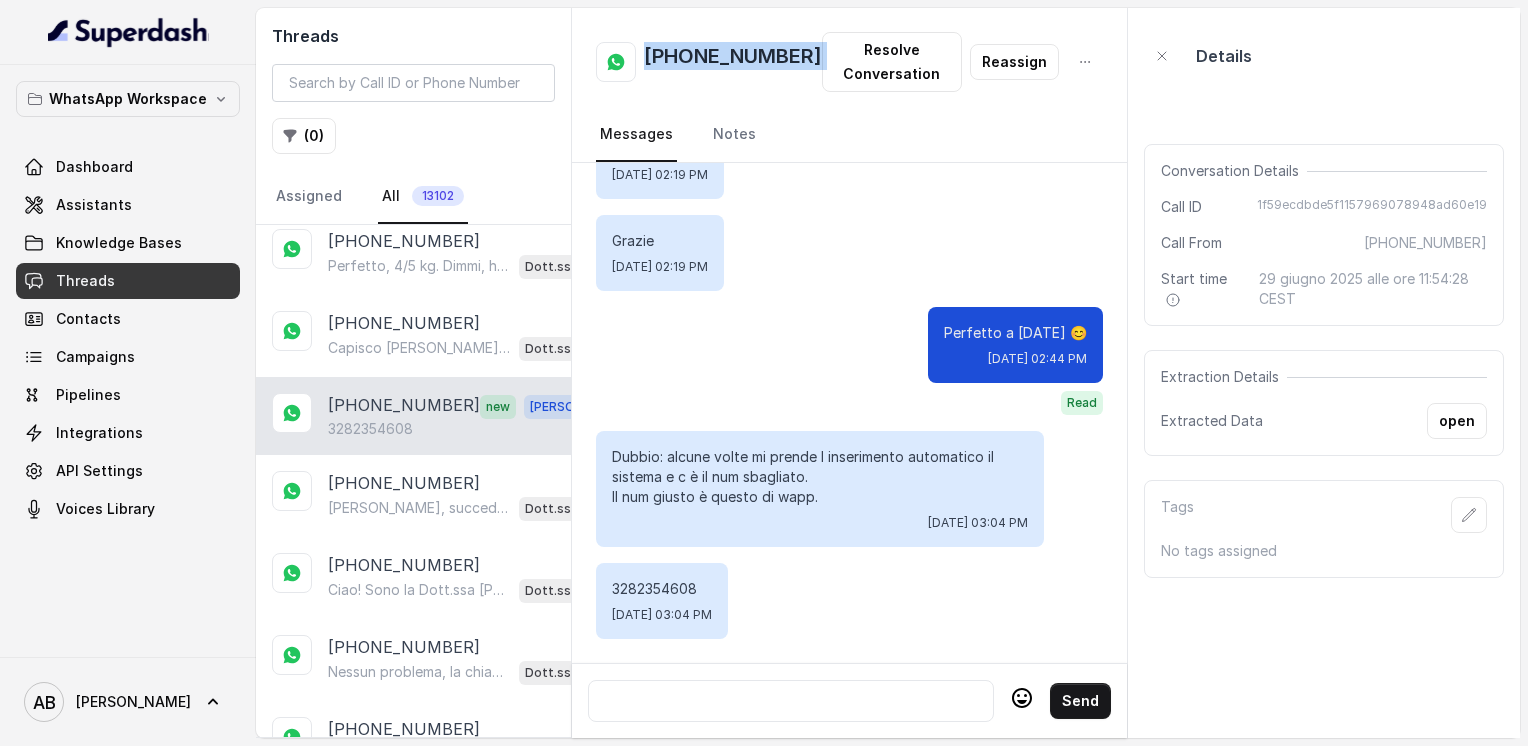 click on "[PHONE_NUMBER]" at bounding box center (733, 62) 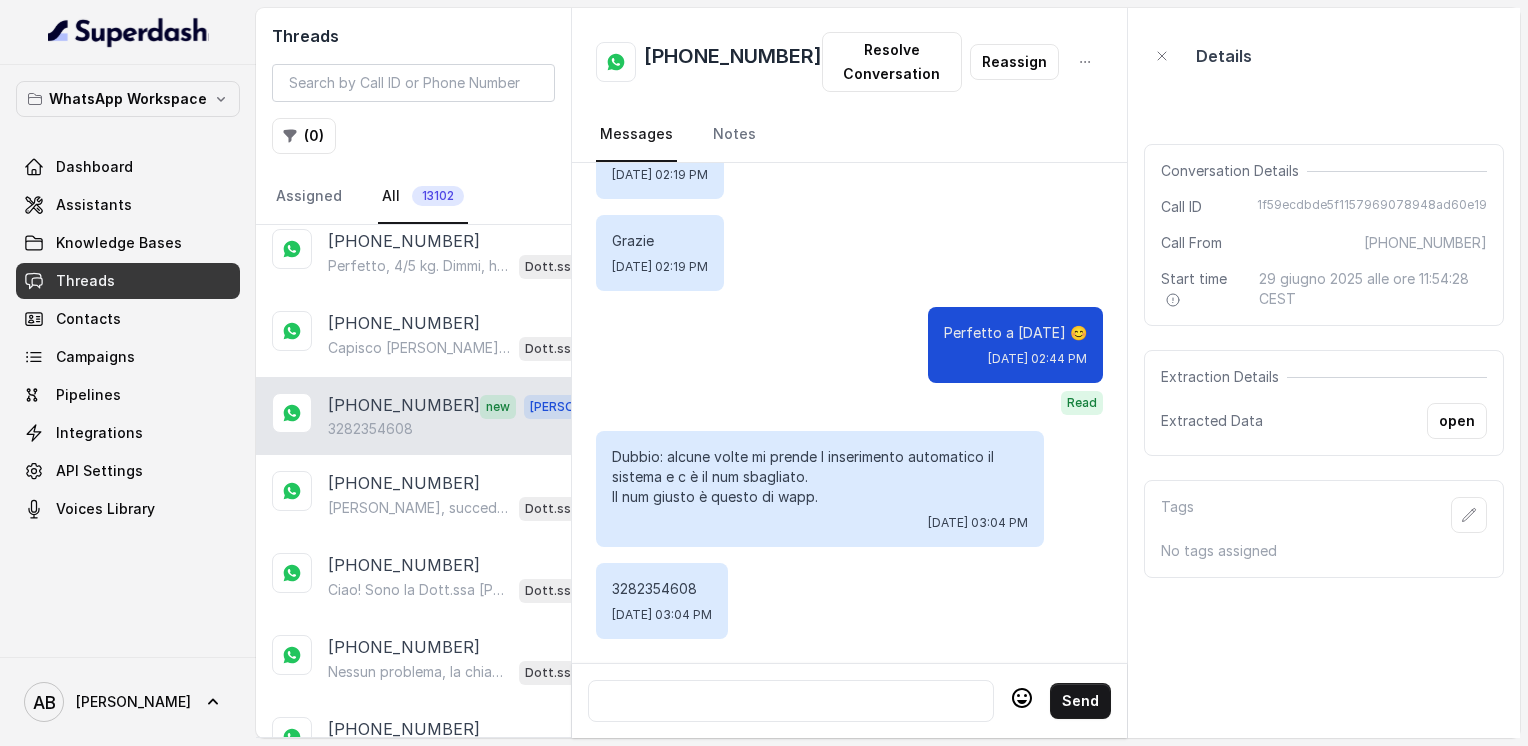 click on "3282354608" at bounding box center (662, 589) 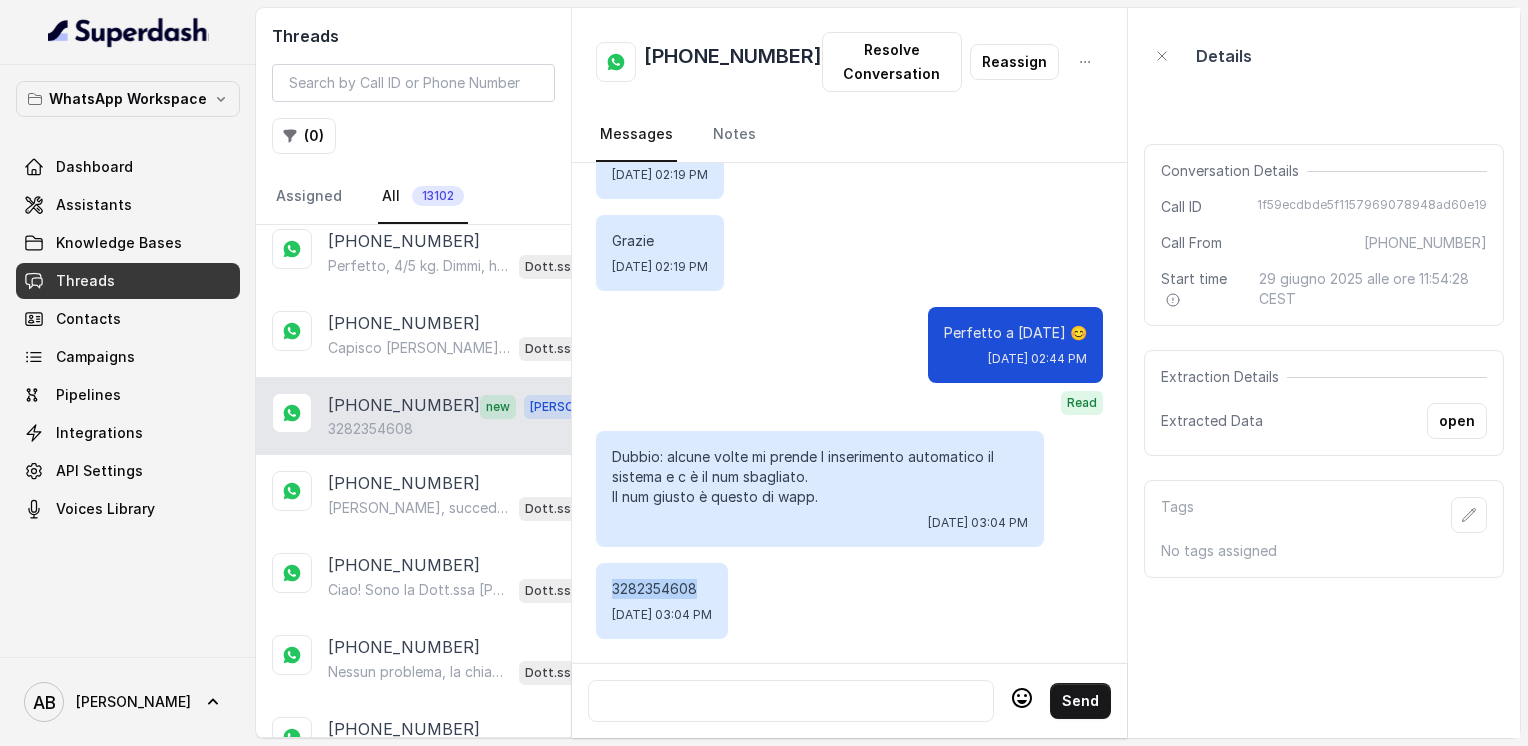 click on "3282354608" at bounding box center [662, 589] 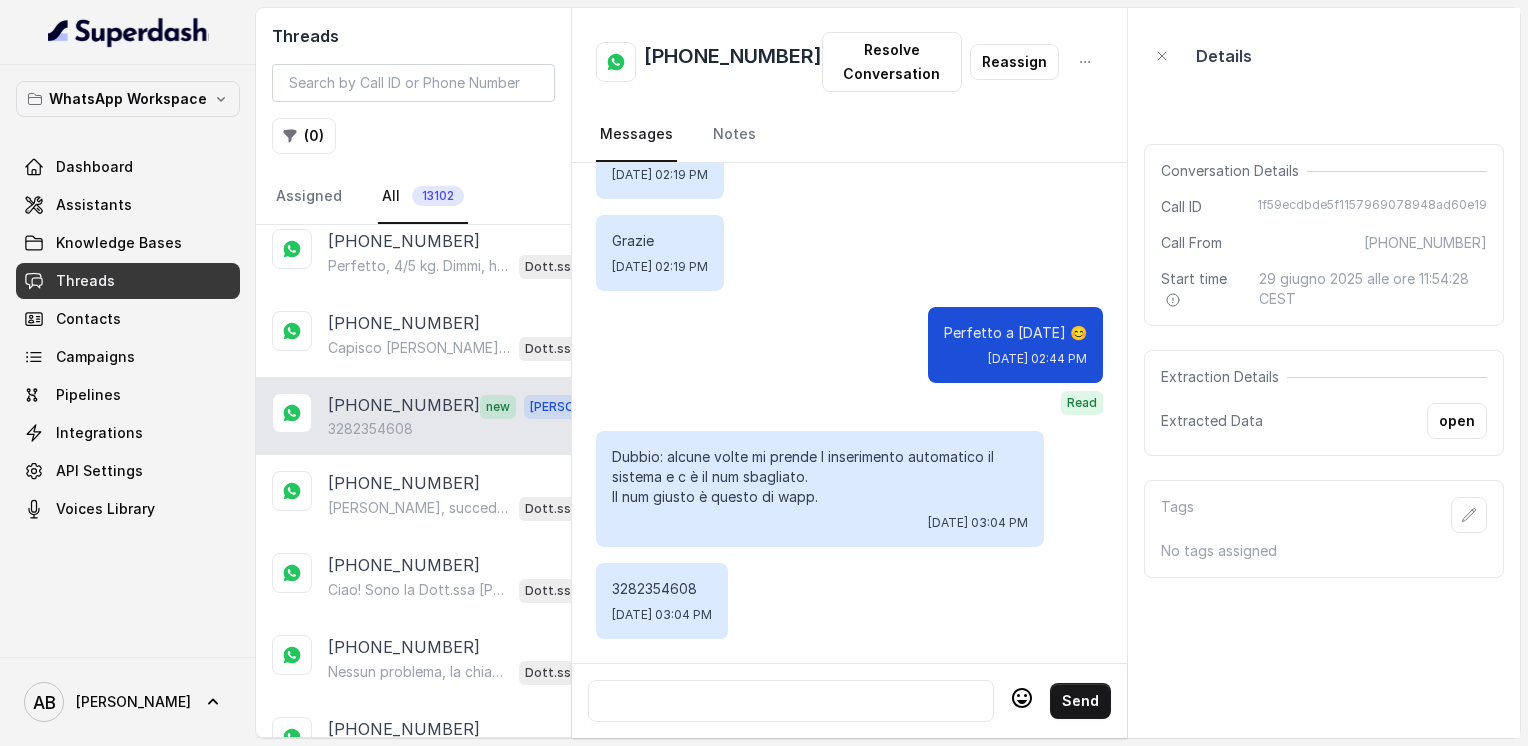click at bounding box center [791, 701] 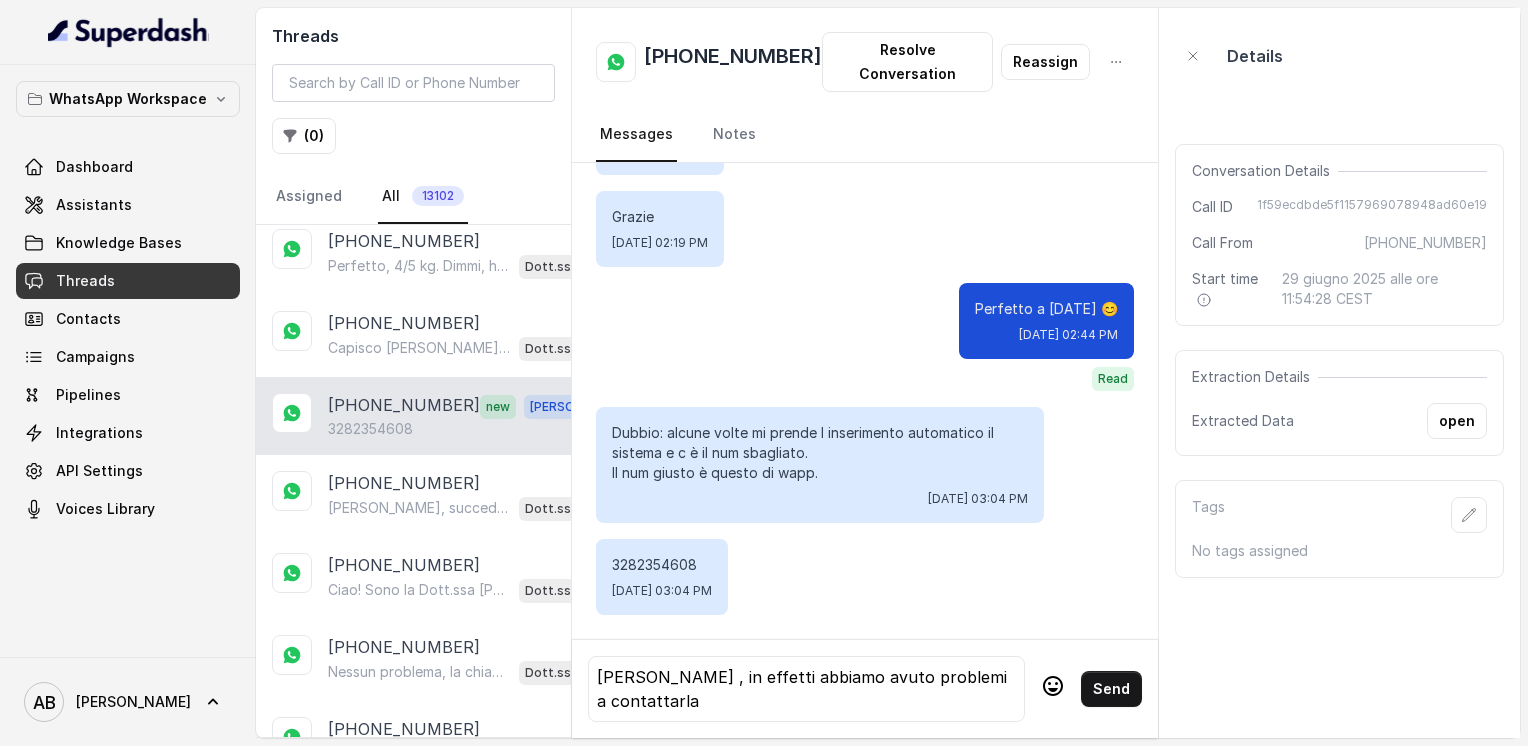 click on "Send" at bounding box center [1111, 689] 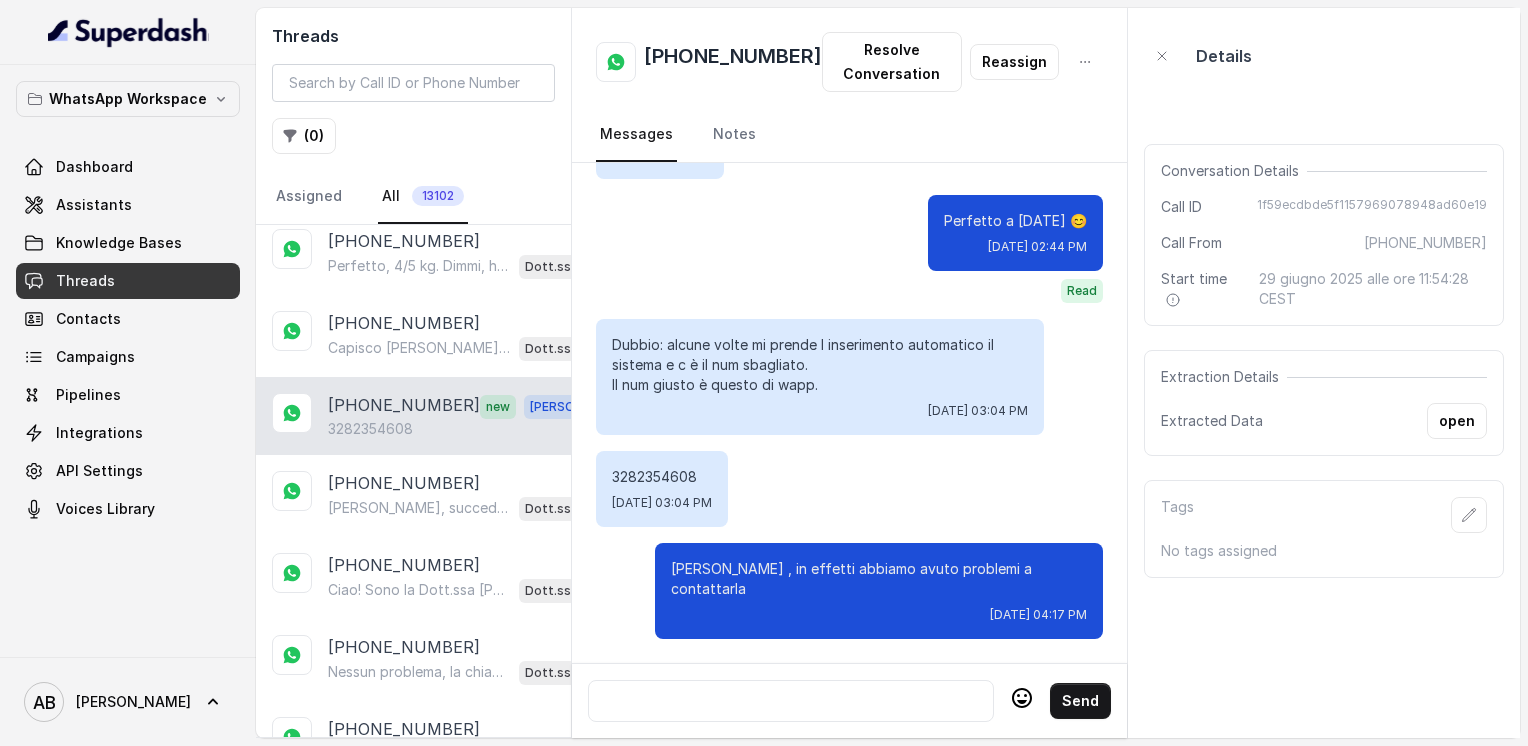 scroll, scrollTop: 3844, scrollLeft: 0, axis: vertical 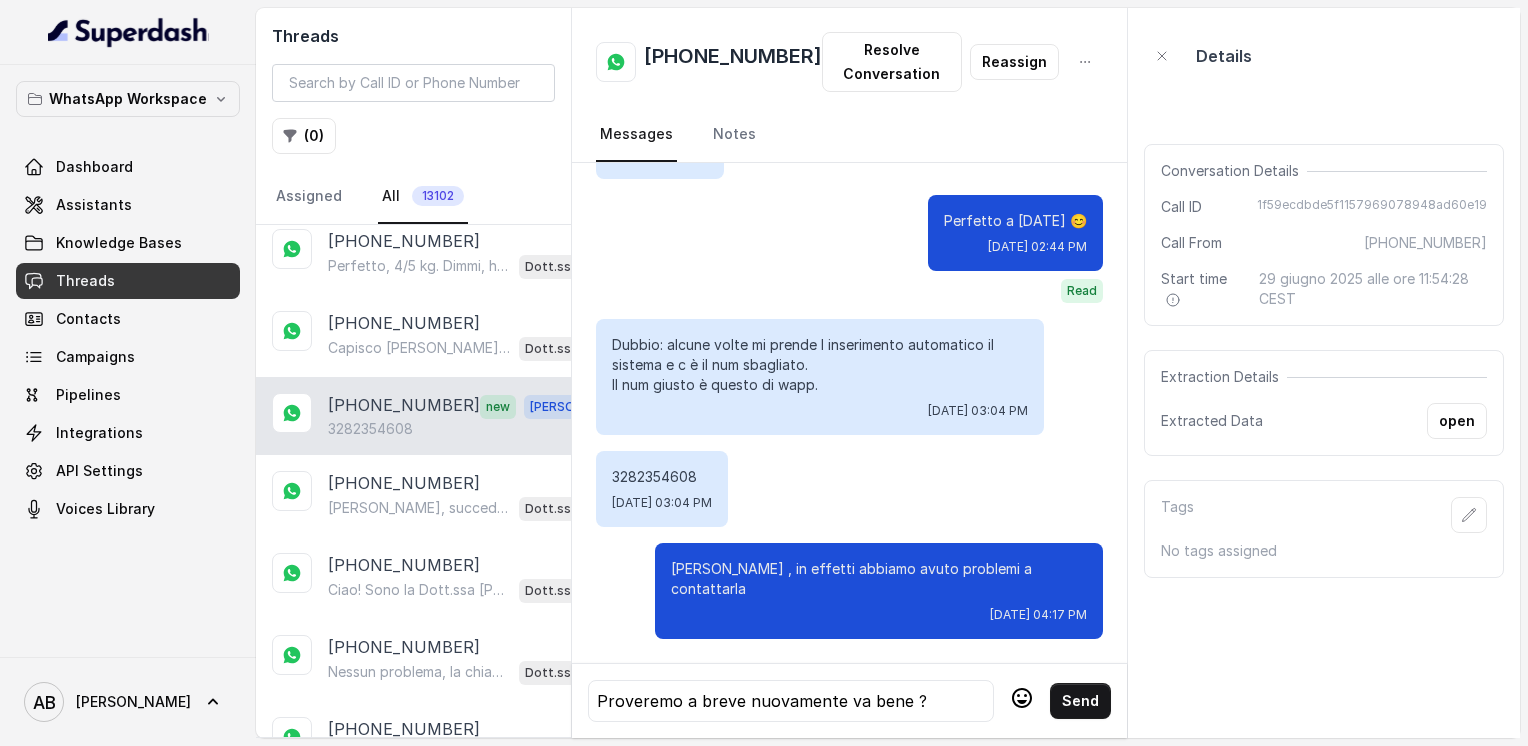 click 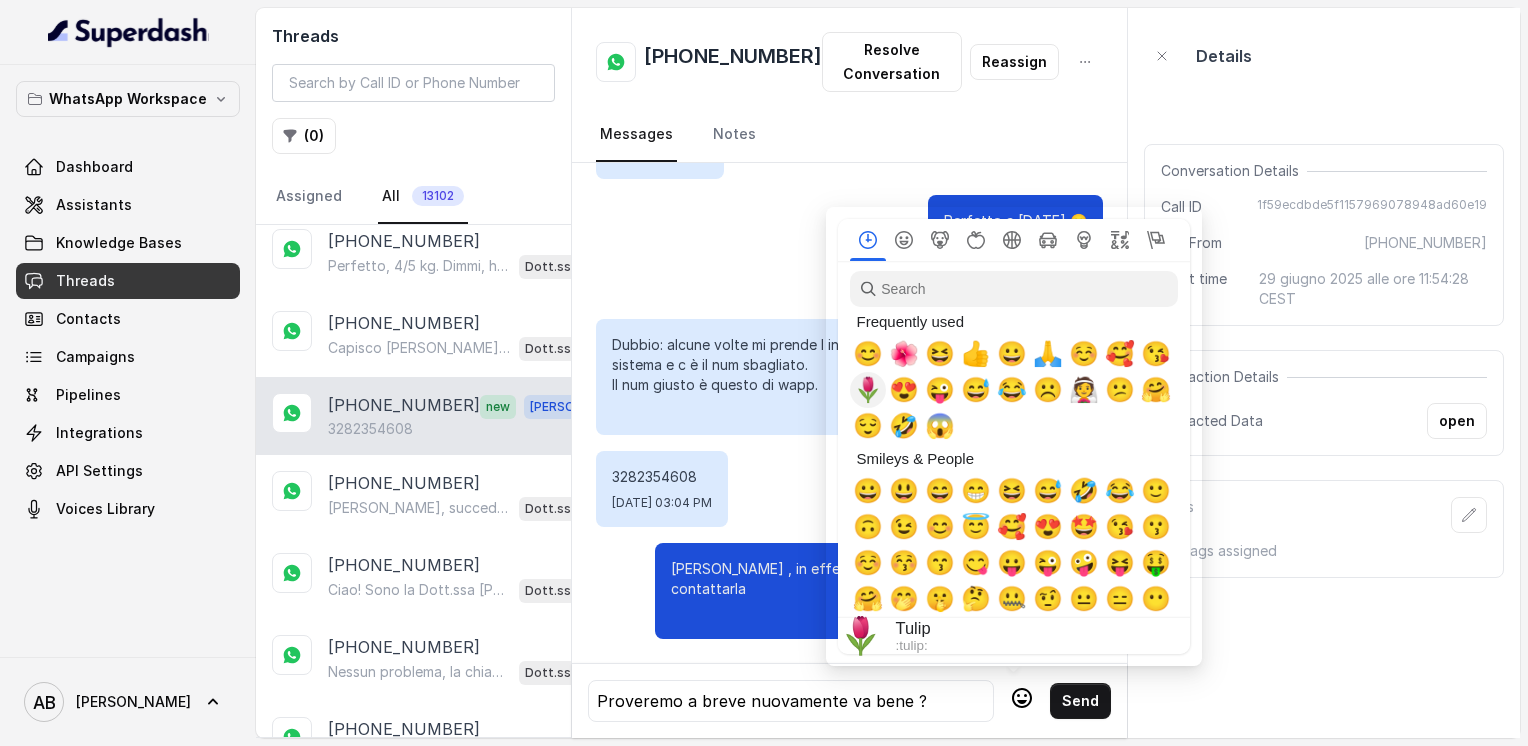 click on "😊" at bounding box center [868, 354] 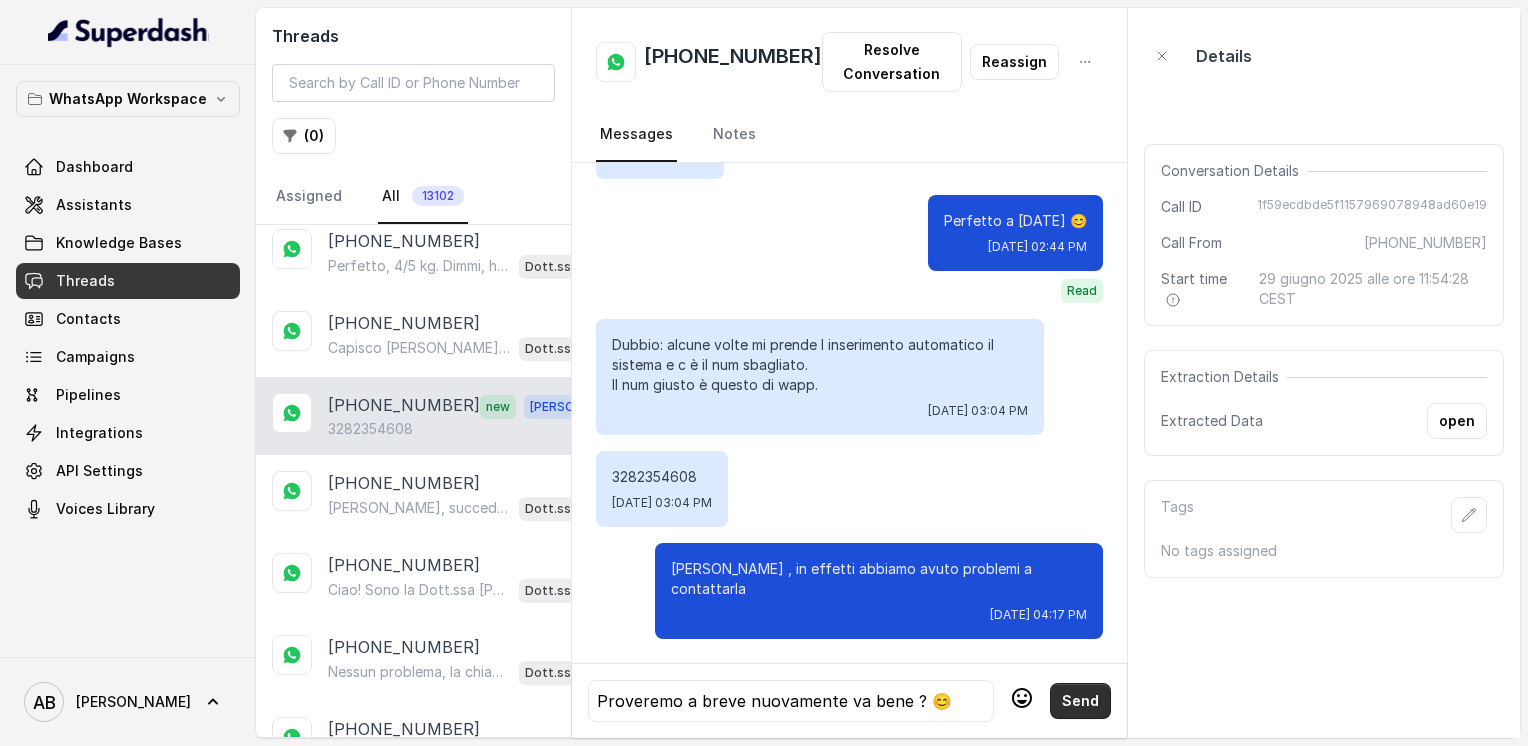 click on "Send" at bounding box center [1080, 701] 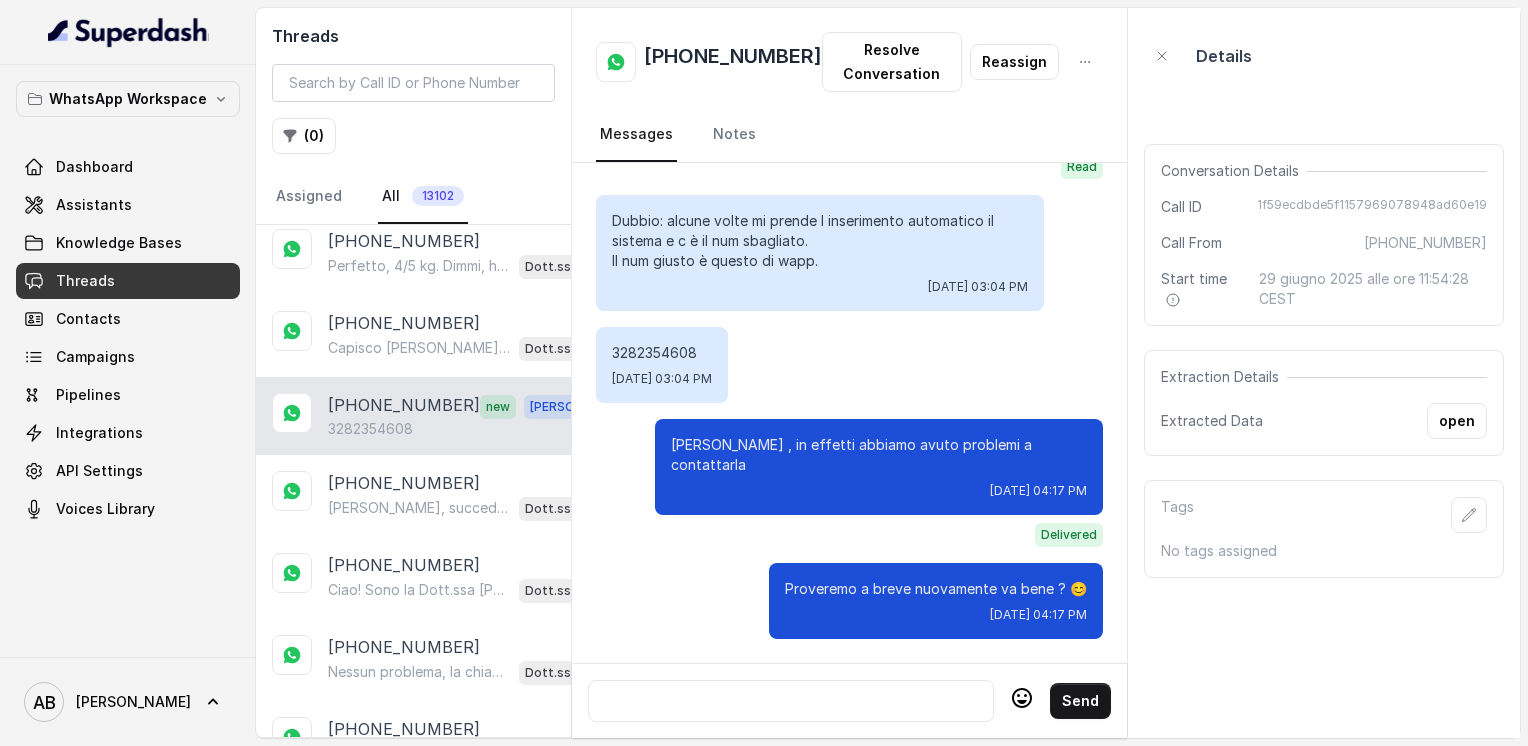 scroll, scrollTop: 3968, scrollLeft: 0, axis: vertical 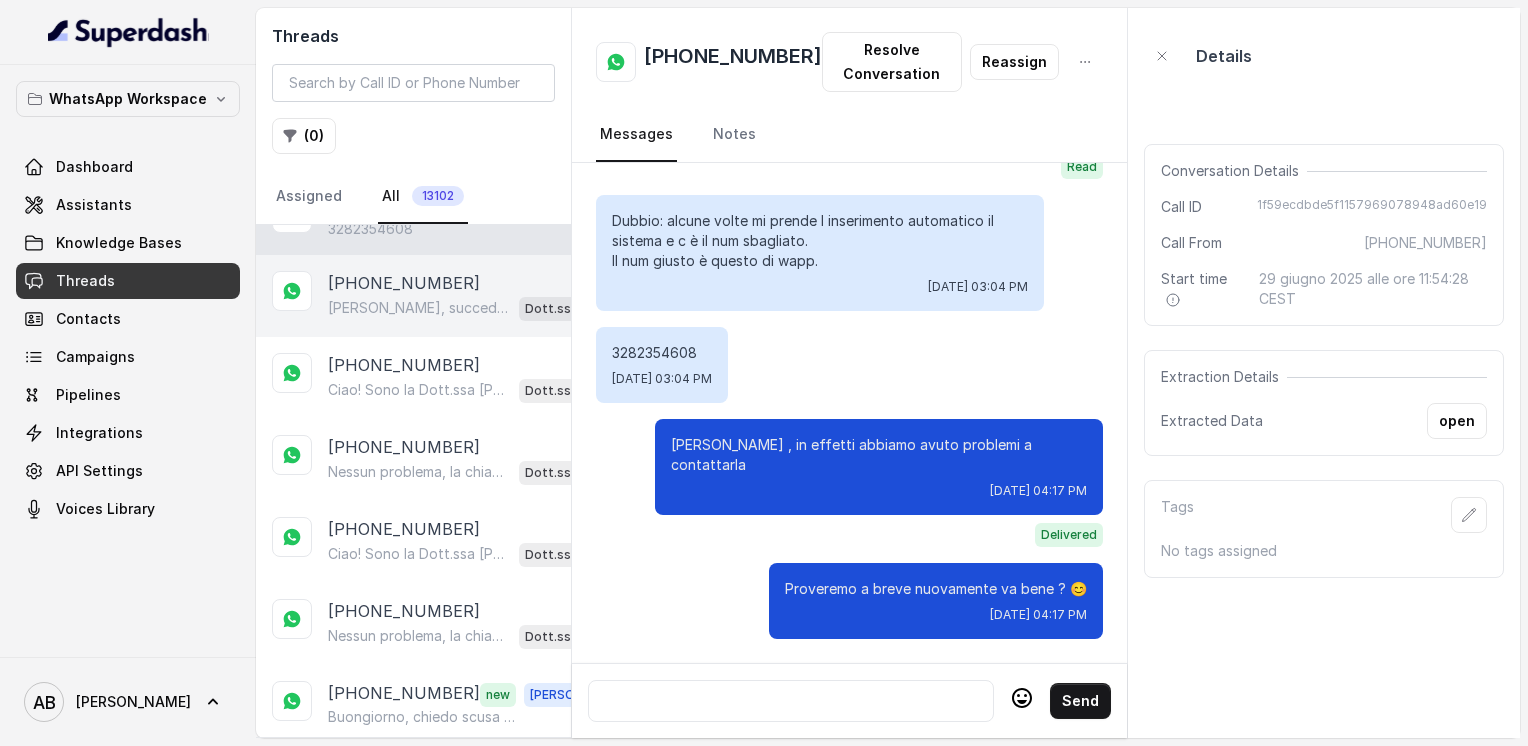 click on "[PHONE_NUMBER]   Capisco, succede spesso con le diete restrittive che portano a risultati temporanei e poi al recupero dei kg.
Il nostro Metodo FESPA punta proprio a evitare questo, aiutandoti a velocizzare il metabolismo e raggiungere la libertà alimentare senza stress o privazioni.
Ti piacerebbe scoprire come funziona con una chiamata gratuita di 5 minuti? 😊 Dott.ssa [PERSON_NAME] AI" at bounding box center [413, 296] 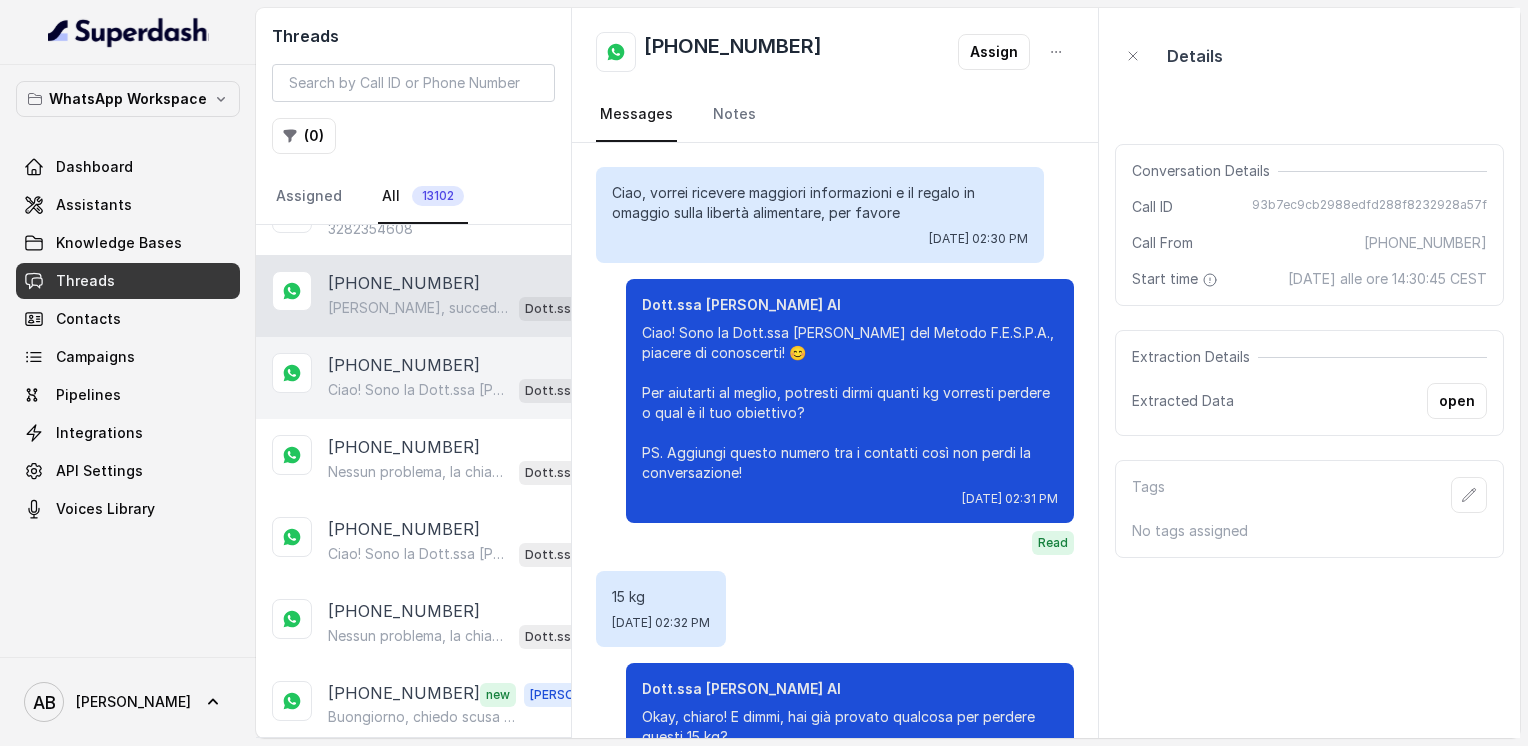 scroll, scrollTop: 548, scrollLeft: 0, axis: vertical 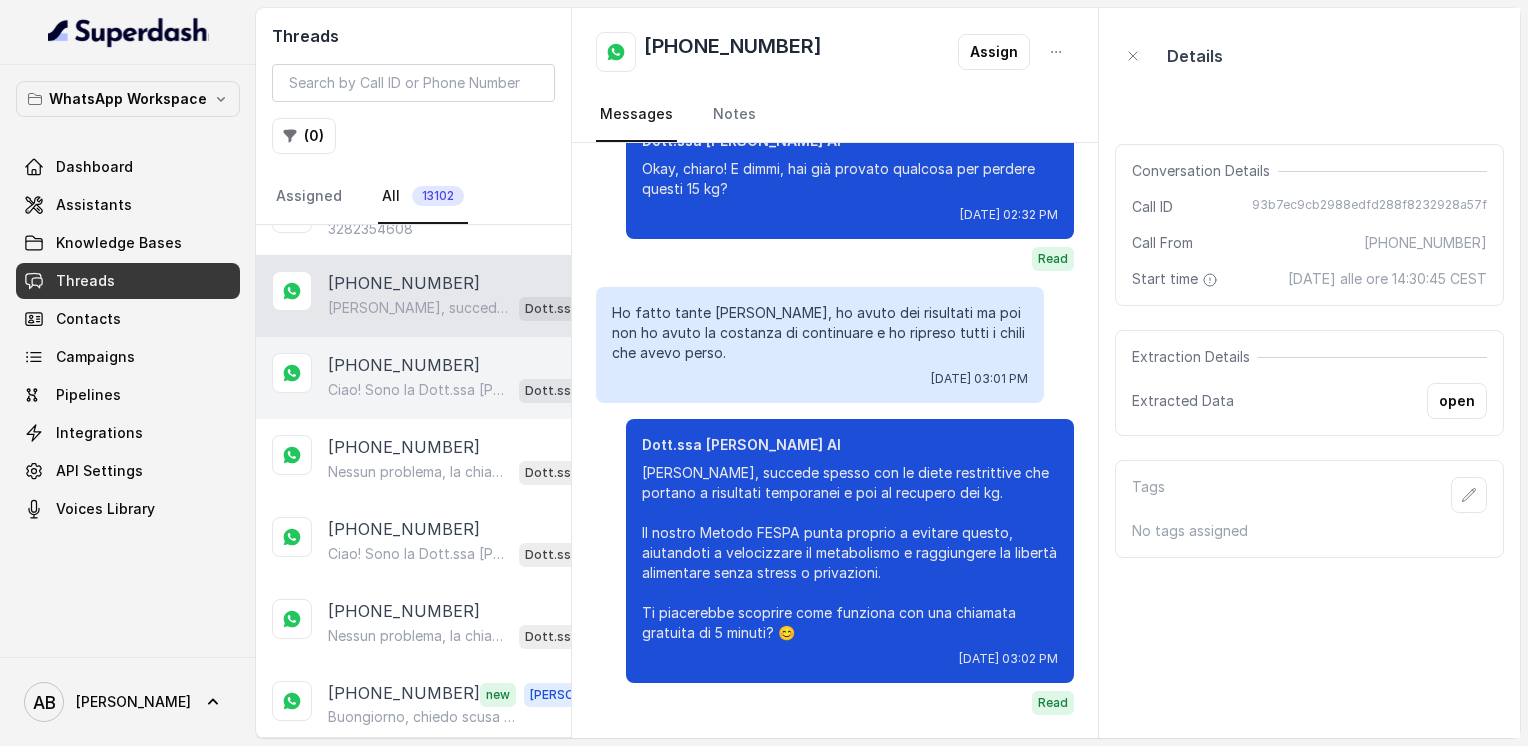 click on "Ciao! Sono la Dott.ssa [PERSON_NAME] del Metodo F.E.S.P.A., piacere di conoscerti! 😊
Per aiutarti al meglio, potresti dirmi quanti kg vorresti perdere o qual è il tuo obiettivo?
PS. Aggiungi questo numero tra i contatti così non perdi la conversazione!" at bounding box center [419, 390] 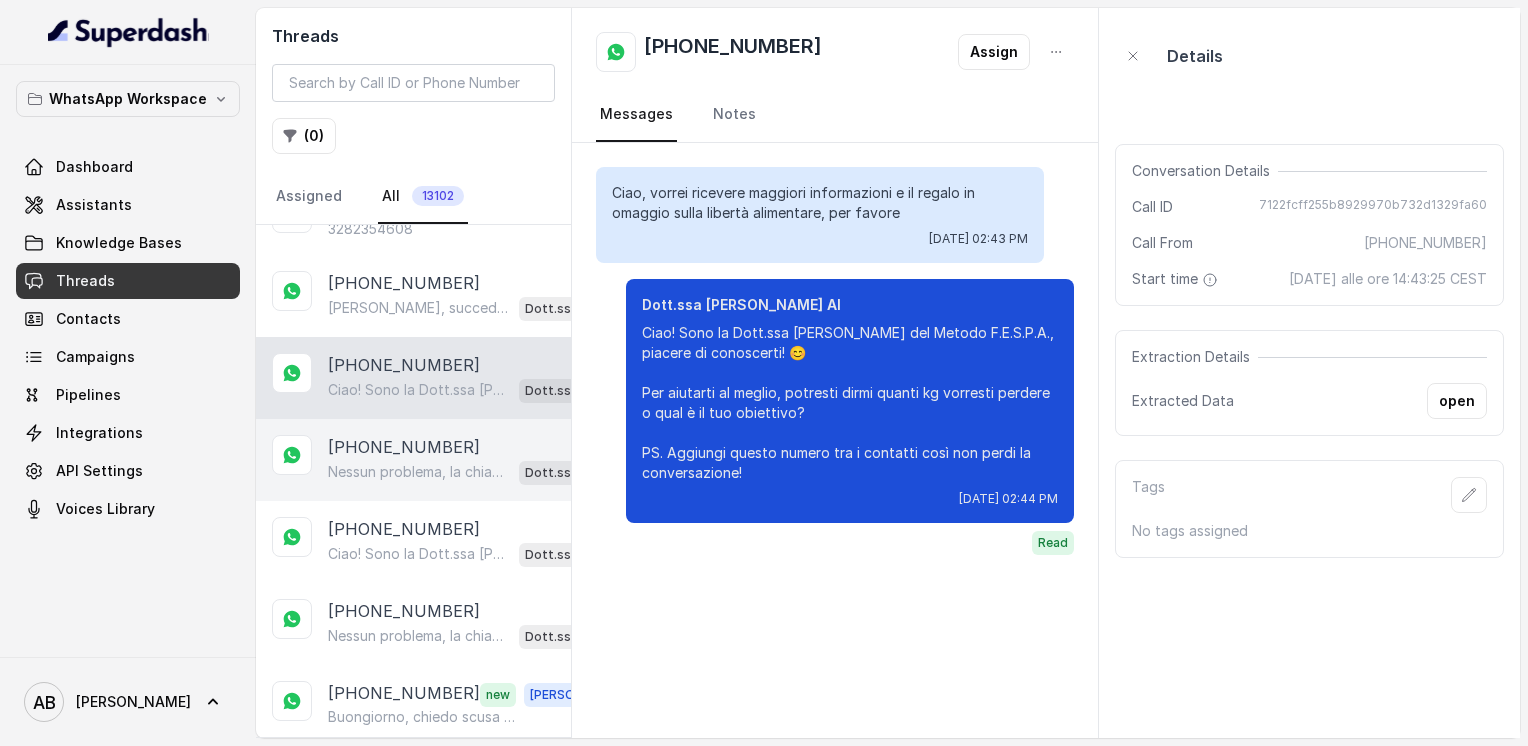 click on "Nessun problema, la chiamata può essere fatta nel giorno e all’orario che preferisci. ⏳
Dimmi quando ti sarebbe più comodo e troviamo insieme il momento migliore per questa consulenza gratuita di 5 minuti. 😊" at bounding box center (419, 472) 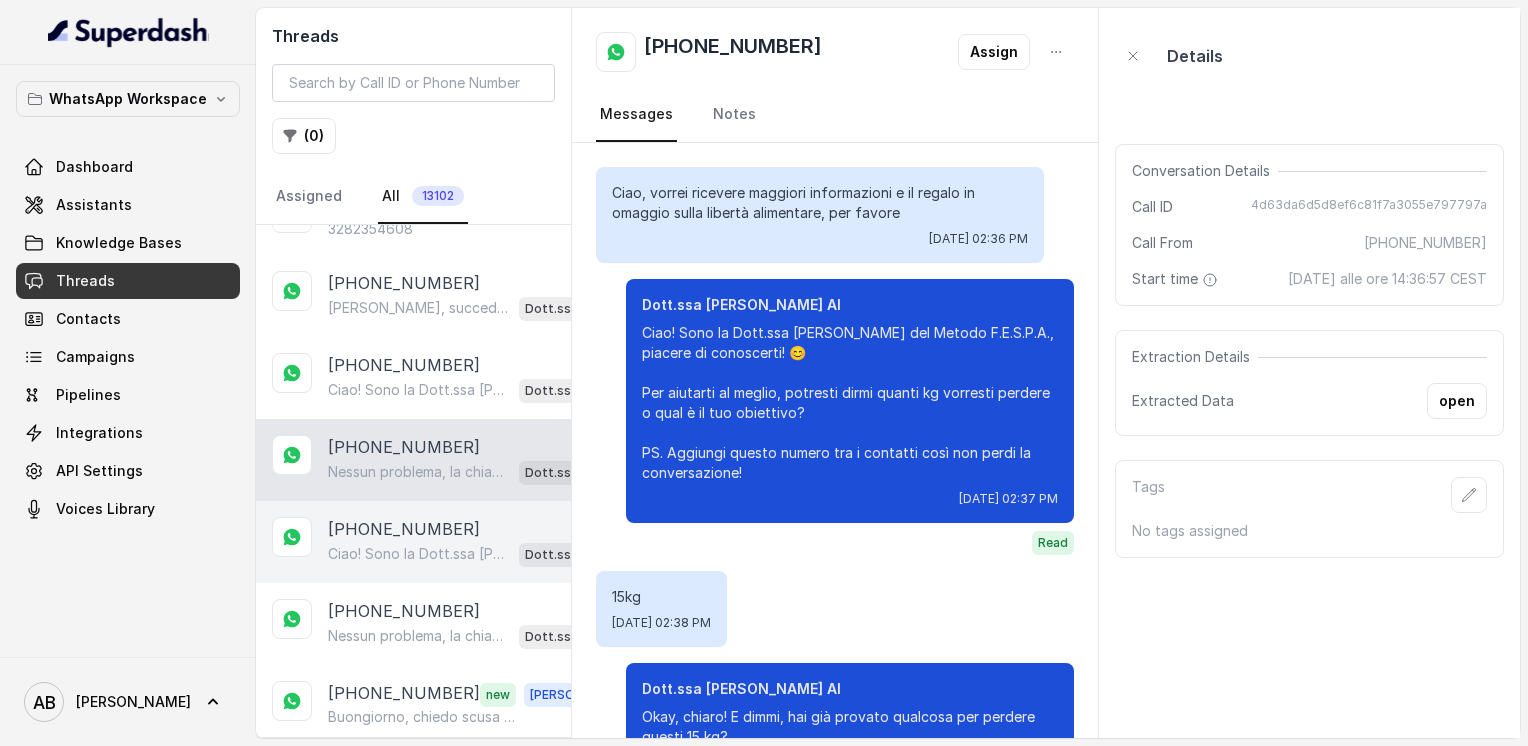 scroll, scrollTop: 1156, scrollLeft: 0, axis: vertical 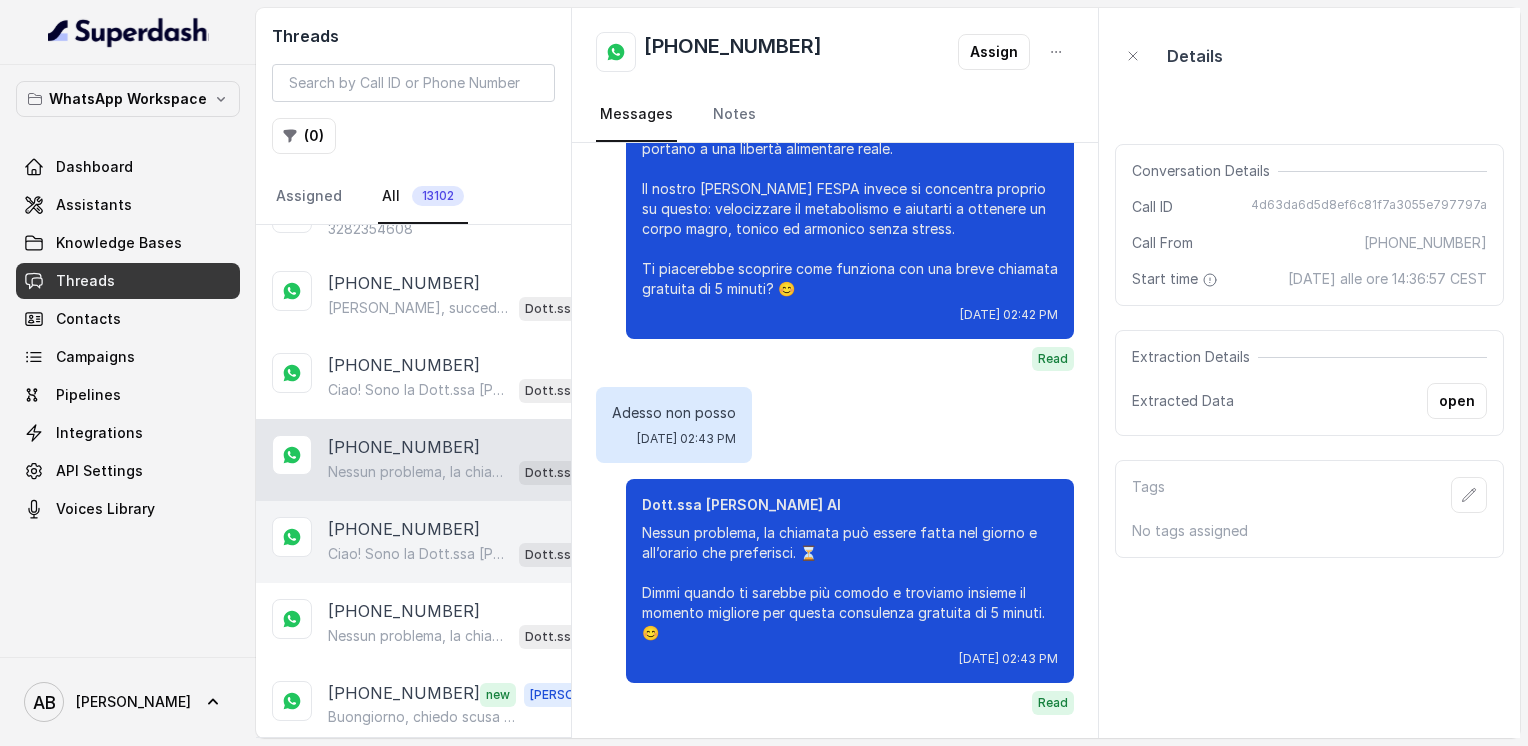 click on "[PHONE_NUMBER]" at bounding box center (404, 529) 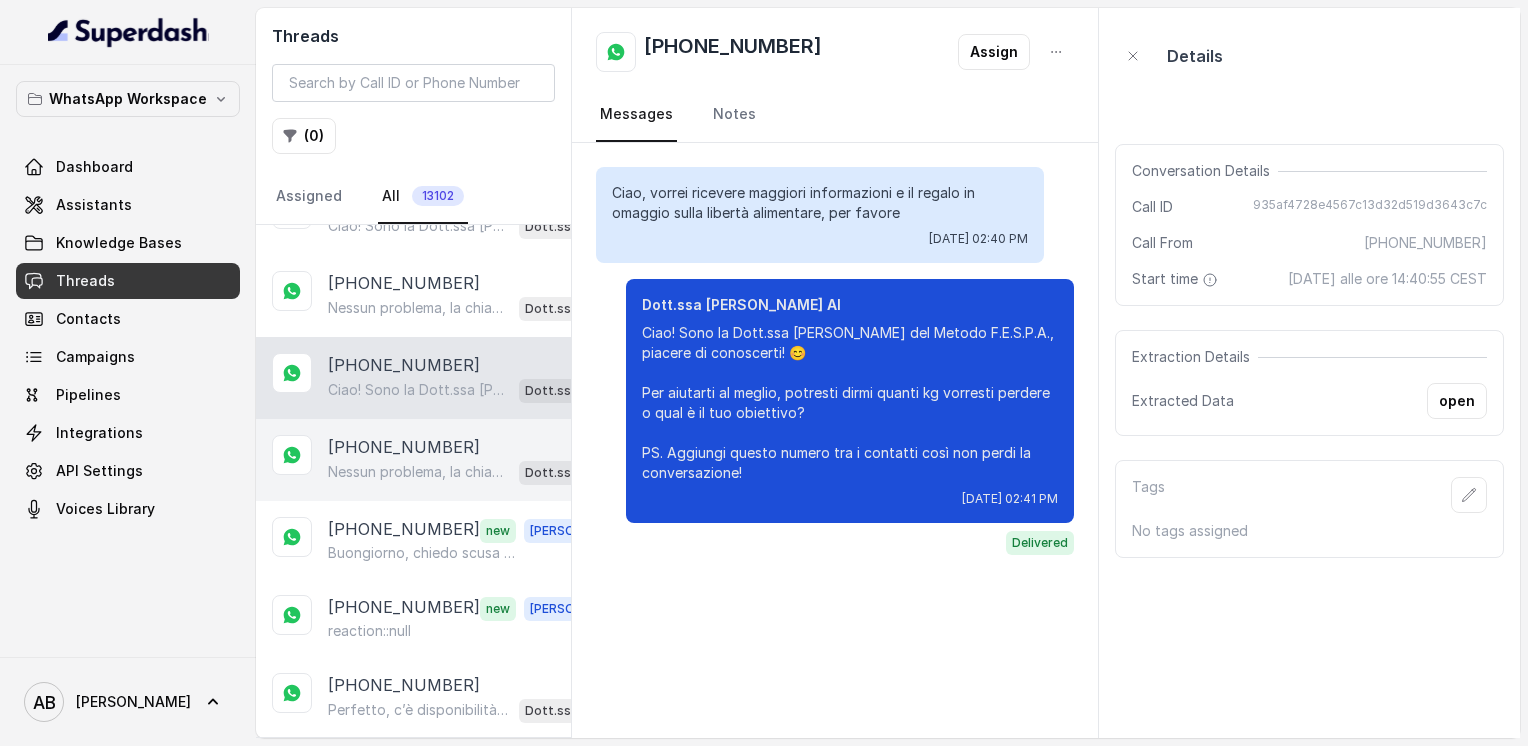 scroll, scrollTop: 1700, scrollLeft: 0, axis: vertical 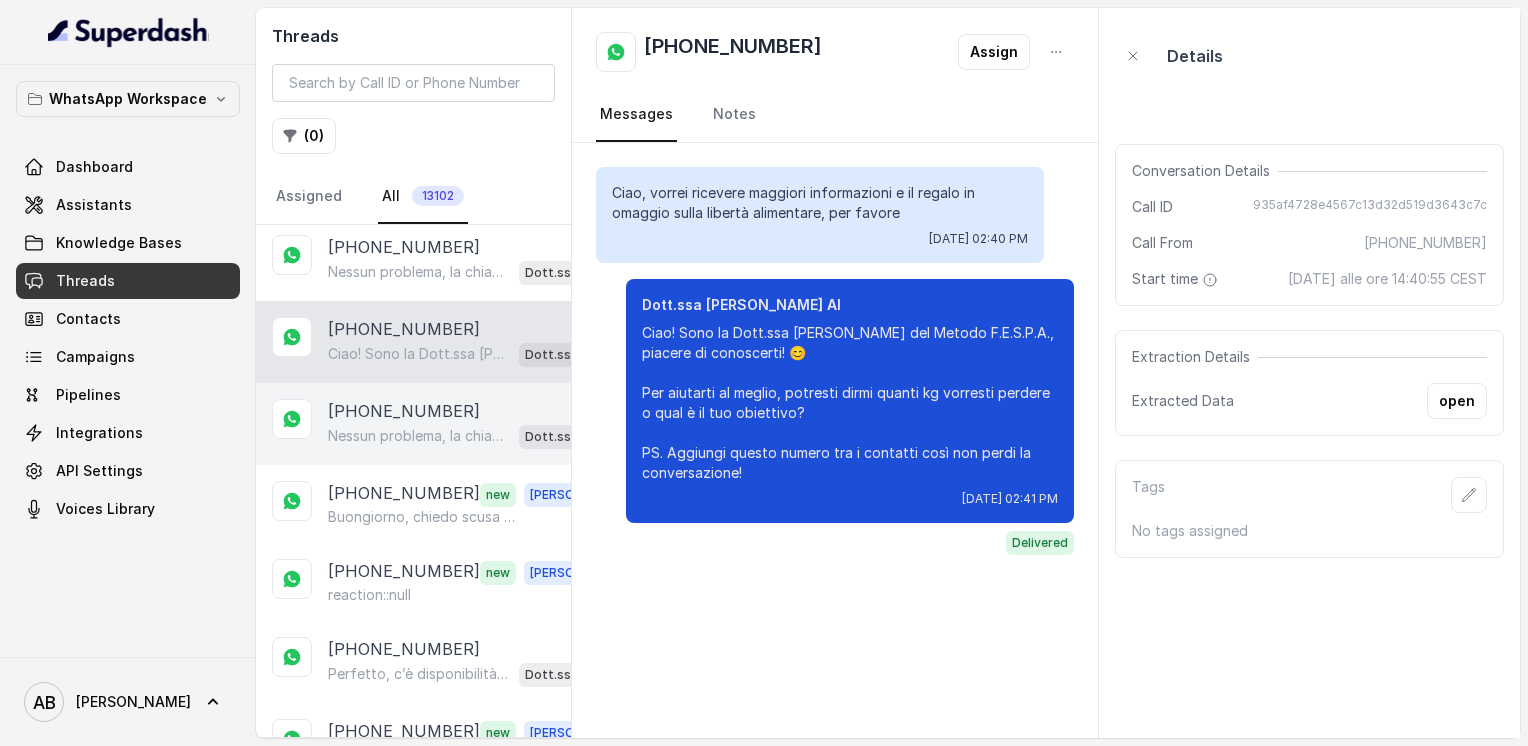 click on "Nessun problema, la chiamata può essere fatta nel giorno e all’orario che preferisci. ⏳
Dimmi quando ti sarebbe più comodo e troviamo insieme il momento migliore per questa consulenza gratuita di 5 minuti, senza impegno. 😊 Dott.ssa [PERSON_NAME] AI" at bounding box center [469, 436] 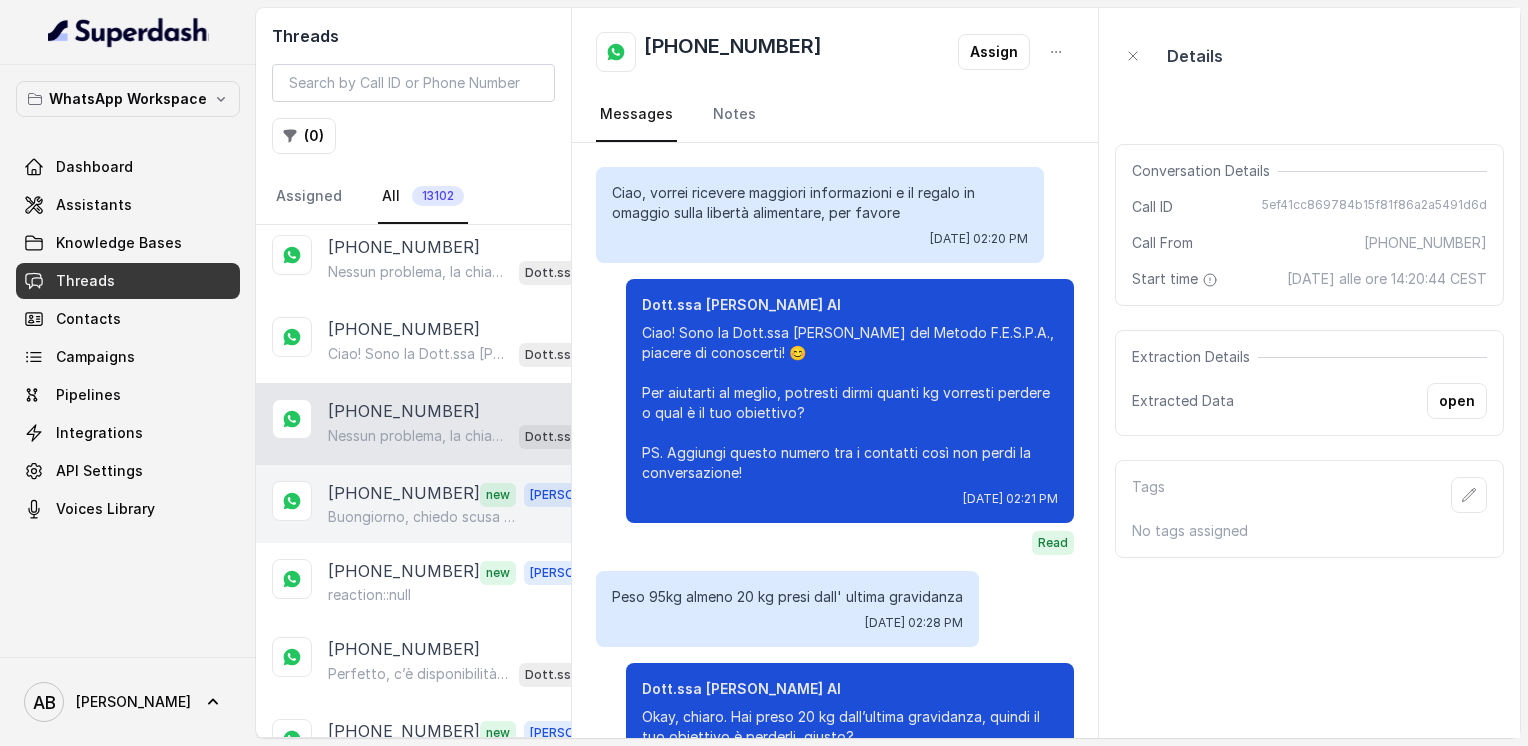 scroll, scrollTop: 1168, scrollLeft: 0, axis: vertical 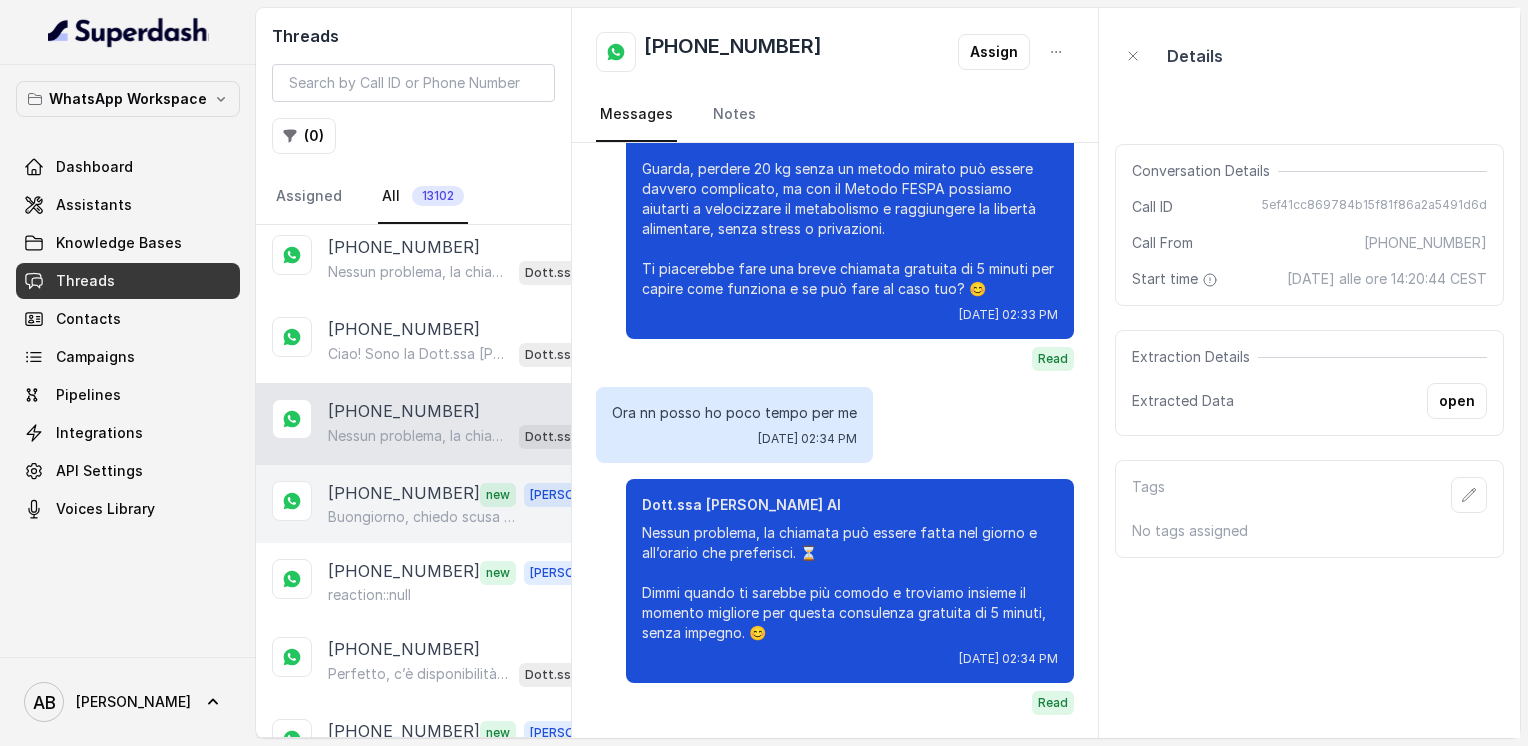 click on "[PHONE_NUMBER]" at bounding box center (404, 494) 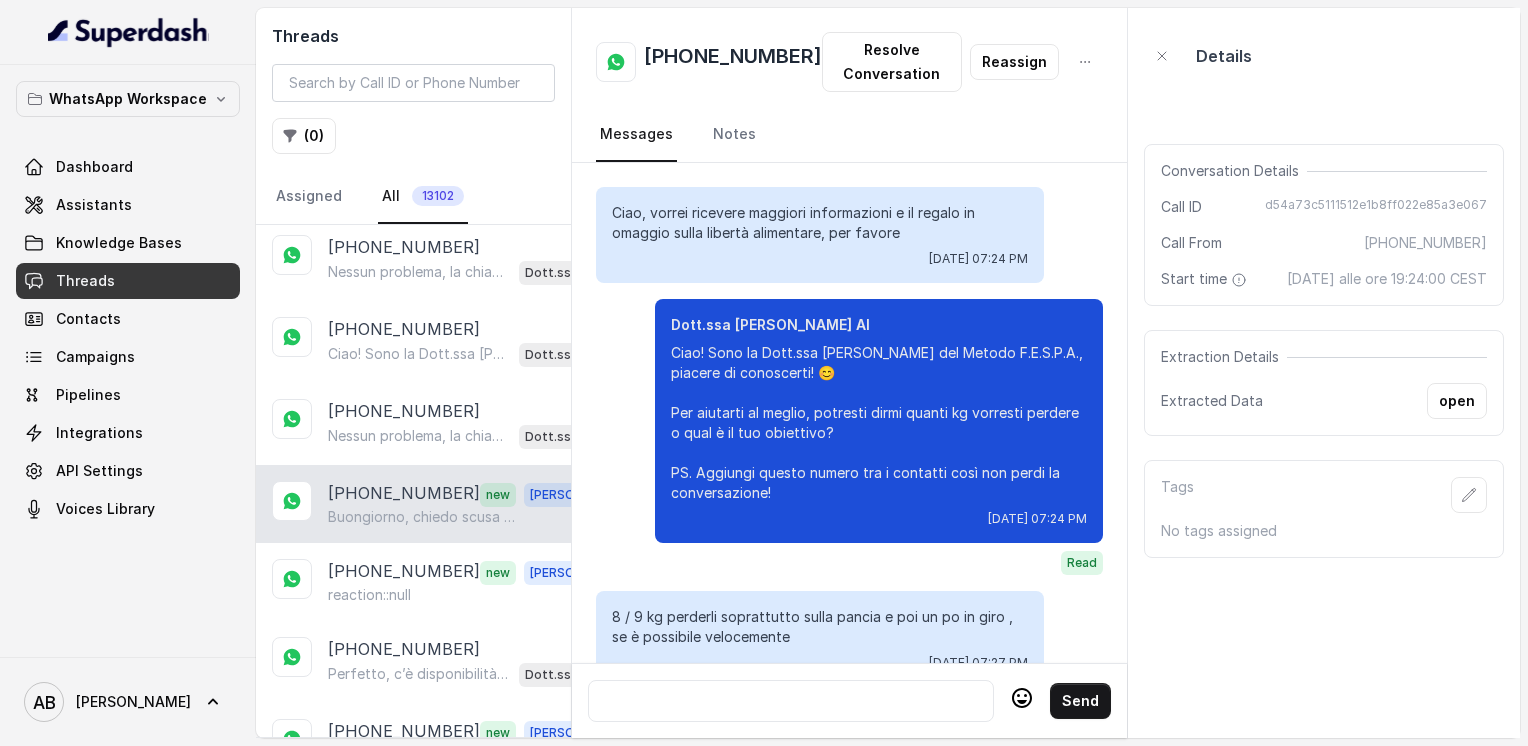 scroll, scrollTop: 2072, scrollLeft: 0, axis: vertical 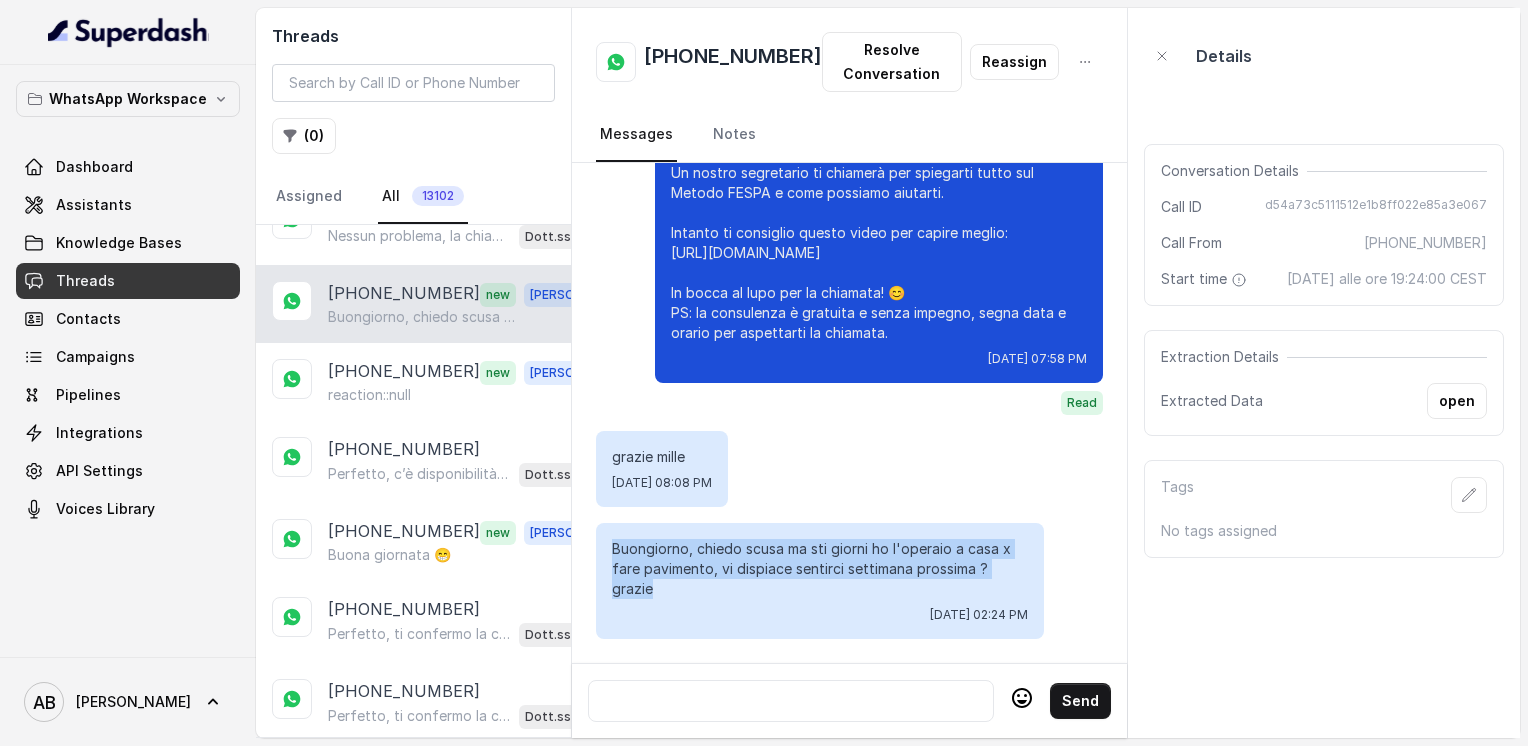 drag, startPoint x: 616, startPoint y: 534, endPoint x: 689, endPoint y: 567, distance: 80.11242 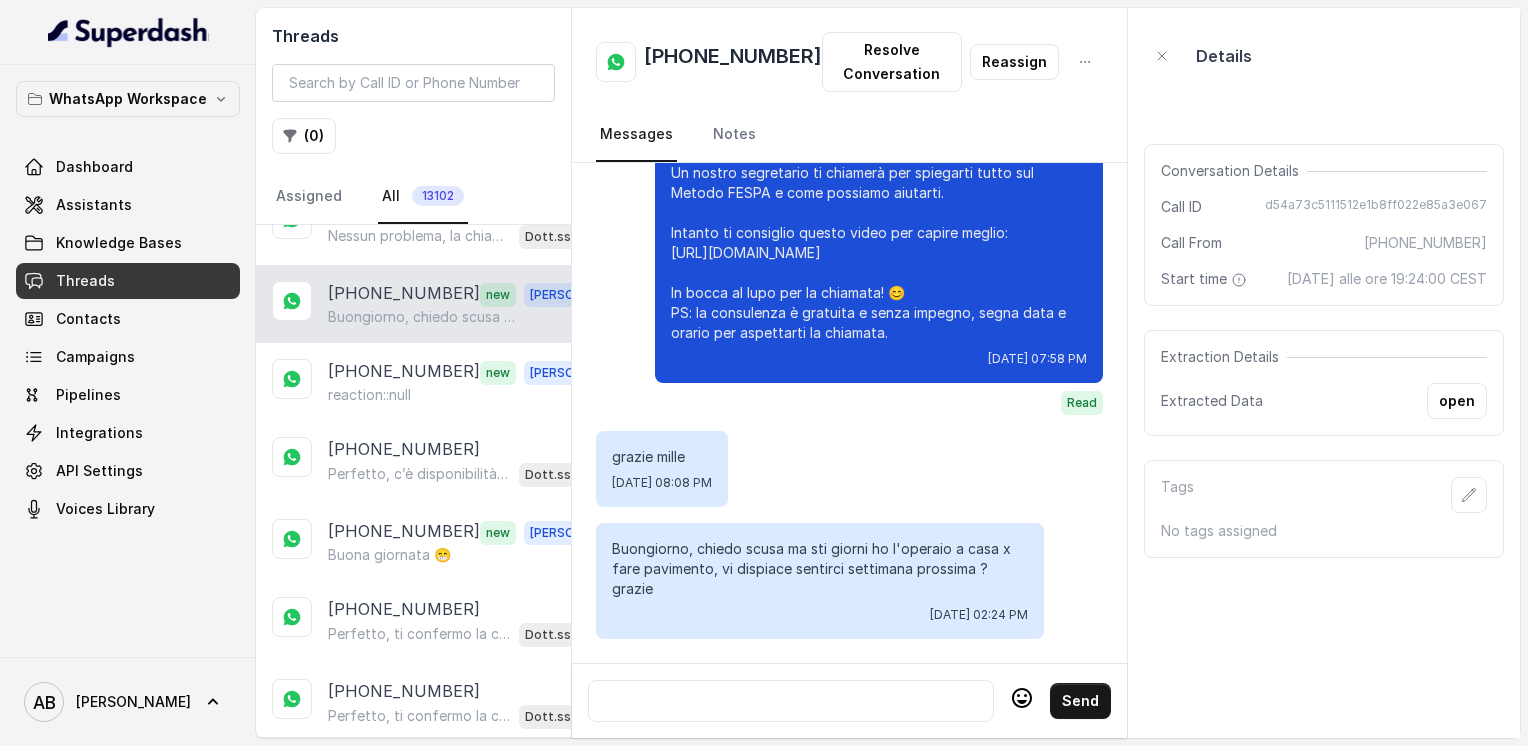 click on "[PHONE_NUMBER]" at bounding box center [733, 62] 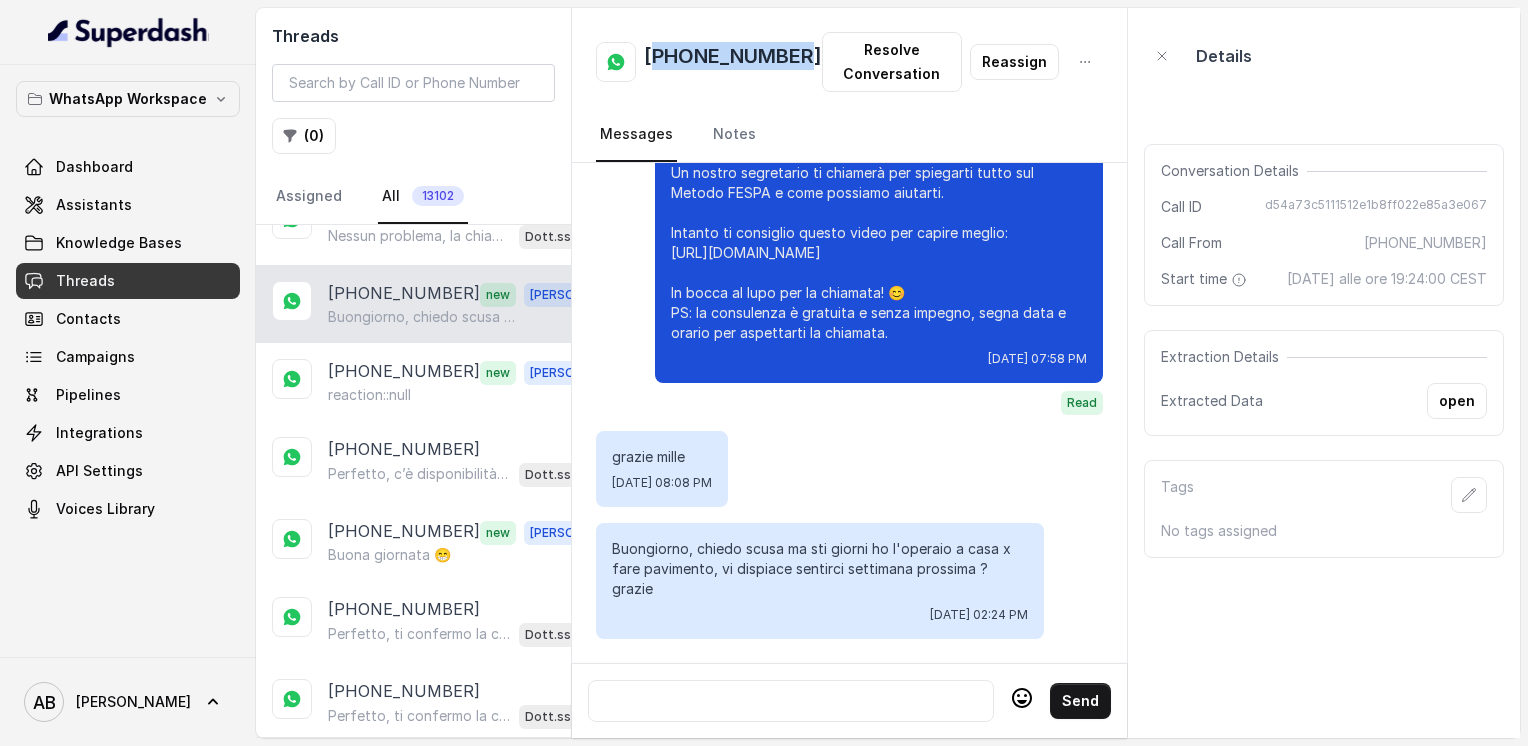 click on "[PHONE_NUMBER]" at bounding box center [733, 62] 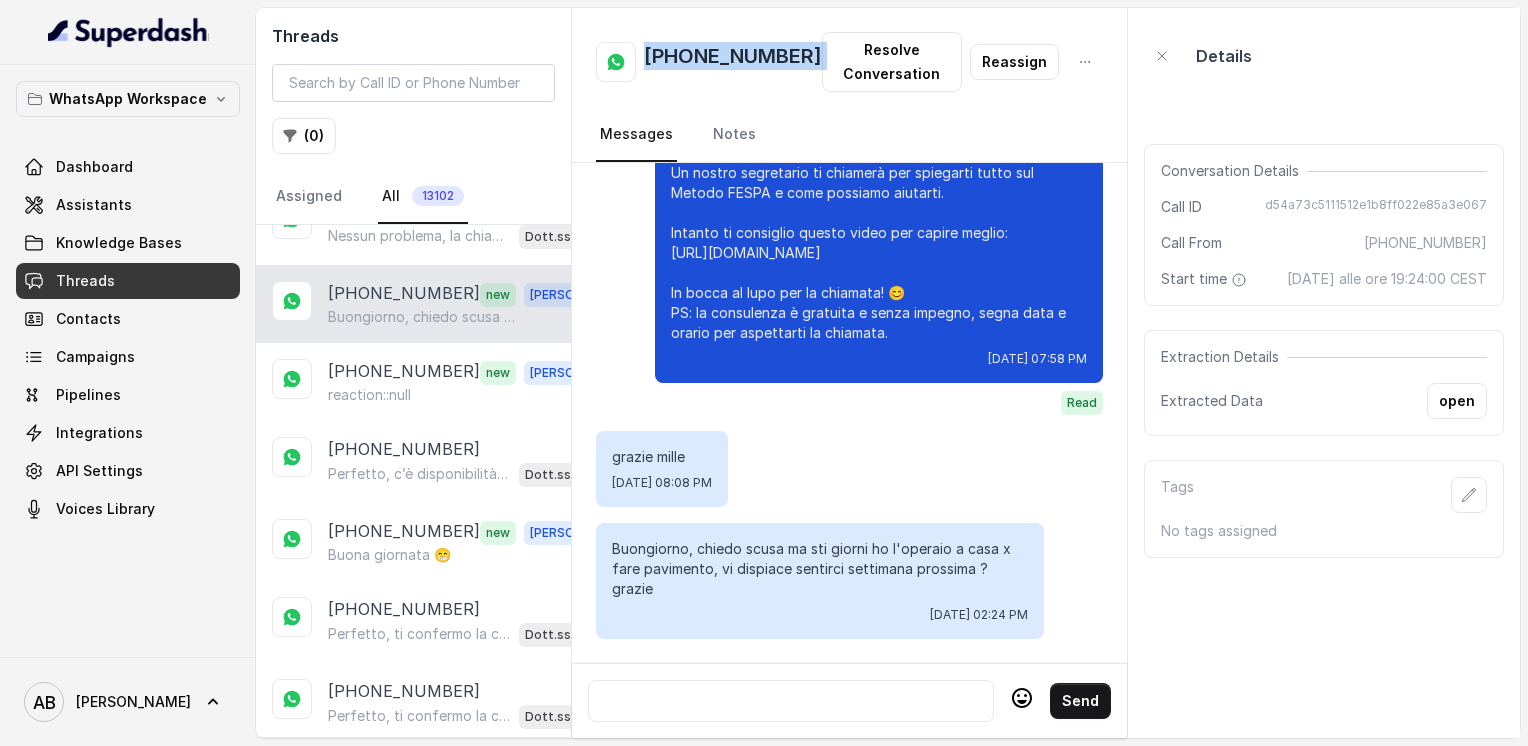 click on "[PHONE_NUMBER]" at bounding box center [733, 62] 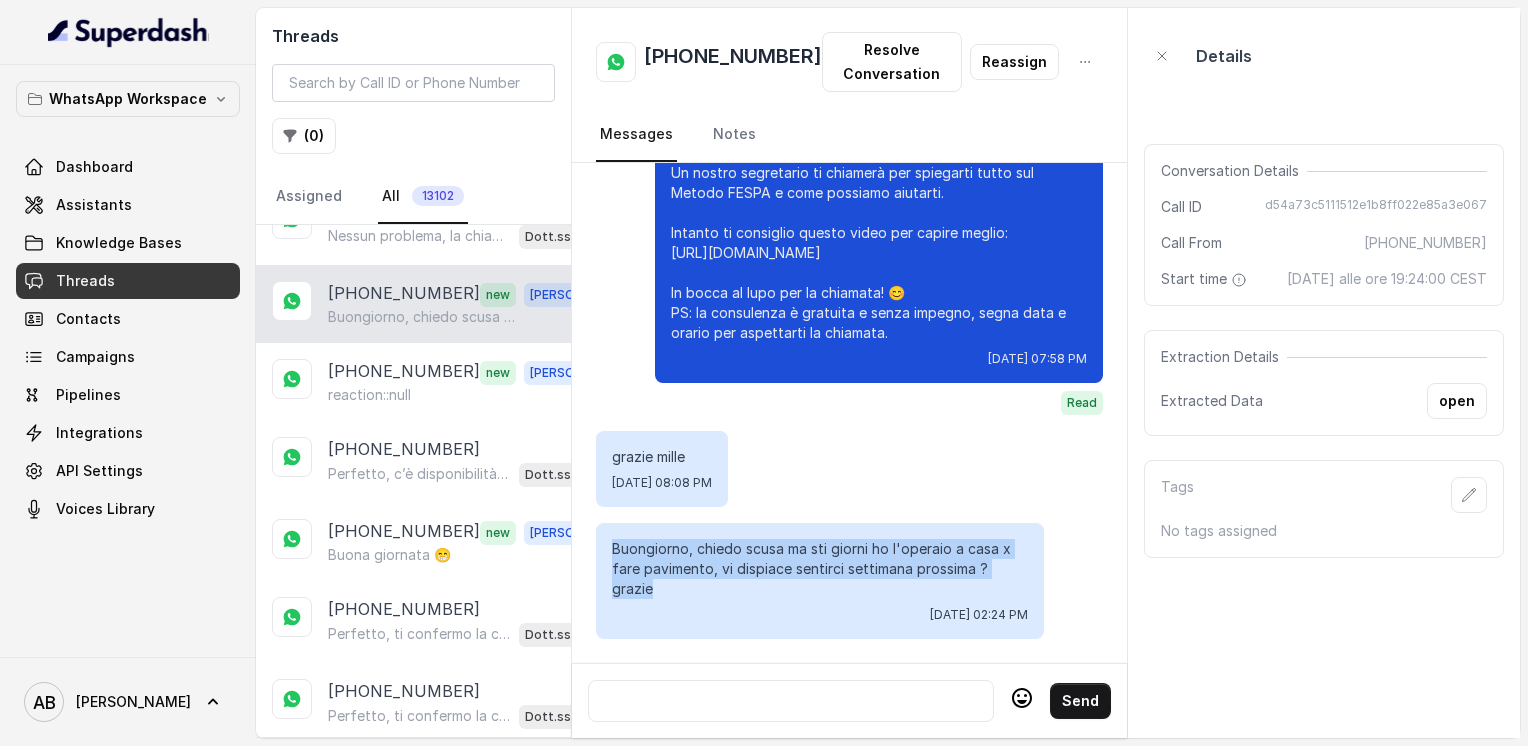 drag, startPoint x: 611, startPoint y: 530, endPoint x: 676, endPoint y: 580, distance: 82.006096 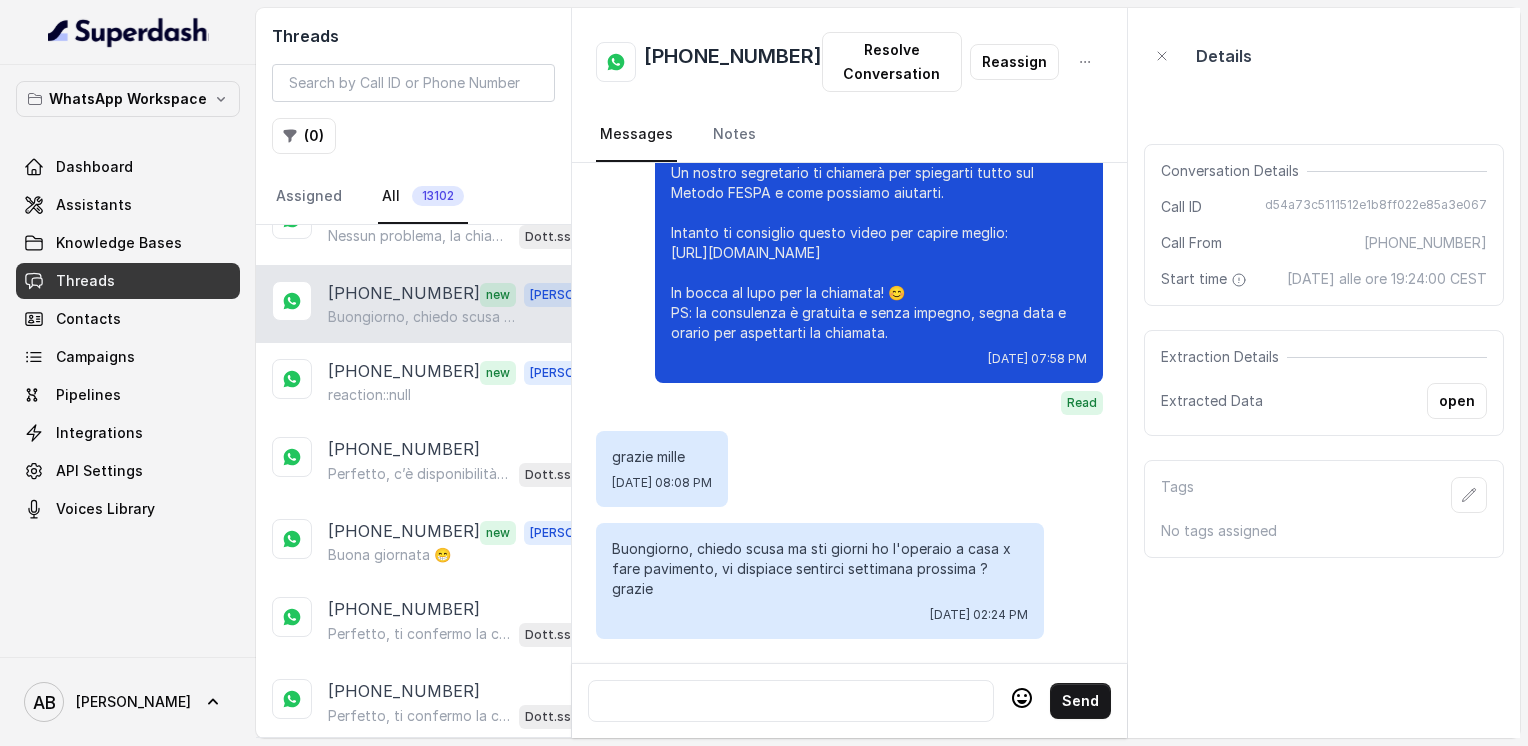 click on "[PHONE_NUMBER]" at bounding box center (733, 62) 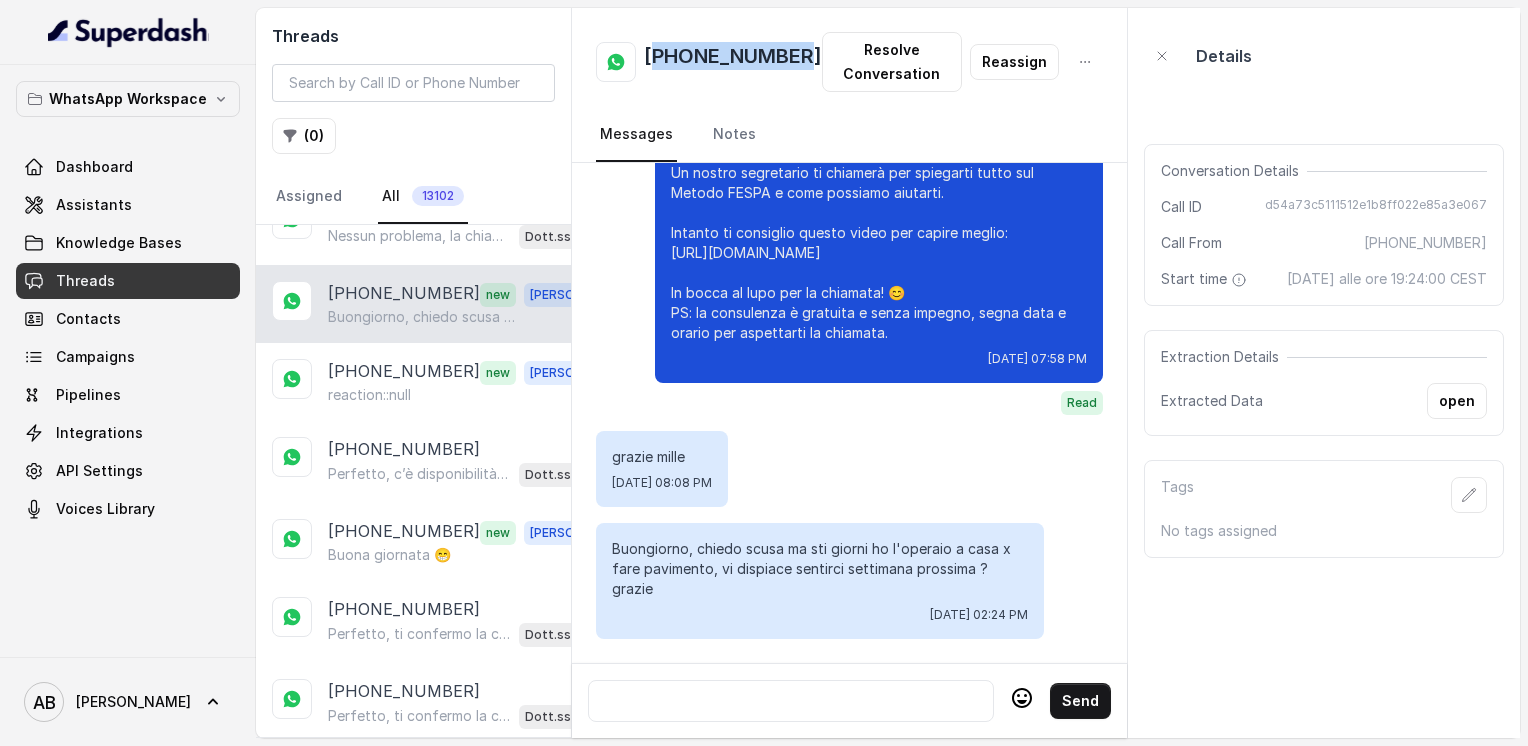 click on "[PHONE_NUMBER]" at bounding box center [733, 62] 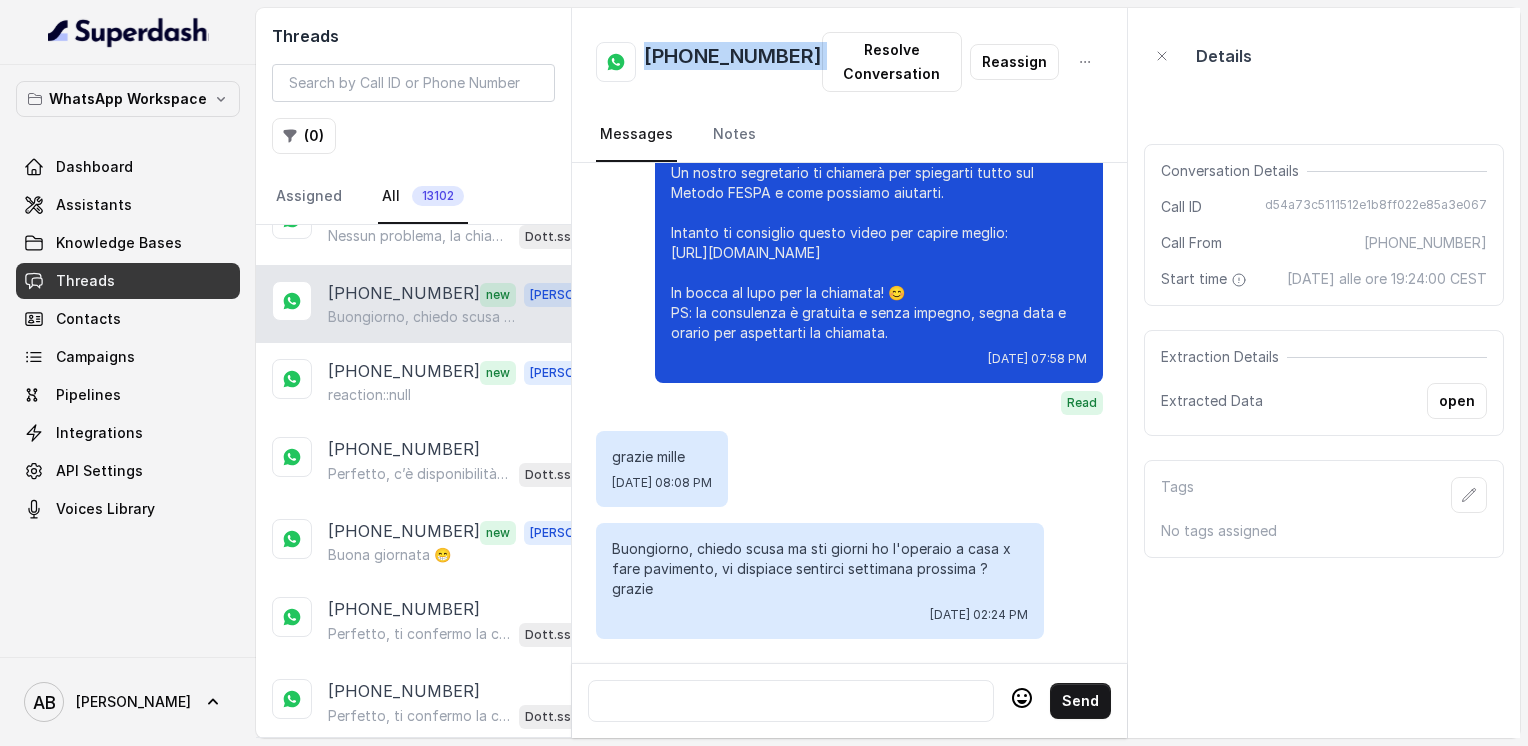 click on "[PHONE_NUMBER]" at bounding box center (733, 62) 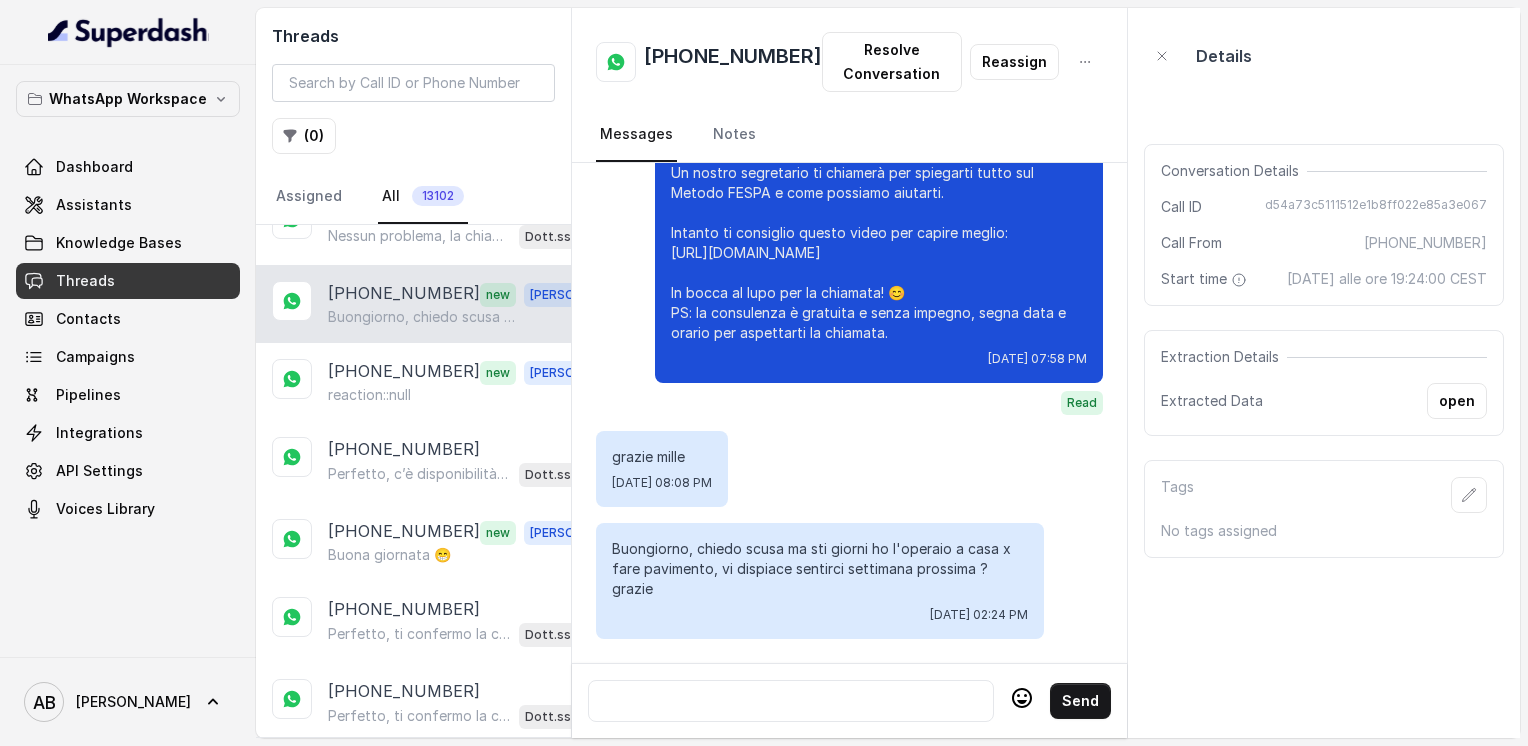 click at bounding box center (791, 701) 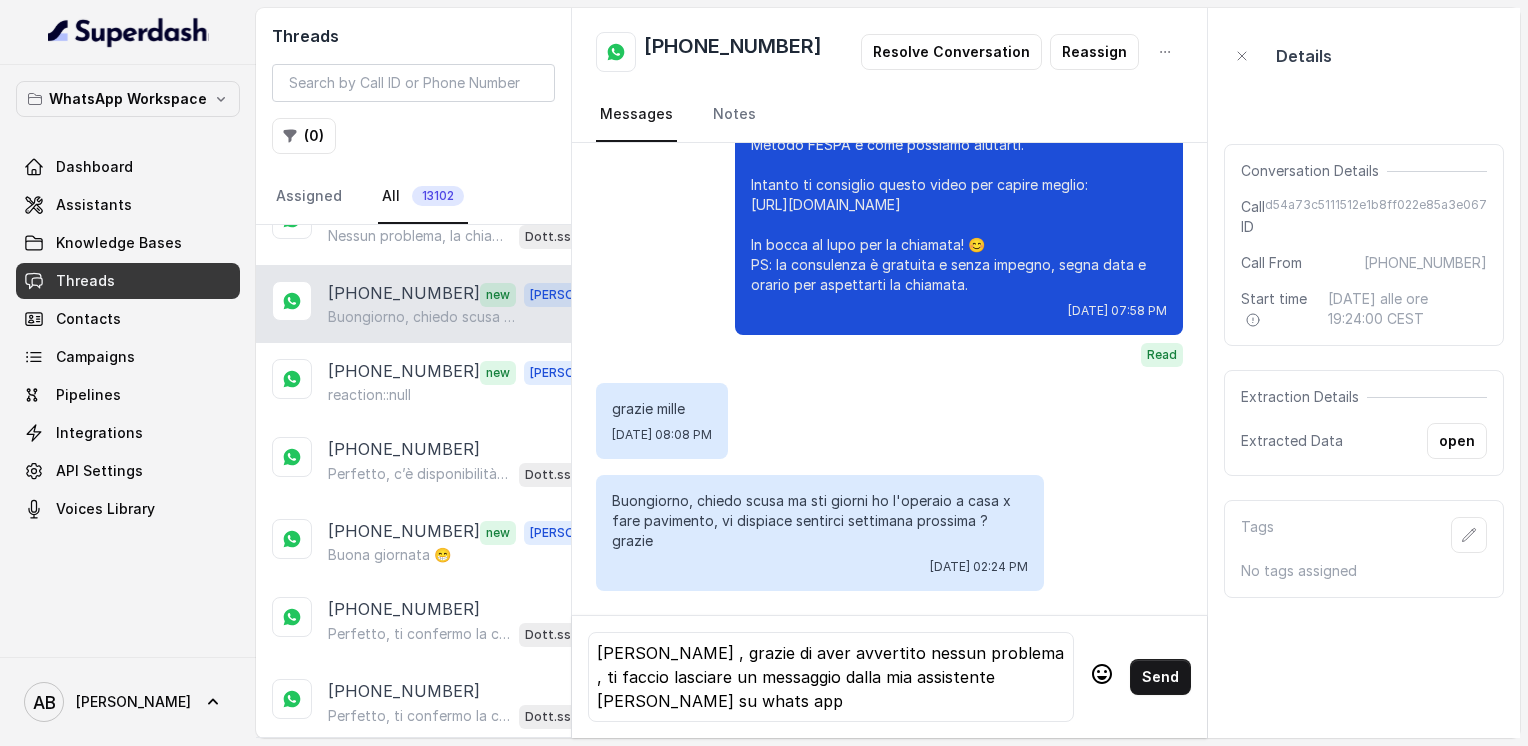 click on "[PERSON_NAME] , grazie di aver avvertito nessun problema , ti faccio lasciare un messaggio dalla mia assistente [PERSON_NAME] su whats app  Send" at bounding box center (889, 676) 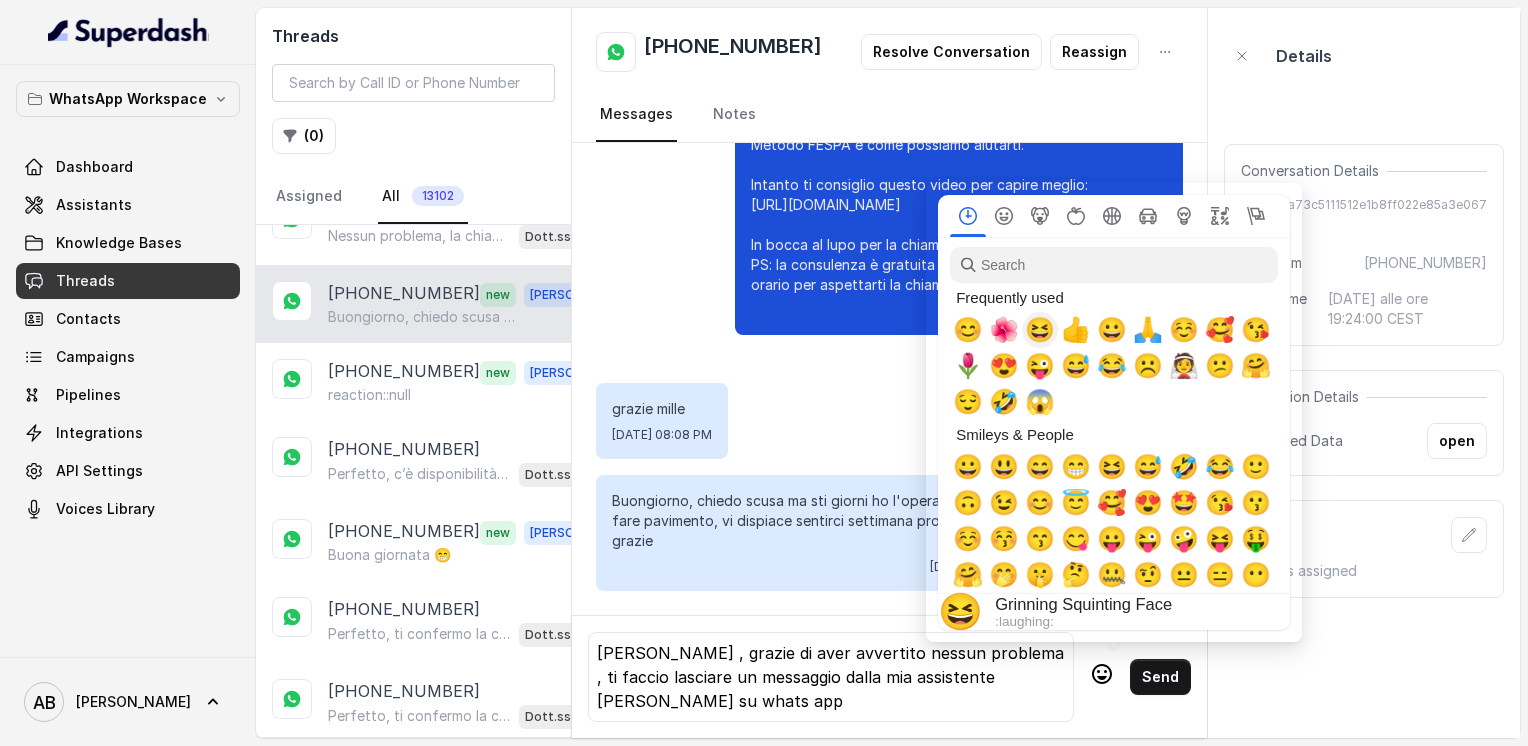 click on "🌺" at bounding box center [1004, 330] 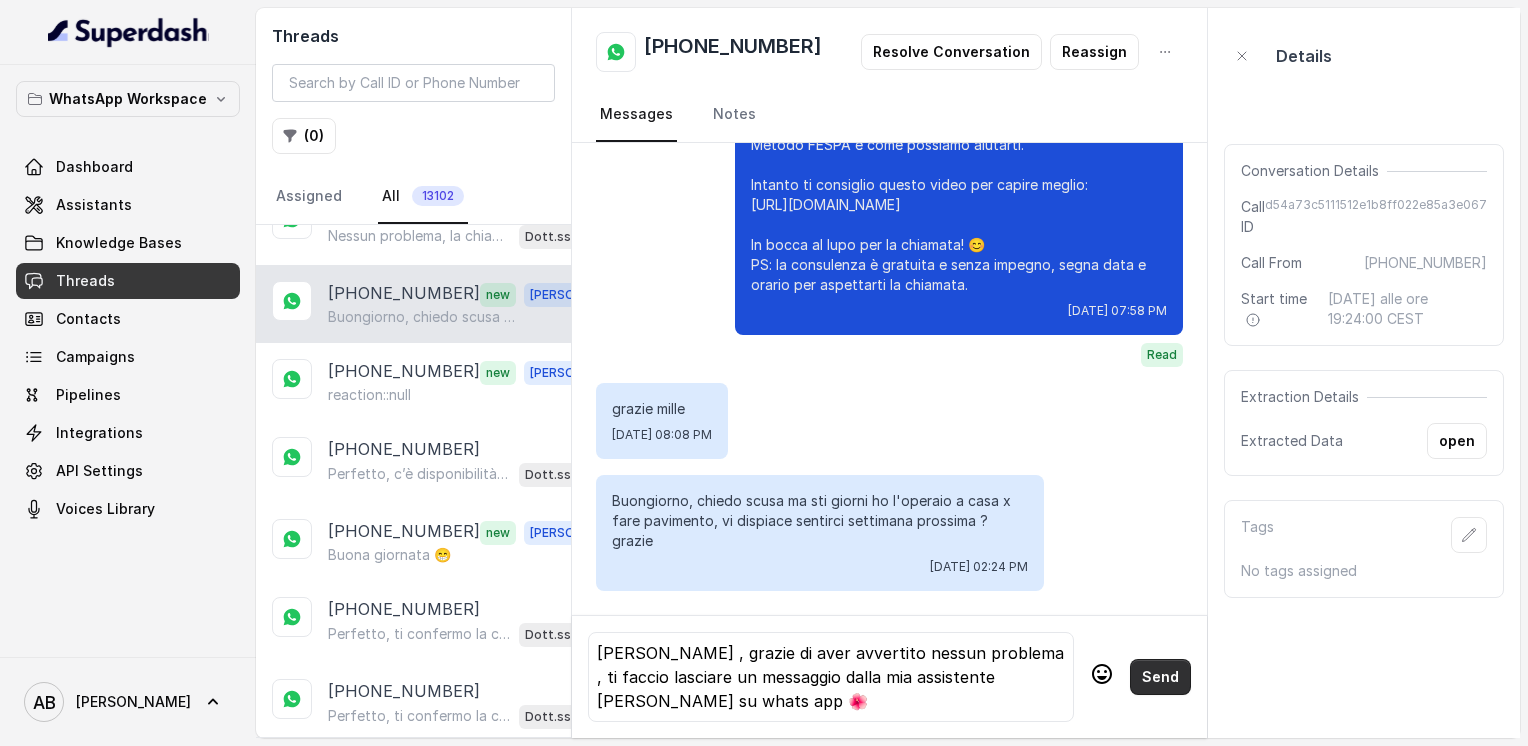 click on "Send" at bounding box center [1160, 677] 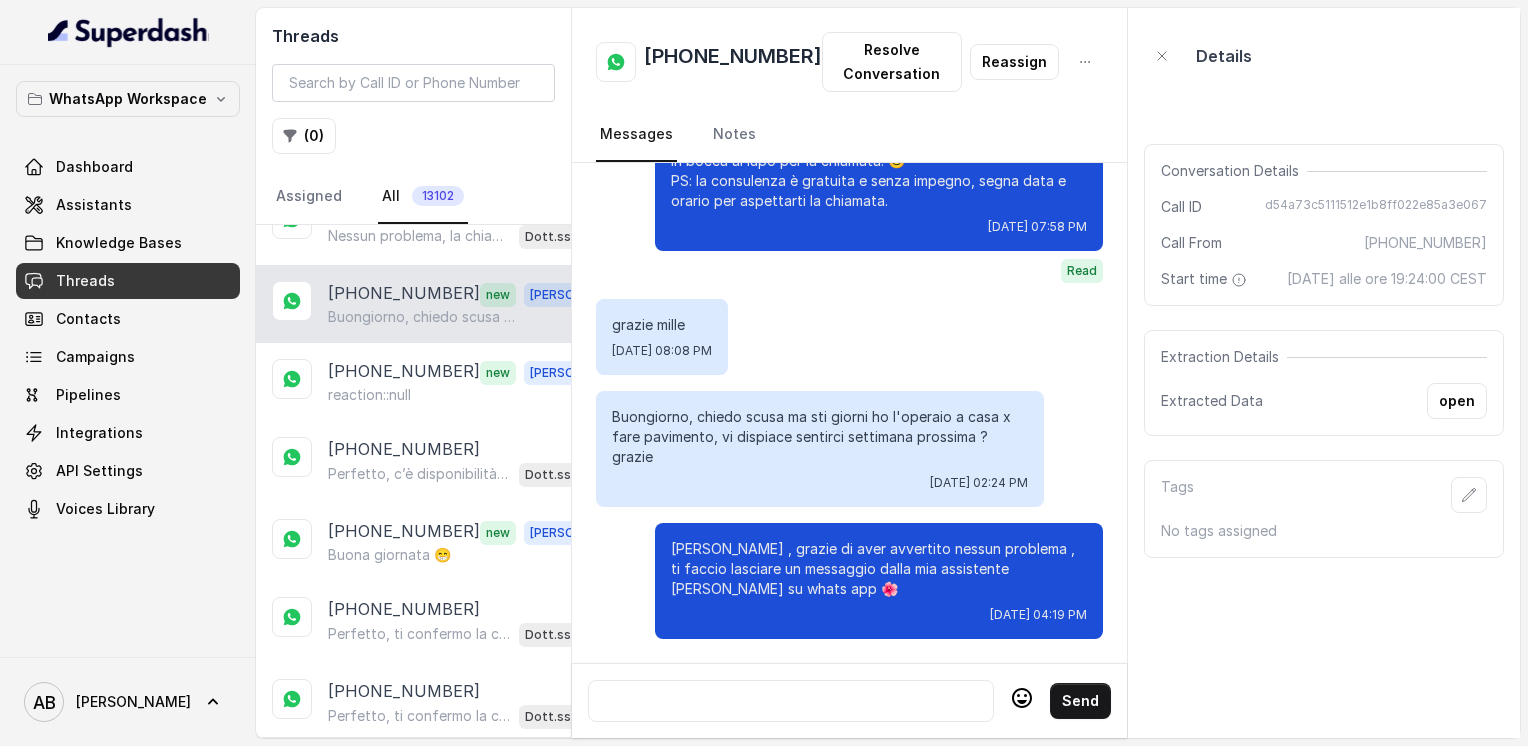 scroll, scrollTop: 2204, scrollLeft: 0, axis: vertical 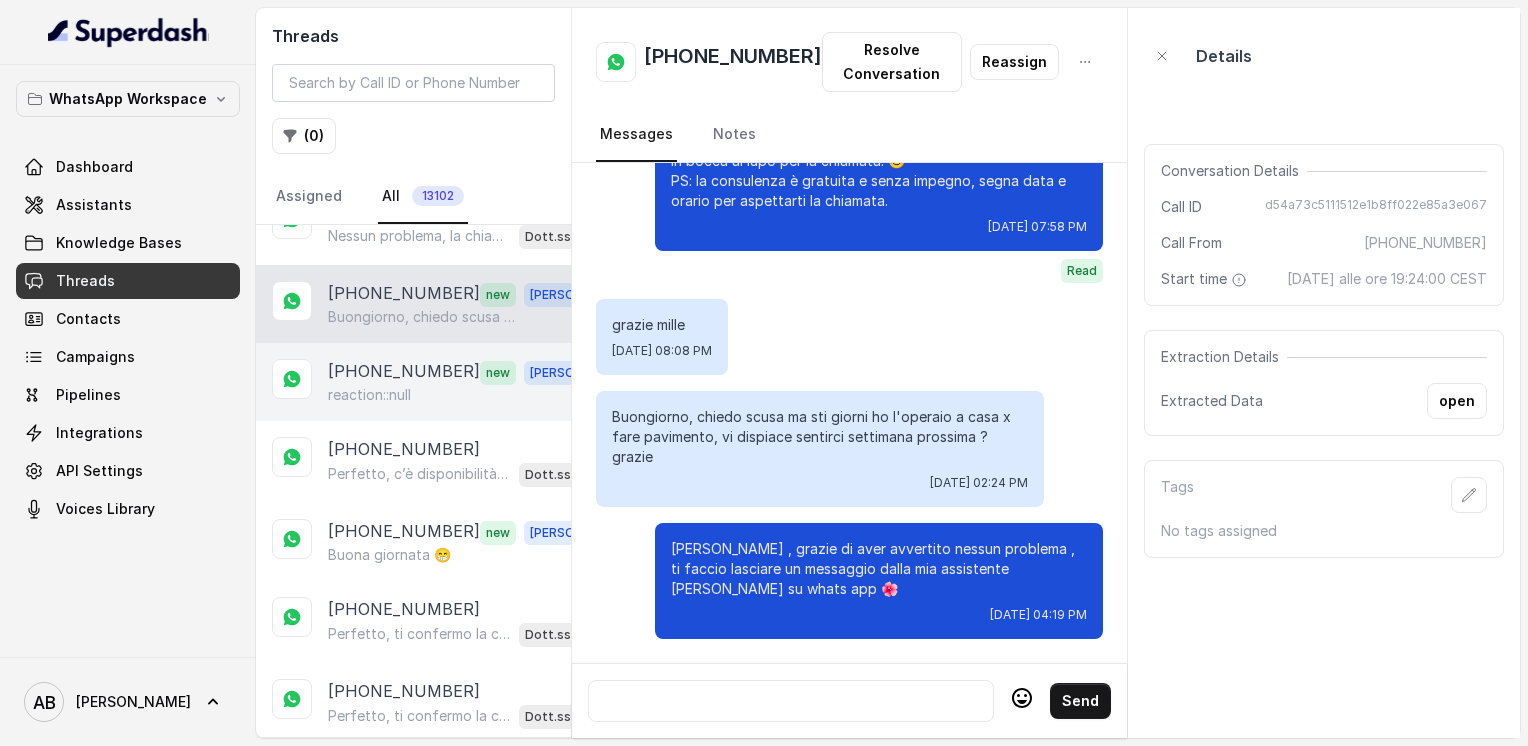 click on "[PHONE_NUMBER]   new [PERSON_NAME] reaction::null" at bounding box center [413, 382] 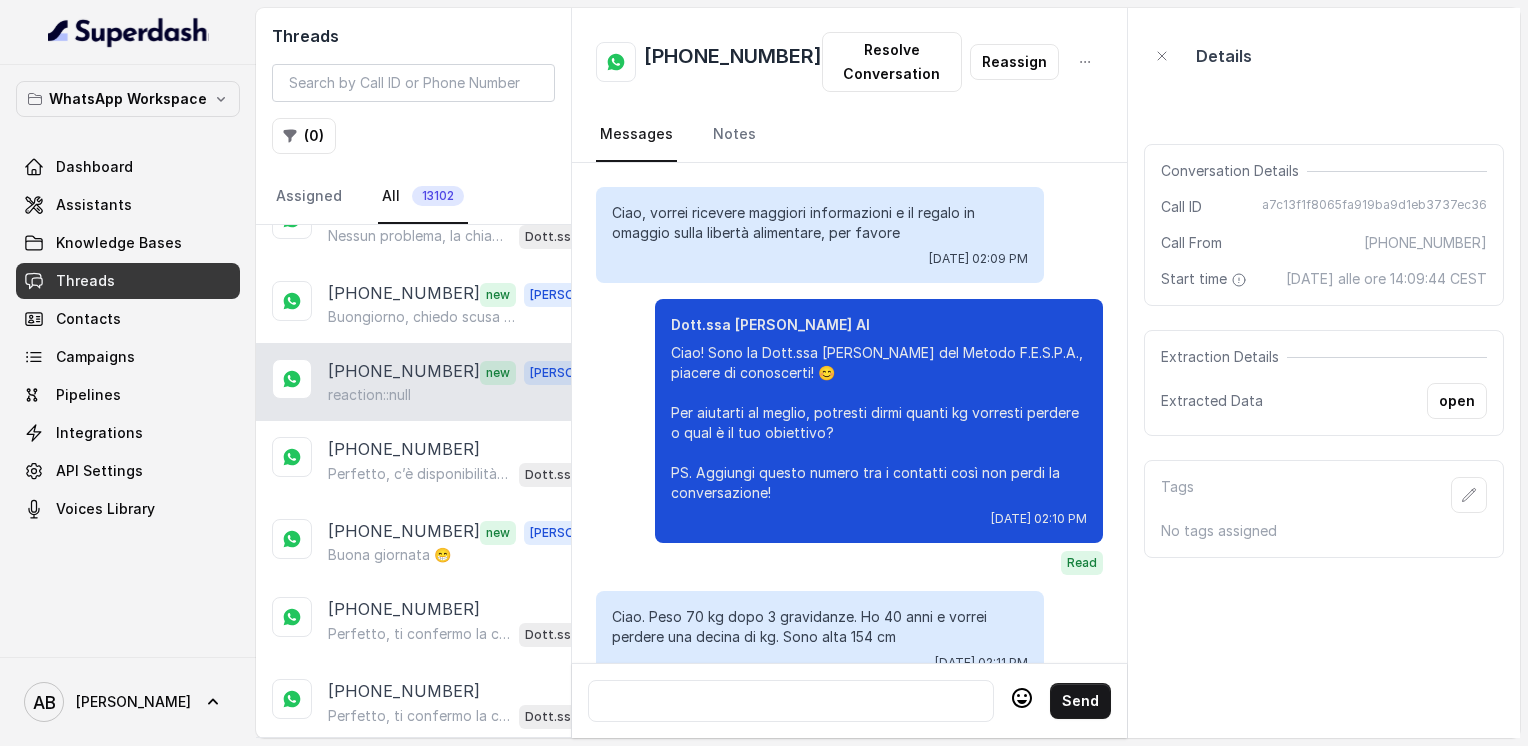 scroll, scrollTop: 2132, scrollLeft: 0, axis: vertical 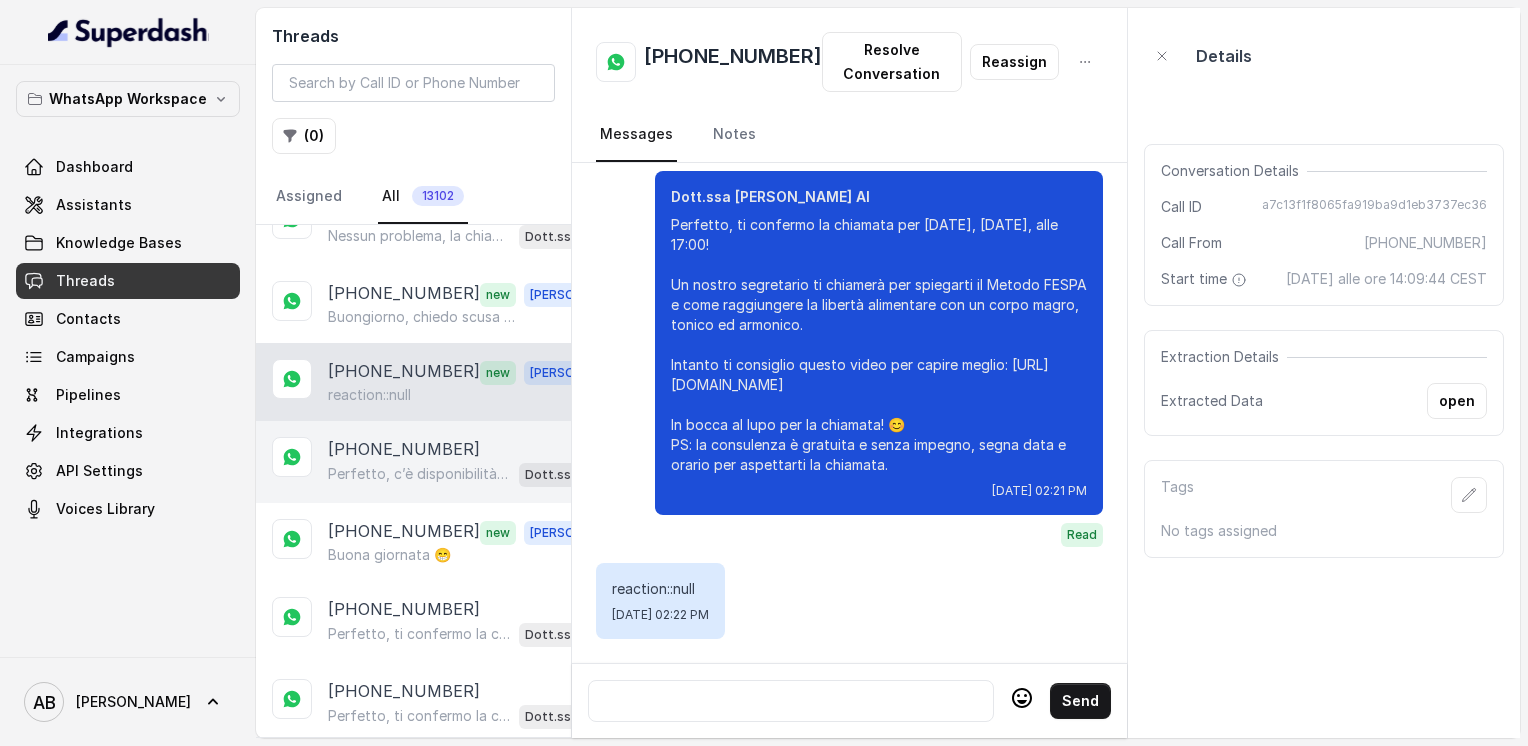 click on "Perfetto, c’è disponibilità [DATE] alle 18:00.
Ti confermo la chiamata per [DATE] alle 18:00! 😊
Un nostro segretario ti chiamerà per una consulenza gratuita di 5 minuti.
Intanto ti consiglio di guardare questo video per capire meglio il Metodo FESPA:
[URL][DOMAIN_NAME]
In bocca al lupo per la chiamata e buona giornata!
PS: Ricorda che la chiamata è senza impegno, segna orario e giorno per aspettarti la chiamata." at bounding box center (419, 474) 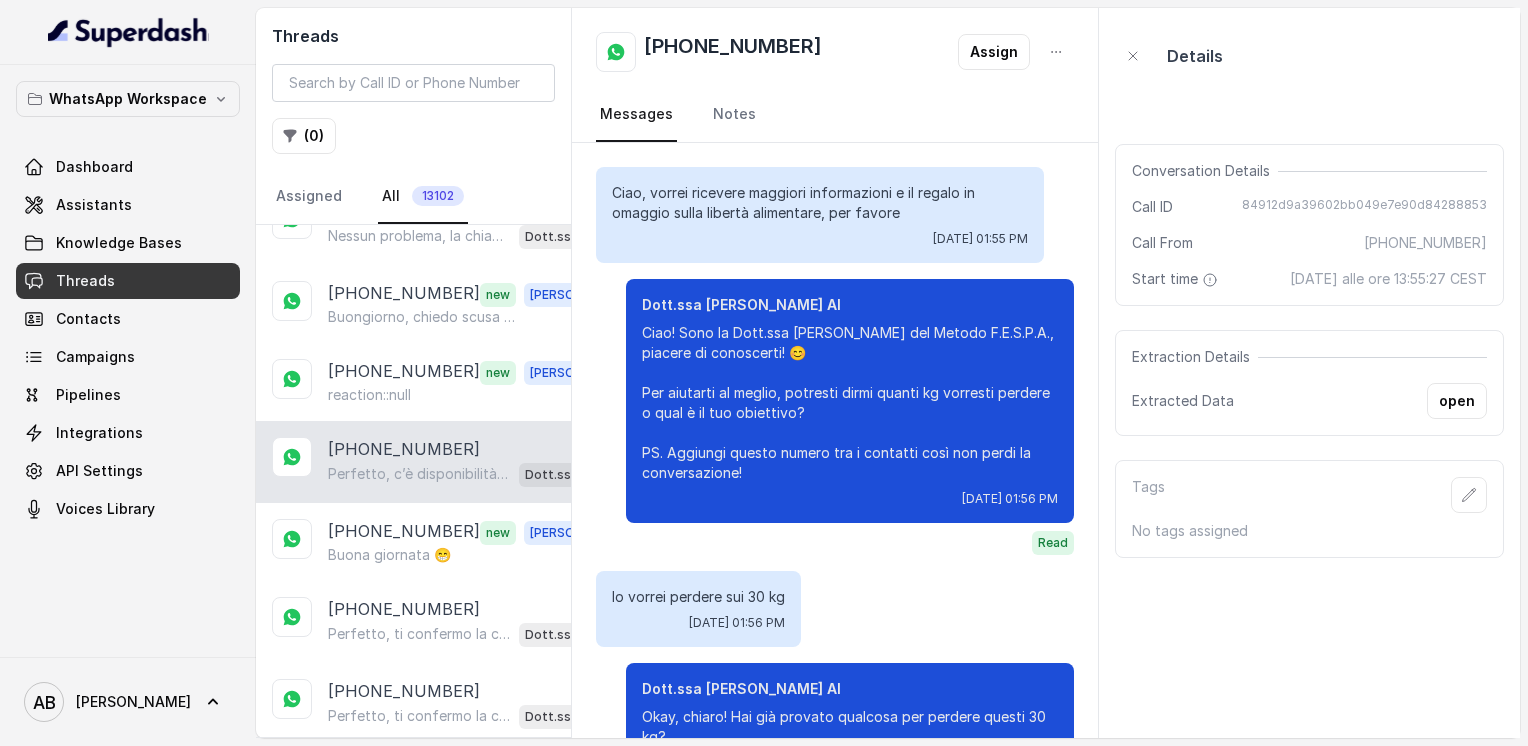scroll, scrollTop: 1416, scrollLeft: 0, axis: vertical 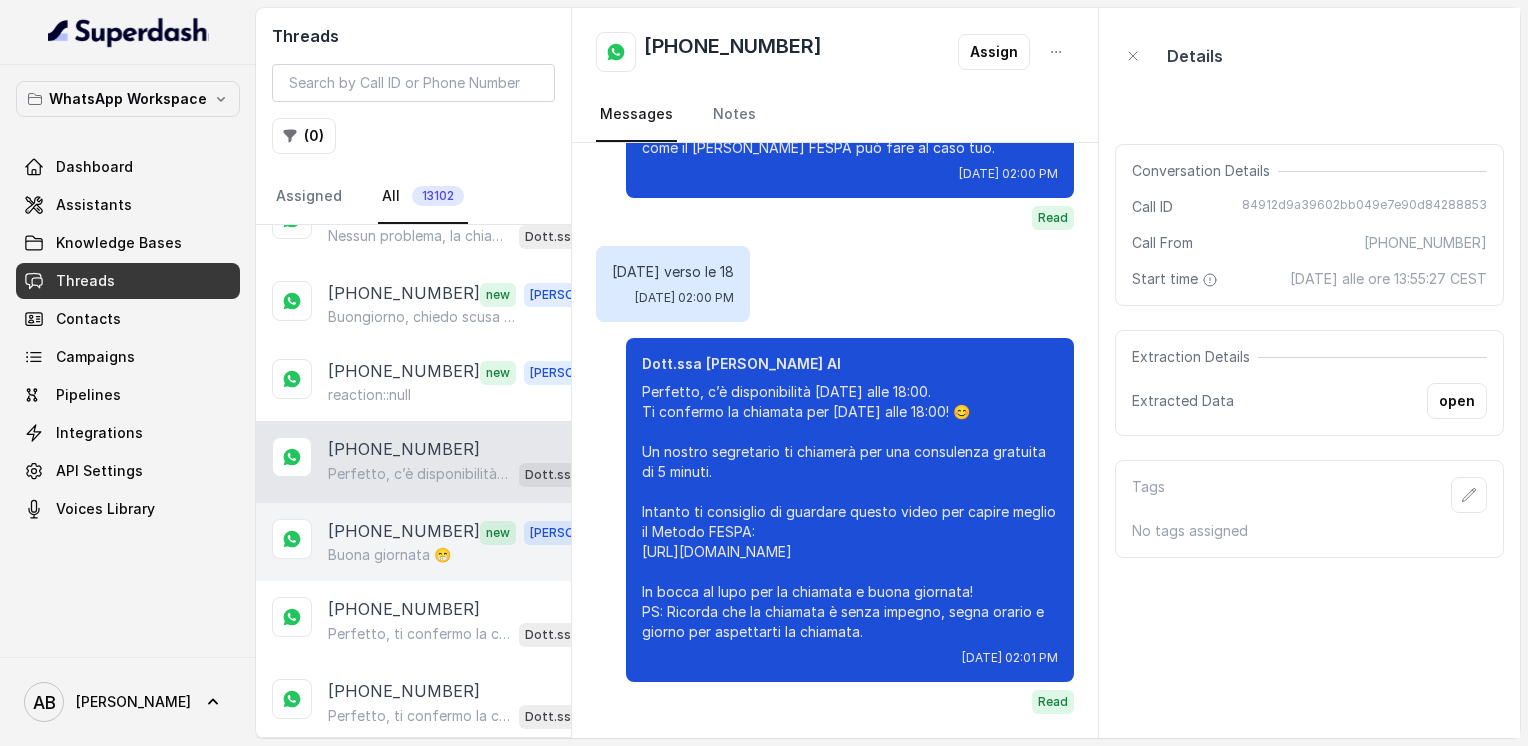 click on "[PHONE_NUMBER]" at bounding box center (404, 532) 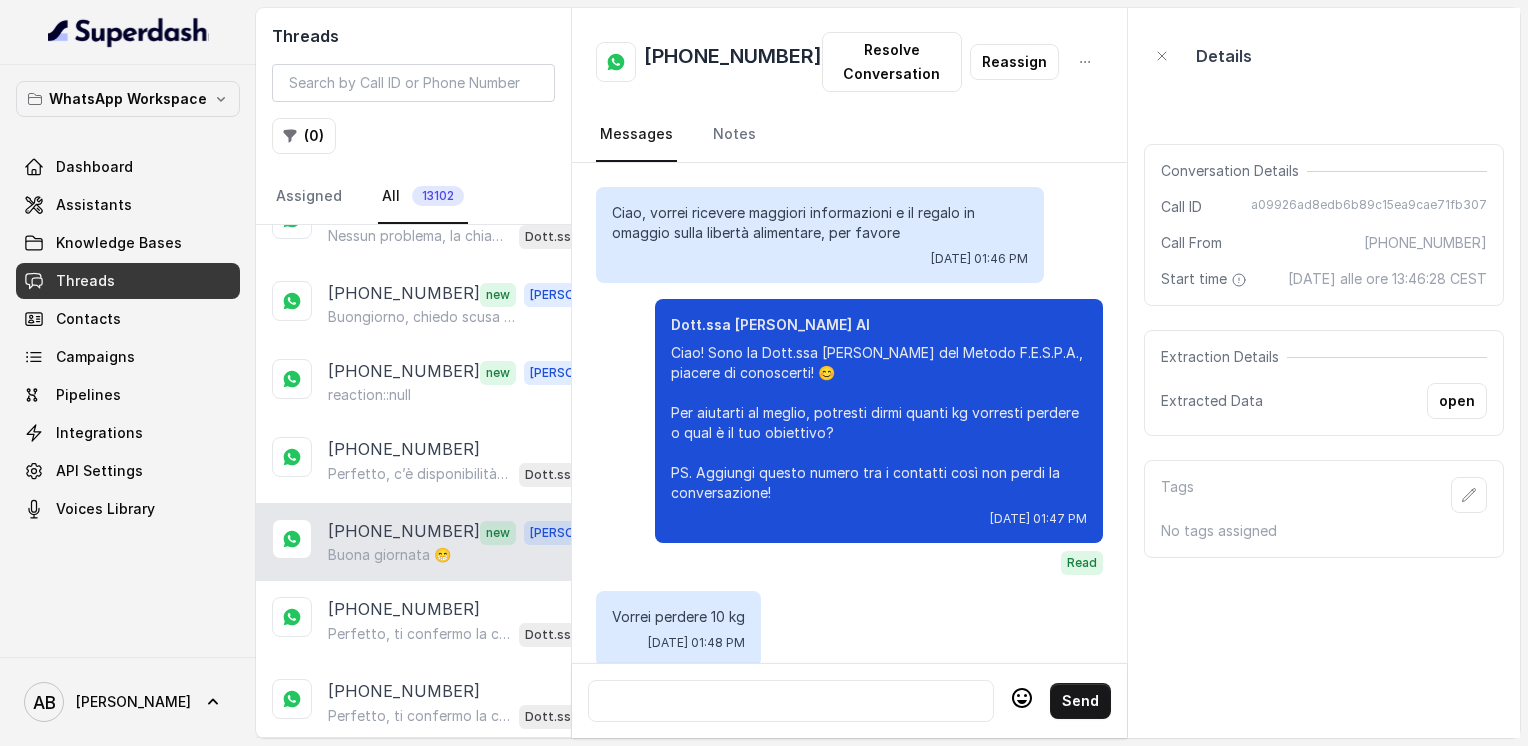 scroll, scrollTop: 2972, scrollLeft: 0, axis: vertical 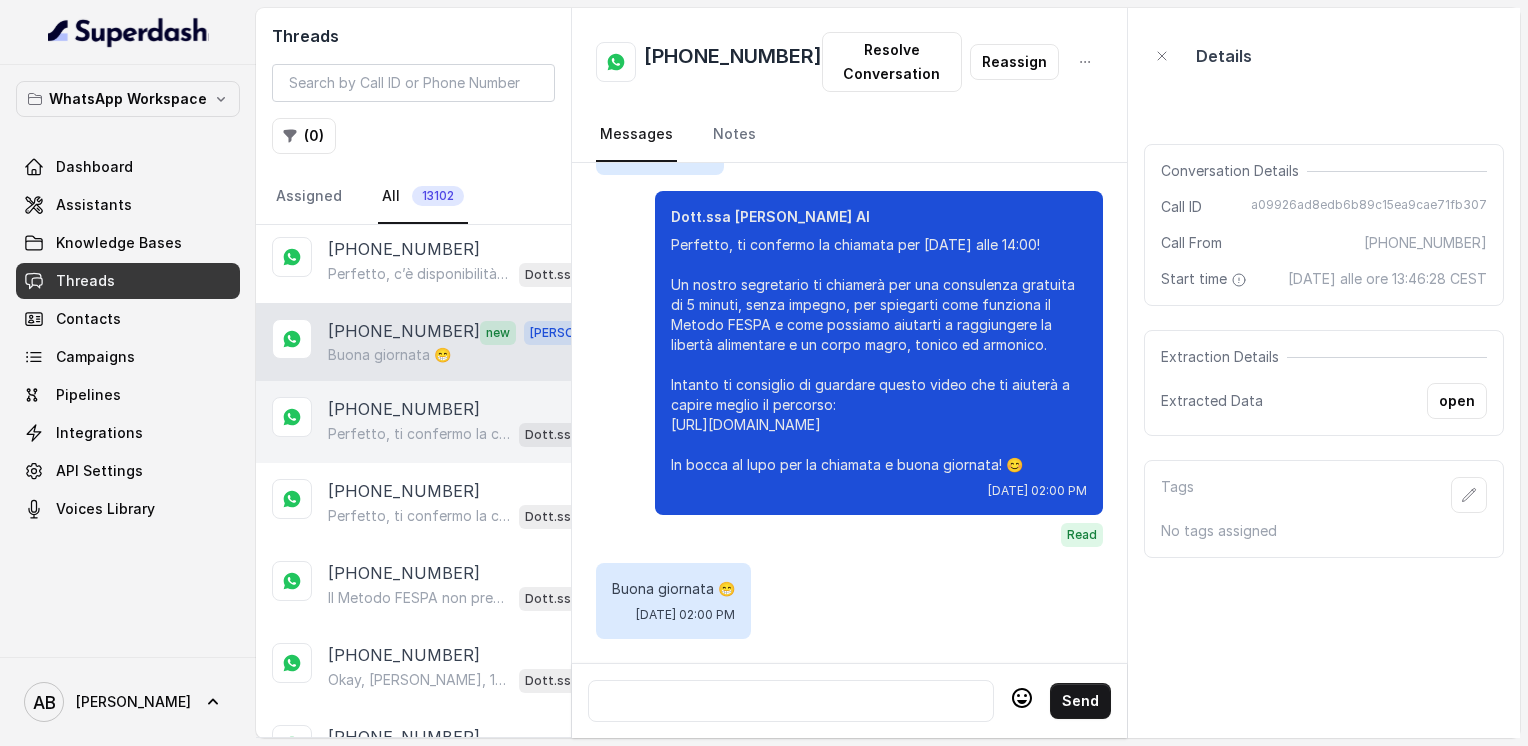 click on "Perfetto, ti confermo la chiamata per [DATE] alle 16:20!
Un nostro segretario ti chiamerà per spiegarti come funziona il Metodo FESPA e come possiamo aiutarti a raggiungere la libertà alimentare e un corpo magro, tonico ed armonico.
Intanto ti consiglio di guardare questo video che ti aiuterà a capire meglio il tutto:
[URL][DOMAIN_NAME]
In bocca al lupo per la chiamata e buona giornata!
PS: La chiamata è completamente gratuita e senza impegno, segna data e orario per aspettarti la chiamata, va bene? 😊" at bounding box center (419, 434) 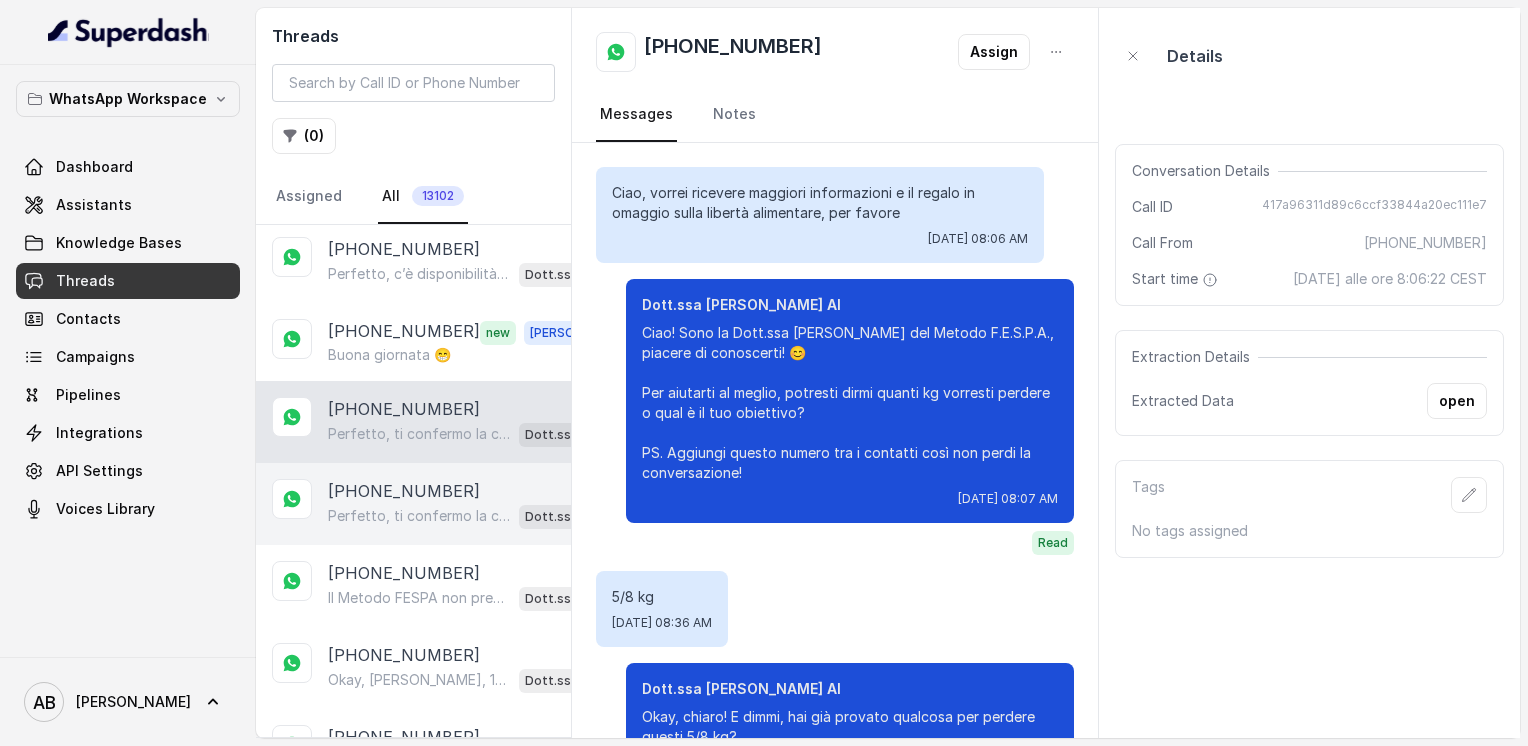 scroll, scrollTop: 1680, scrollLeft: 0, axis: vertical 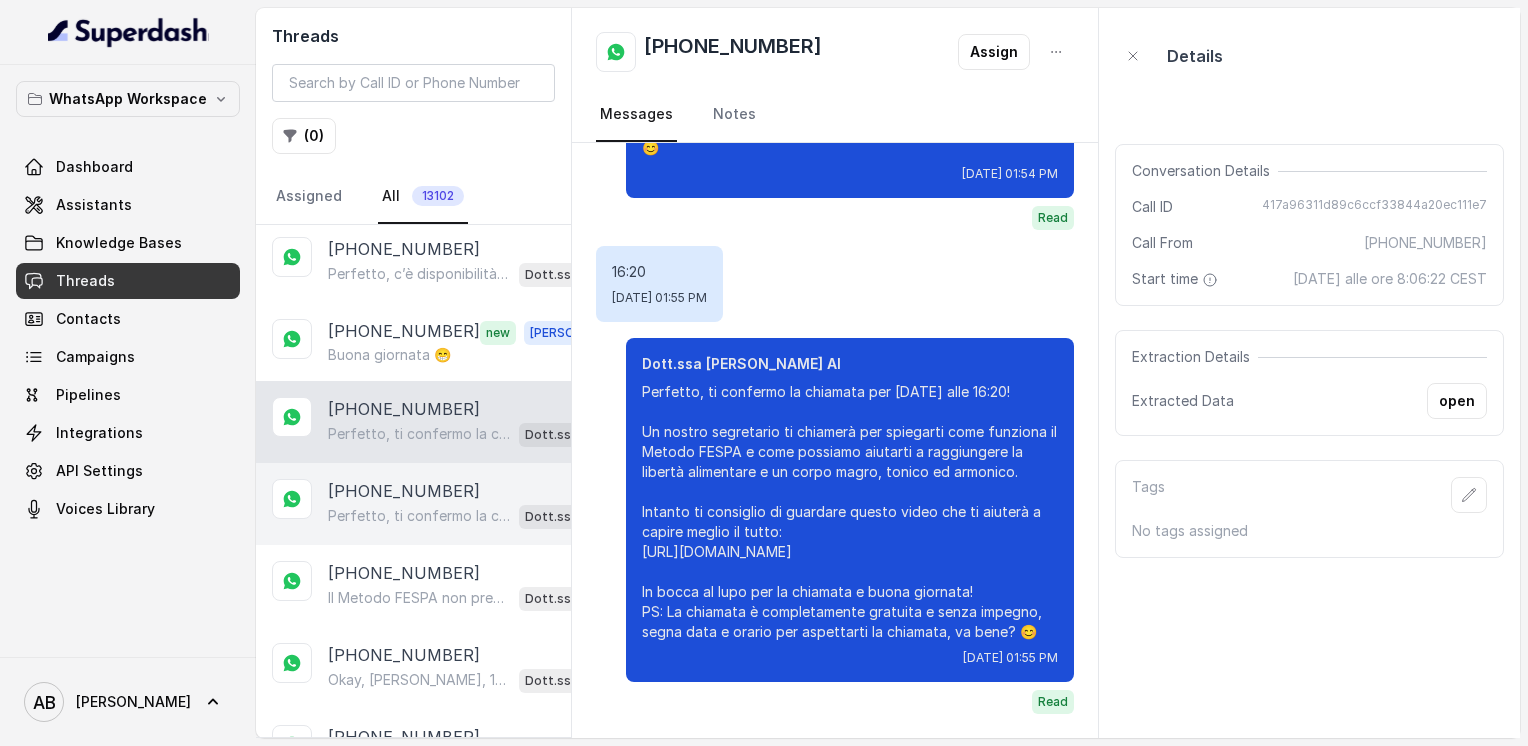 click on "Perfetto, ti confermo la chiamata per [DATE], [DATE], alle 10:00!
Un nostro segretario ti chiamerà per una consulenza gratuita di 5 minuti, senza impegno, per spiegarti come funziona il Metodo FESPA e cosa può fare per te.
Intanto ti consiglio di guardare questo video che ti aiuterà a capire meglio il percorso:
[URL][DOMAIN_NAME]
In bocca al lupo per la chiamata e buona giornata! 😊
PS: Ricordati di segnare data e orario per aspettarti la chiamata." at bounding box center (419, 516) 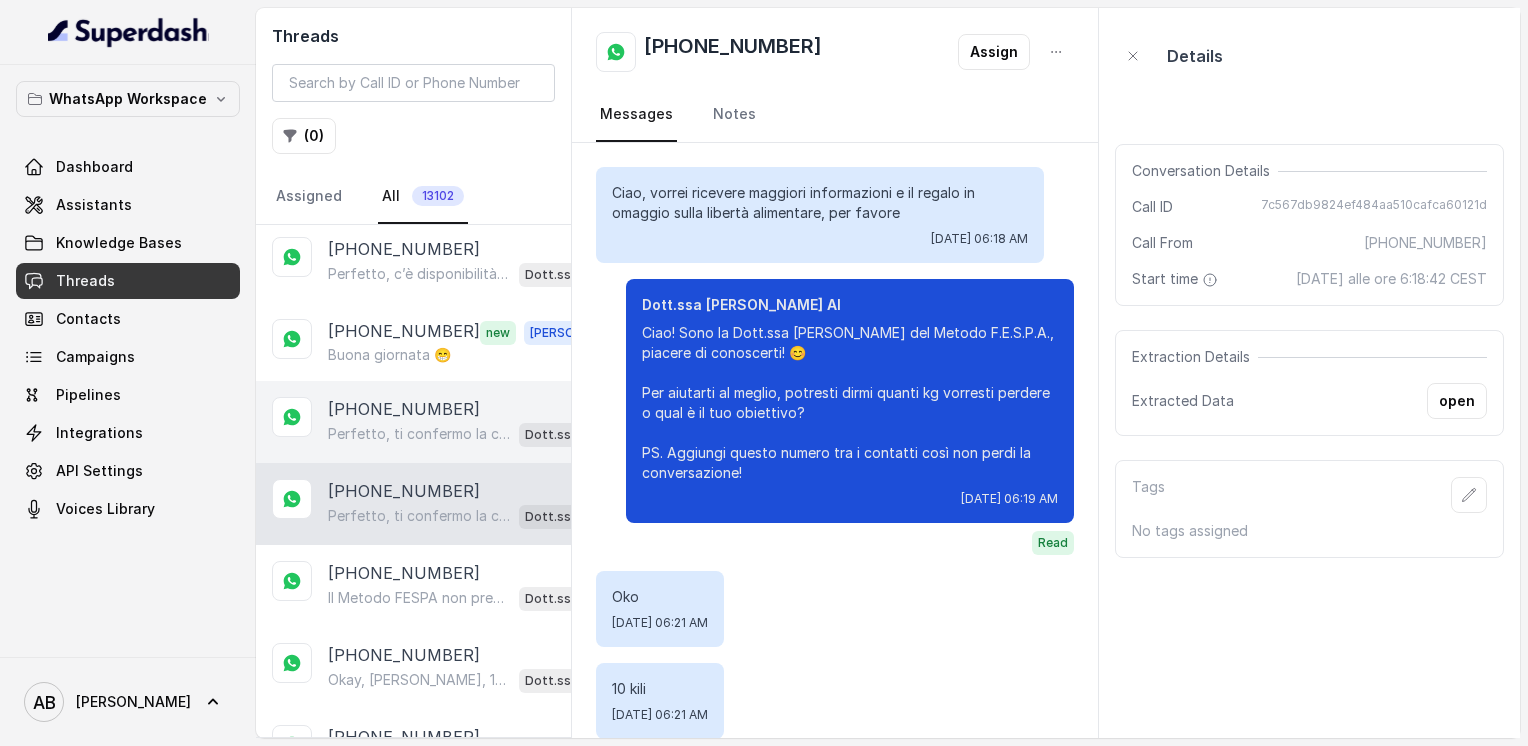 scroll, scrollTop: 3020, scrollLeft: 0, axis: vertical 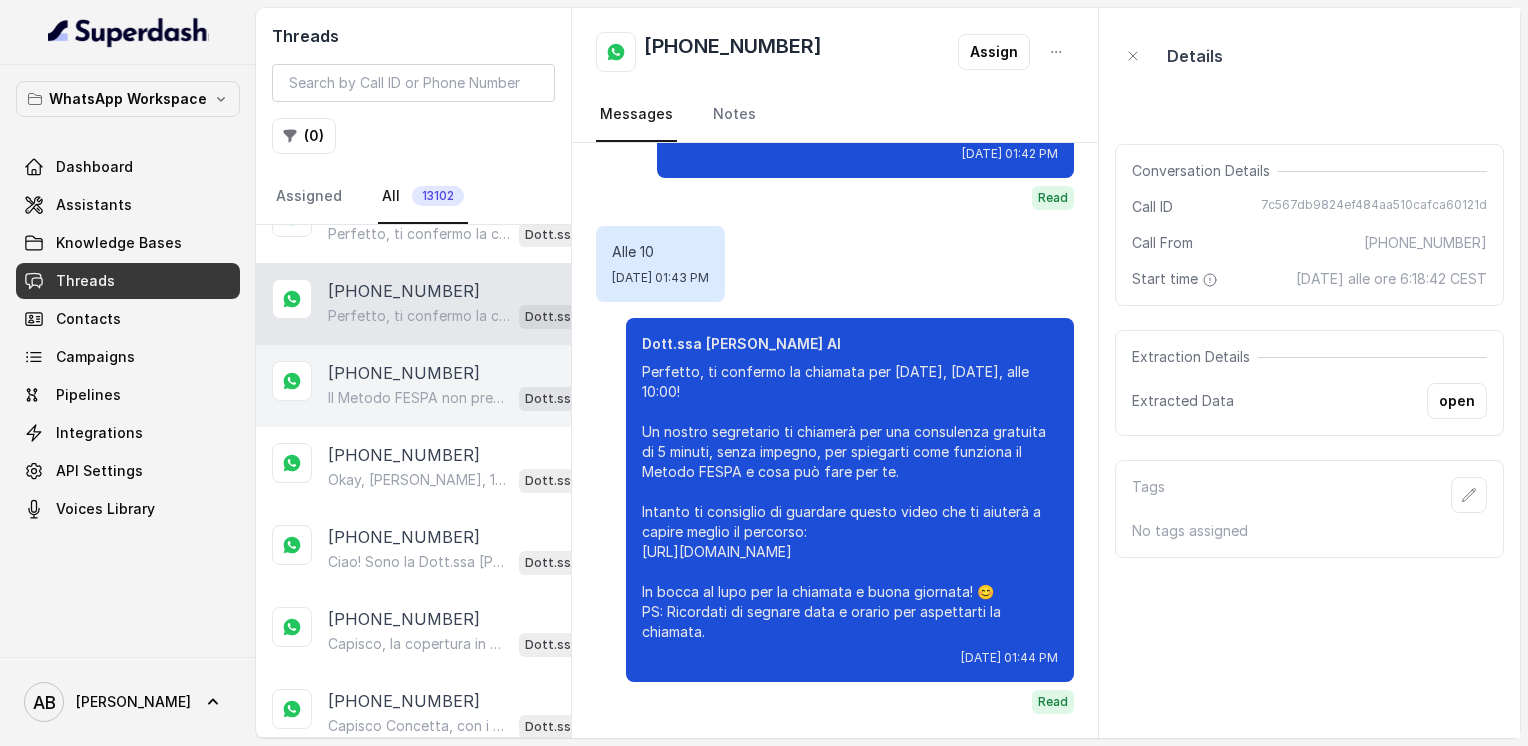 click on "Il Metodo FESPA non prevede menù fissi, ma un percorso personalizzato che ti insegna a scegliere i cibi giusti per te, con equilibrio e senza privazioni.
Per i costi, dipendono dal percorso su misura che ti verrà proposto.
Ti piacerebbe approfondire tutto in una chiamata gratuita di 5 minuti? Così ti spieghiamo bene e senza impegno." at bounding box center [419, 398] 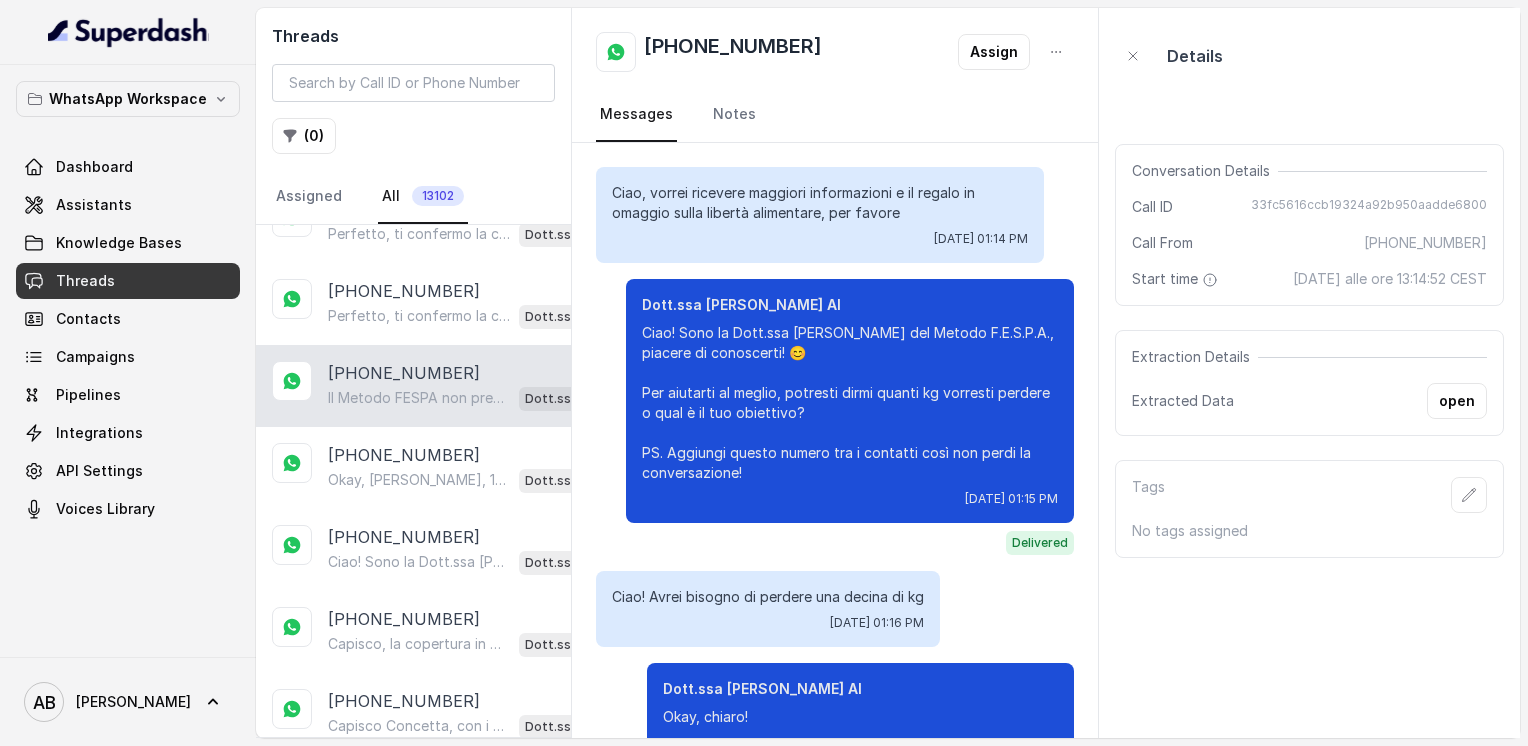 scroll, scrollTop: 2832, scrollLeft: 0, axis: vertical 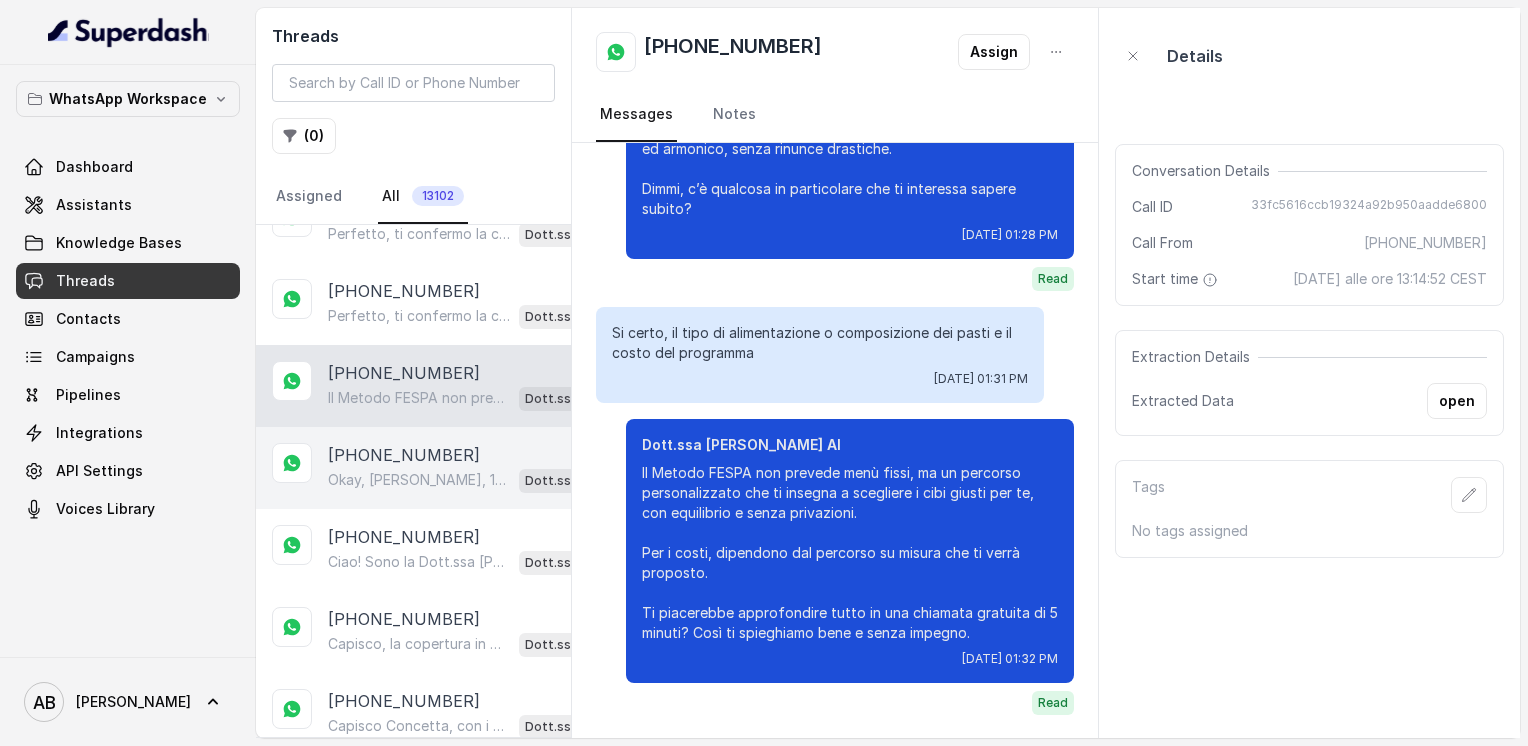 click on "Okay, [PERSON_NAME], 10 kg sono un obiettivo chiaro.
Dimmi, hai già provato qualcosa in passato per affrontare questo peso o migliorare il rapporto con il cibo?" at bounding box center [419, 480] 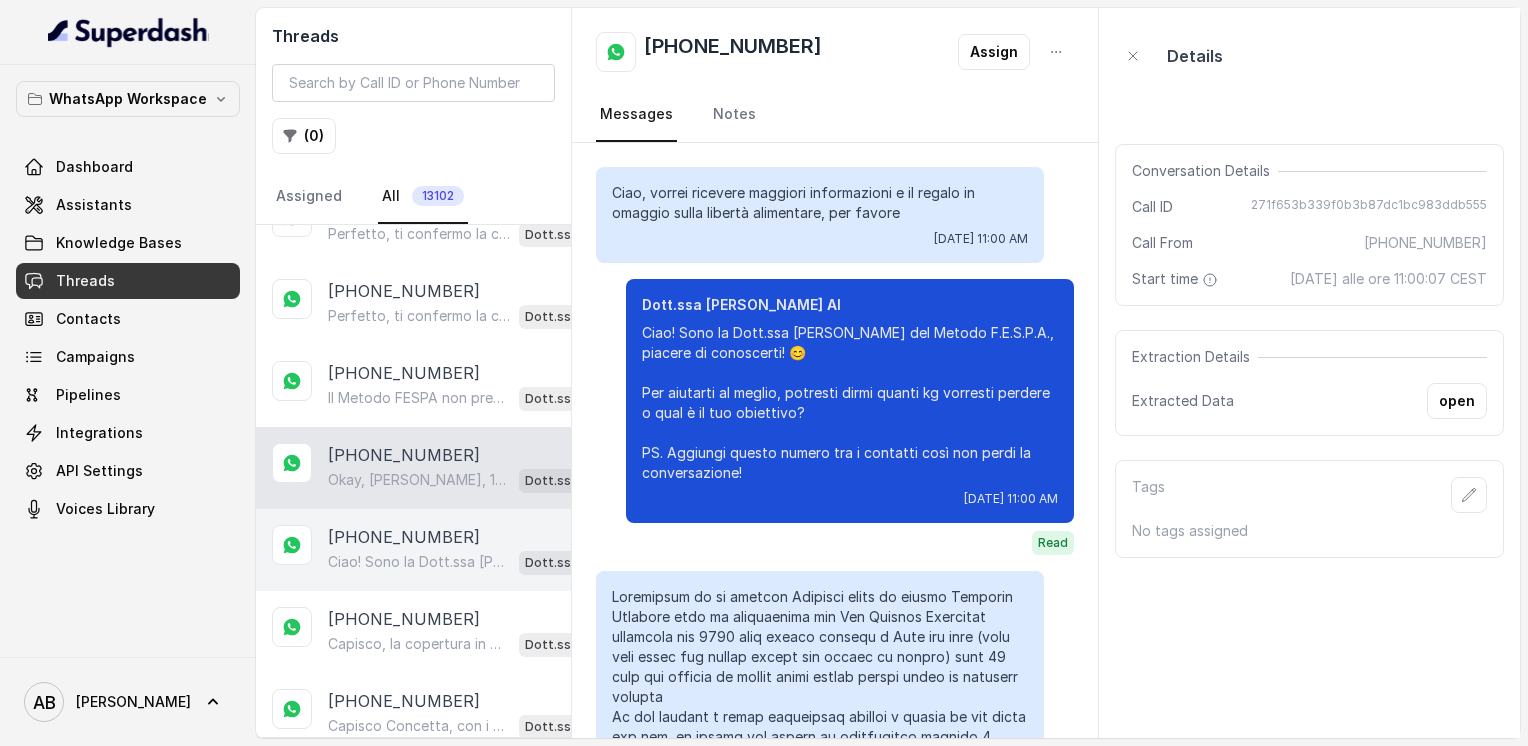 scroll, scrollTop: 1088, scrollLeft: 0, axis: vertical 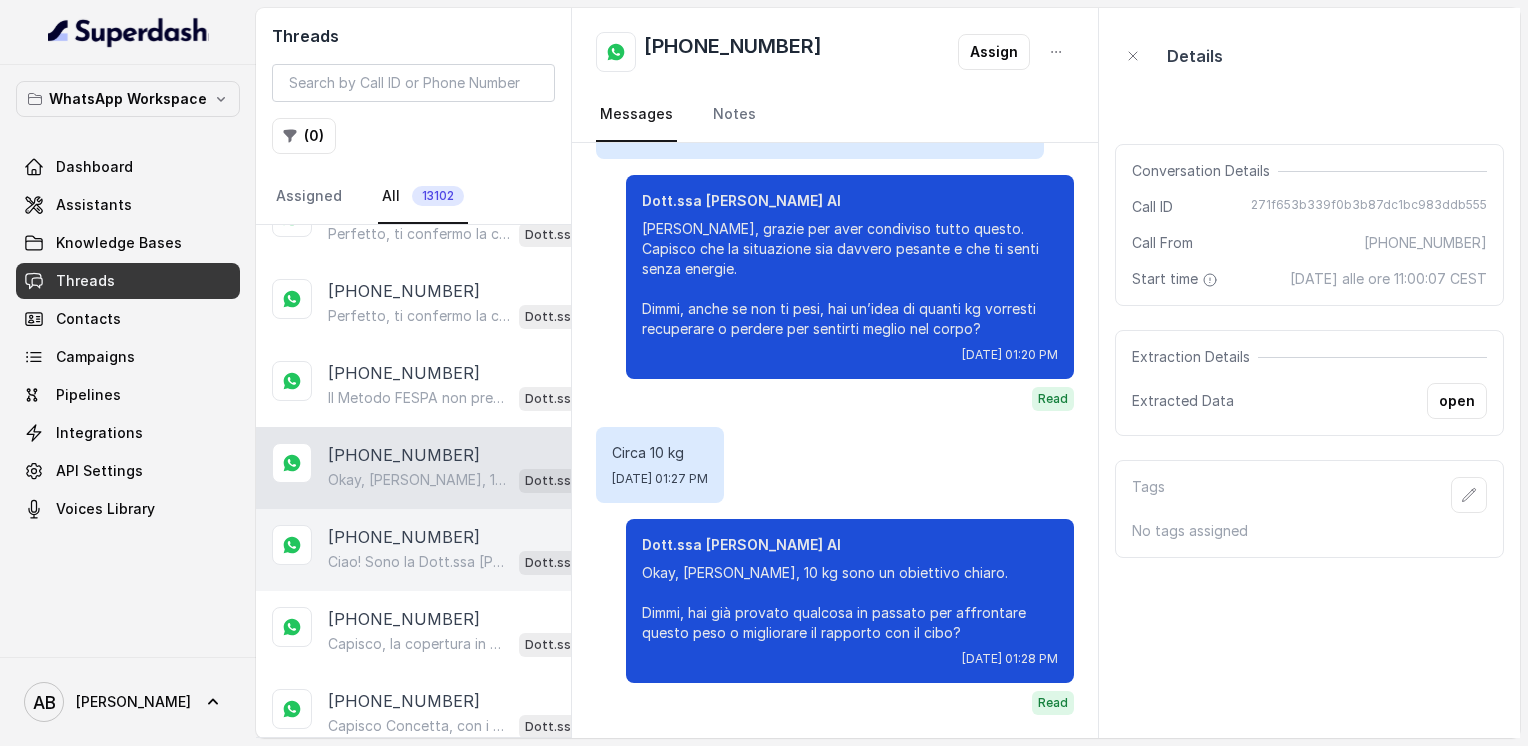 click on "Ciao! Sono la Dott.ssa [PERSON_NAME] del Metodo F.E.S.P.A., piacere di conoscerti! 😊
Per aiutarti al meglio, potresti dirmi quanti kg vorresti perdere o qual è il tuo obiettivo?
PS. Aggiungi questo numero tra i contatti così non perdi la conversazione!" at bounding box center [419, 562] 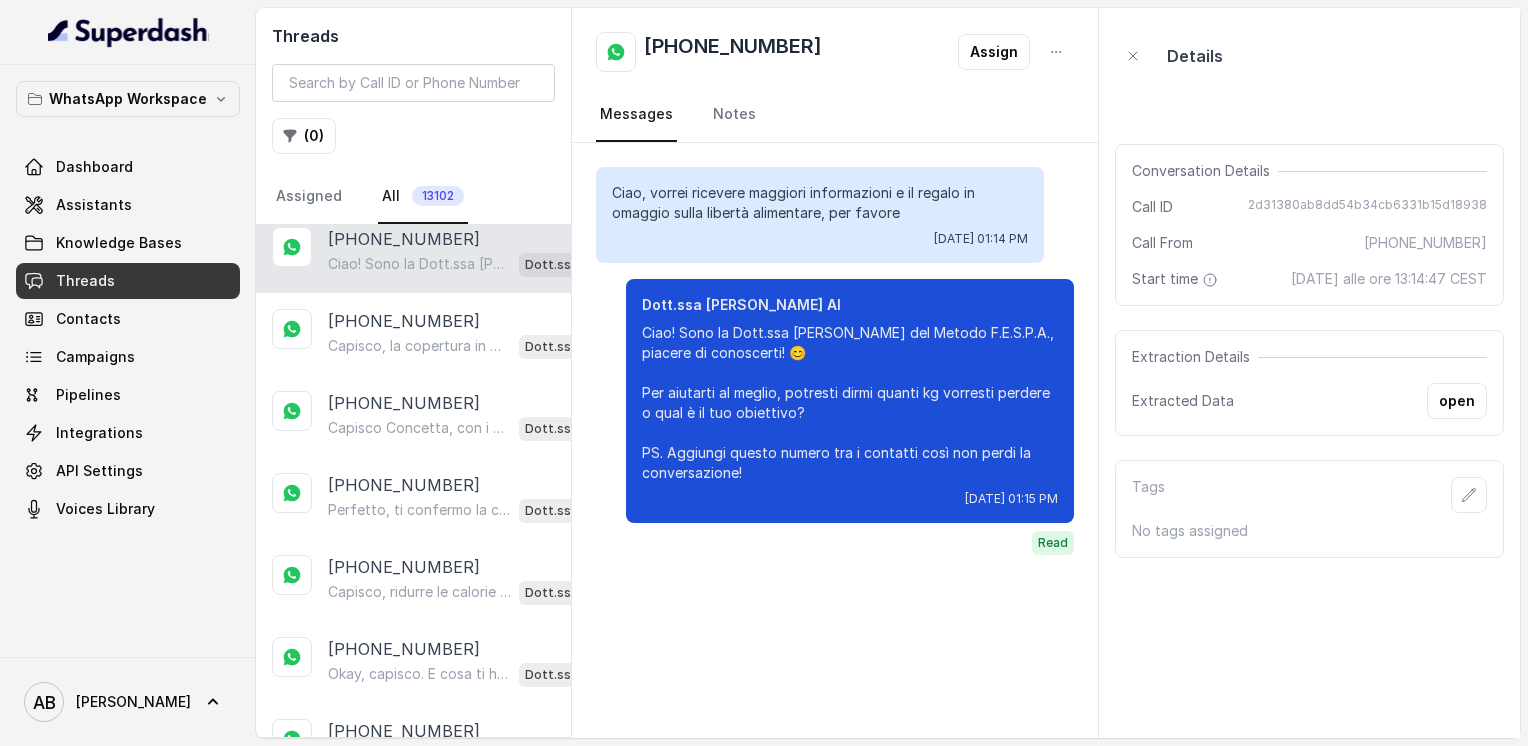 scroll, scrollTop: 2600, scrollLeft: 0, axis: vertical 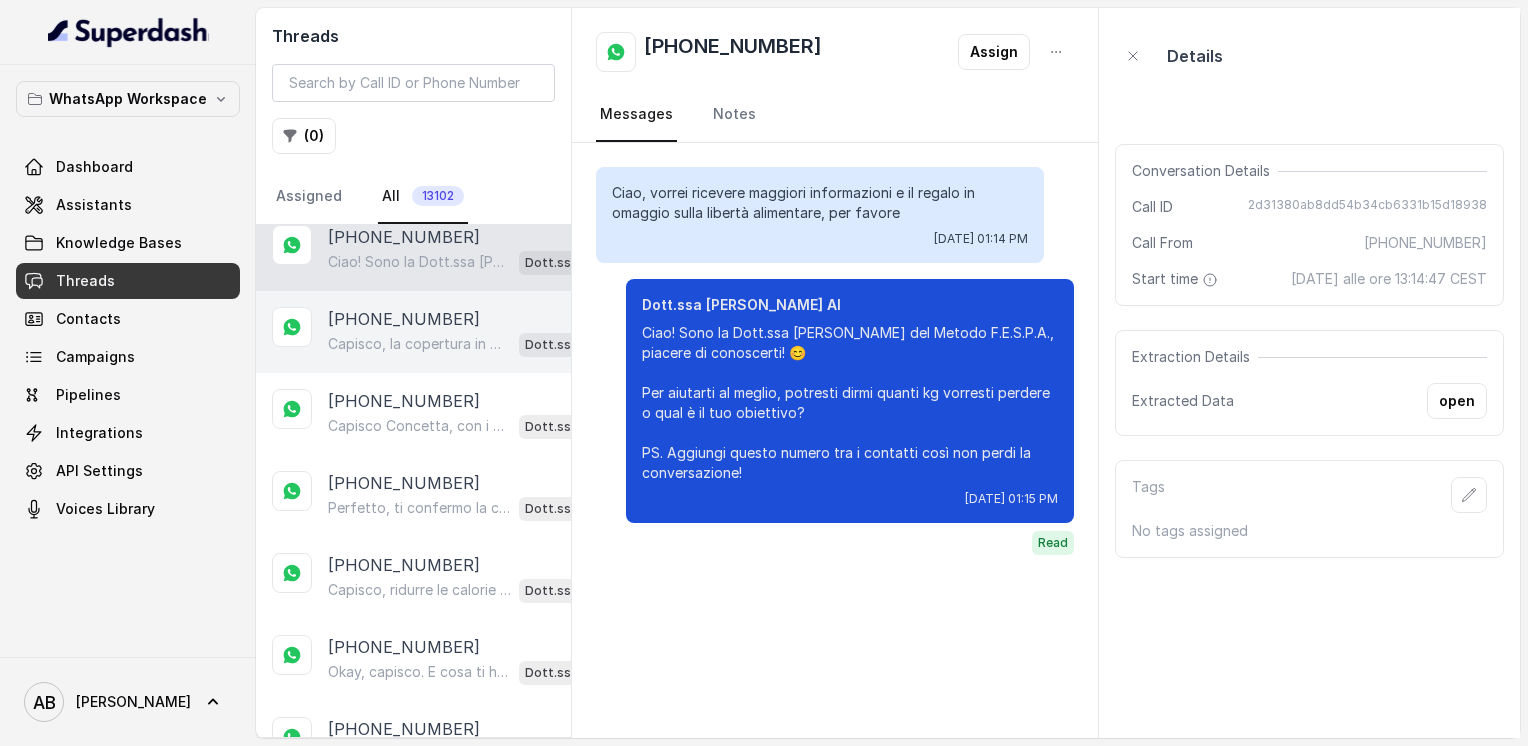 click on "[PHONE_NUMBER]" at bounding box center (404, 319) 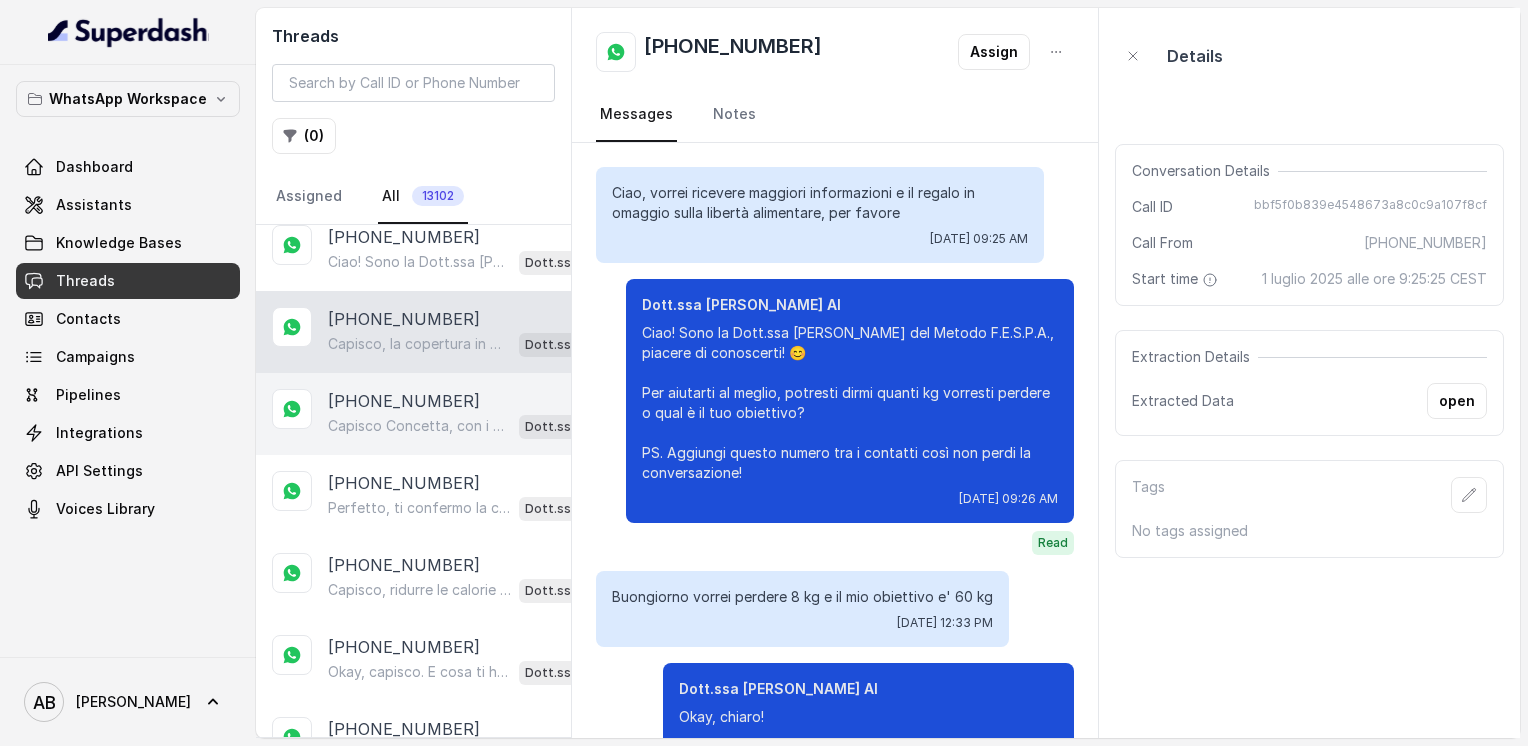 scroll, scrollTop: 1276, scrollLeft: 0, axis: vertical 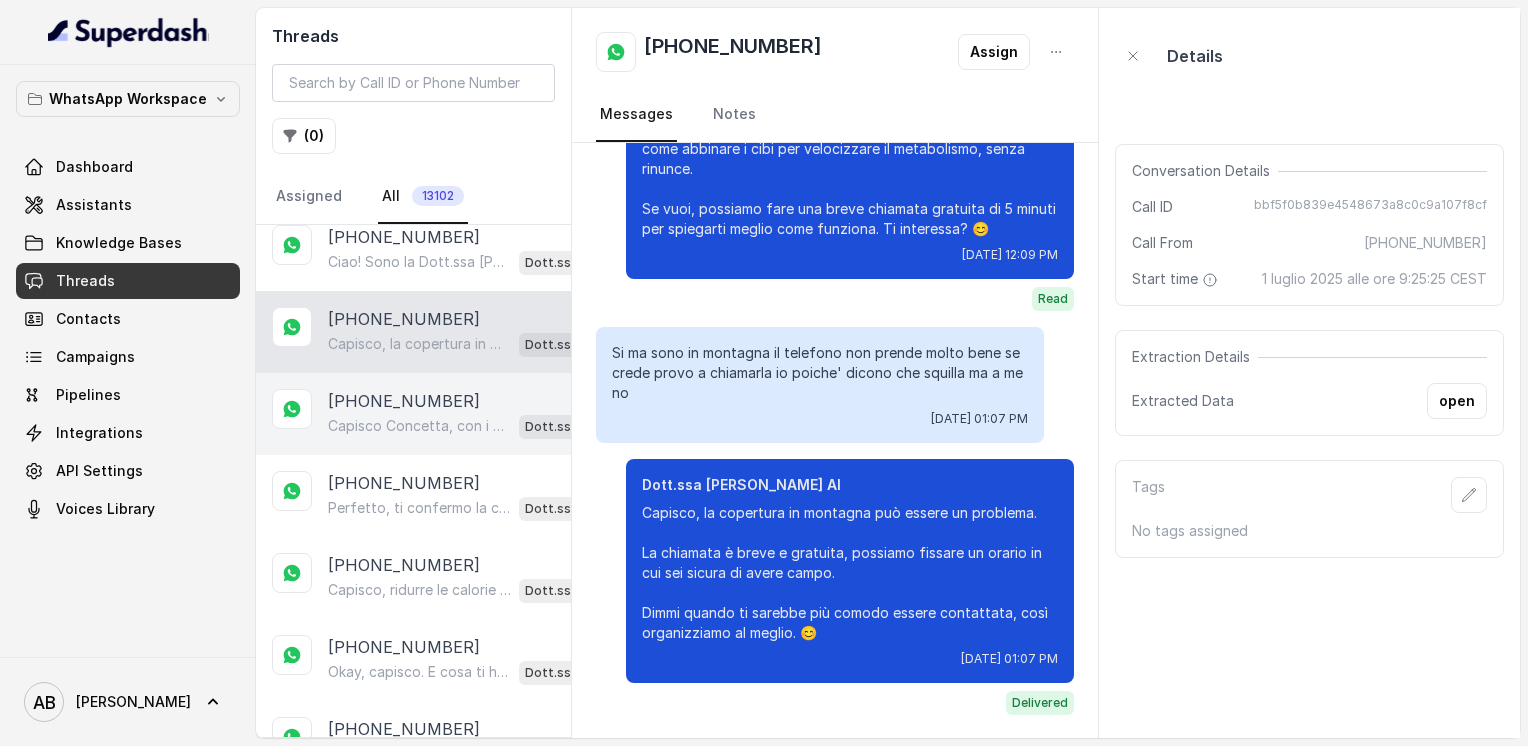 click on "Capisco Concetta, con i bambini a casa è davvero impegnativo. 😊
Però la chiamata è molto breve, solo 5 minuti, e serve proprio a spiegarti come funziona il Metodo FESPA senza impegno.
Così puoi valutare con calma se può fare al caso tuo, senza stress.
Ti andrebbe di fissare un giorno e orario comodi per te?" at bounding box center (419, 426) 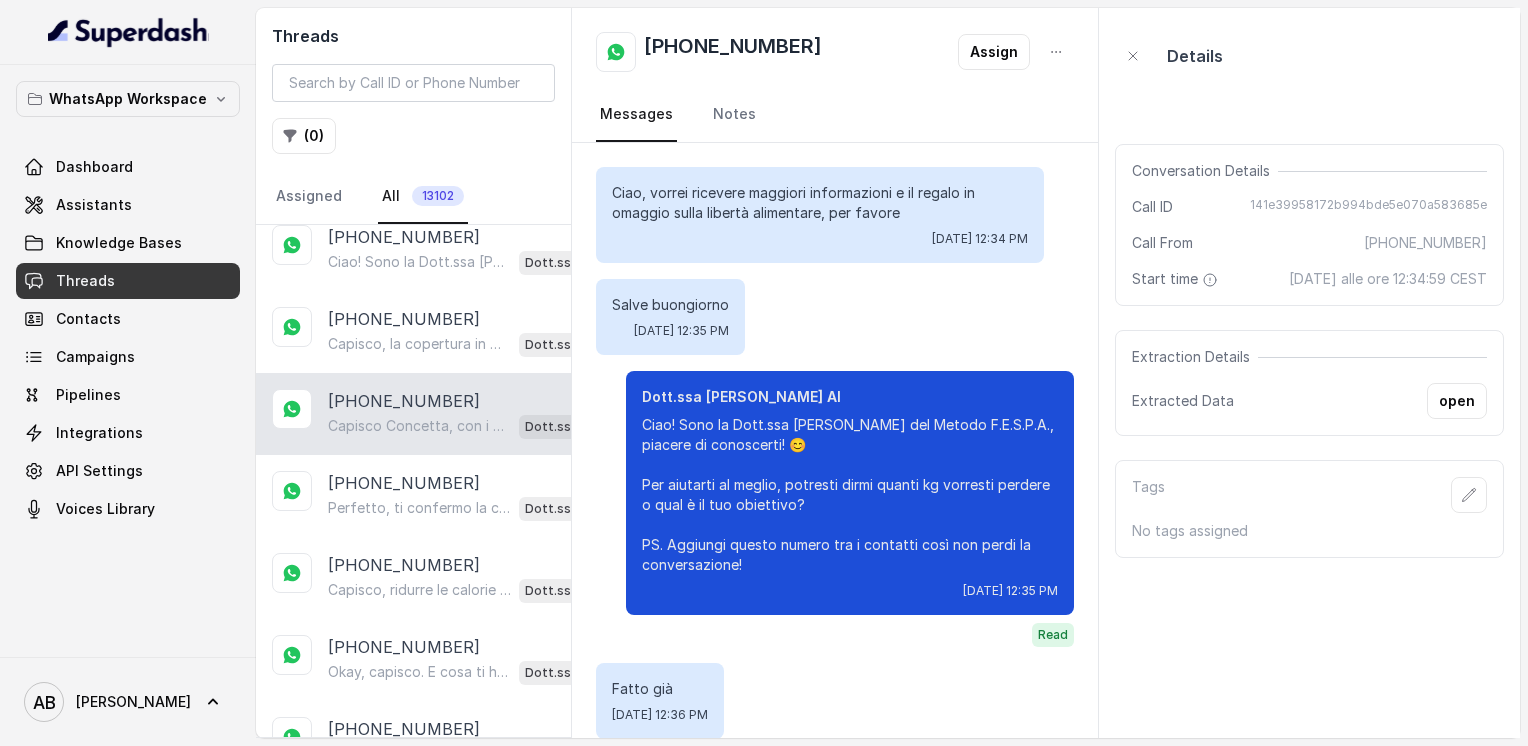 scroll, scrollTop: 2880, scrollLeft: 0, axis: vertical 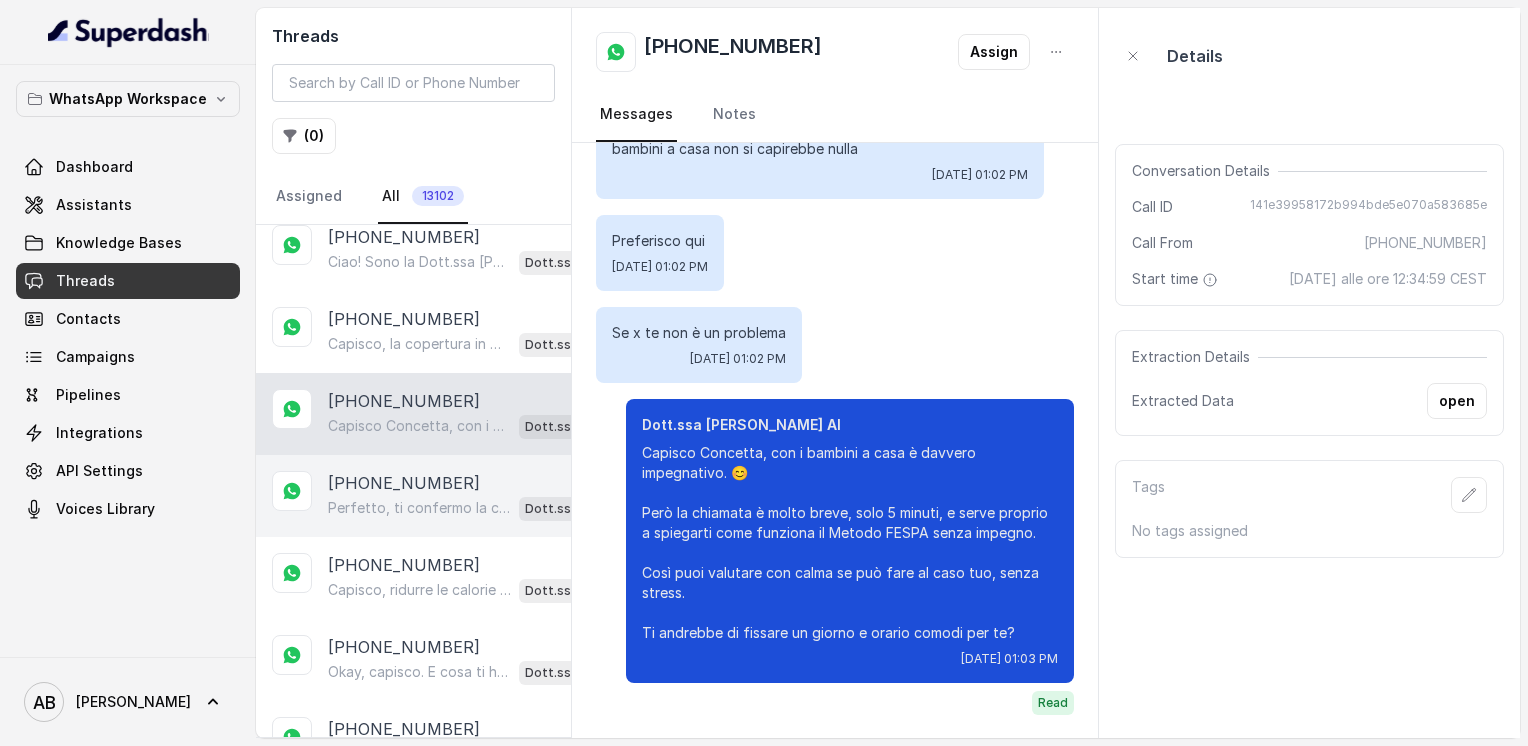 click on "Perfetto, ti confermo la chiamata per [DATE] alle 16:20! 📞
Un nostro segretario ti chiamerà per illustrarti il Metodo FESPA e come raggiungere la libertà alimentare e un corpo magro, tonico ed armonico.
Intanto, ti consiglio questo video per capire meglio:
[URL][DOMAIN_NAME]
In bocca al lupo per la chiamata! 😊
PS: la consulenza è gratuita e senza impegno, segna data e orario per aspettarti la chiamata." at bounding box center (419, 508) 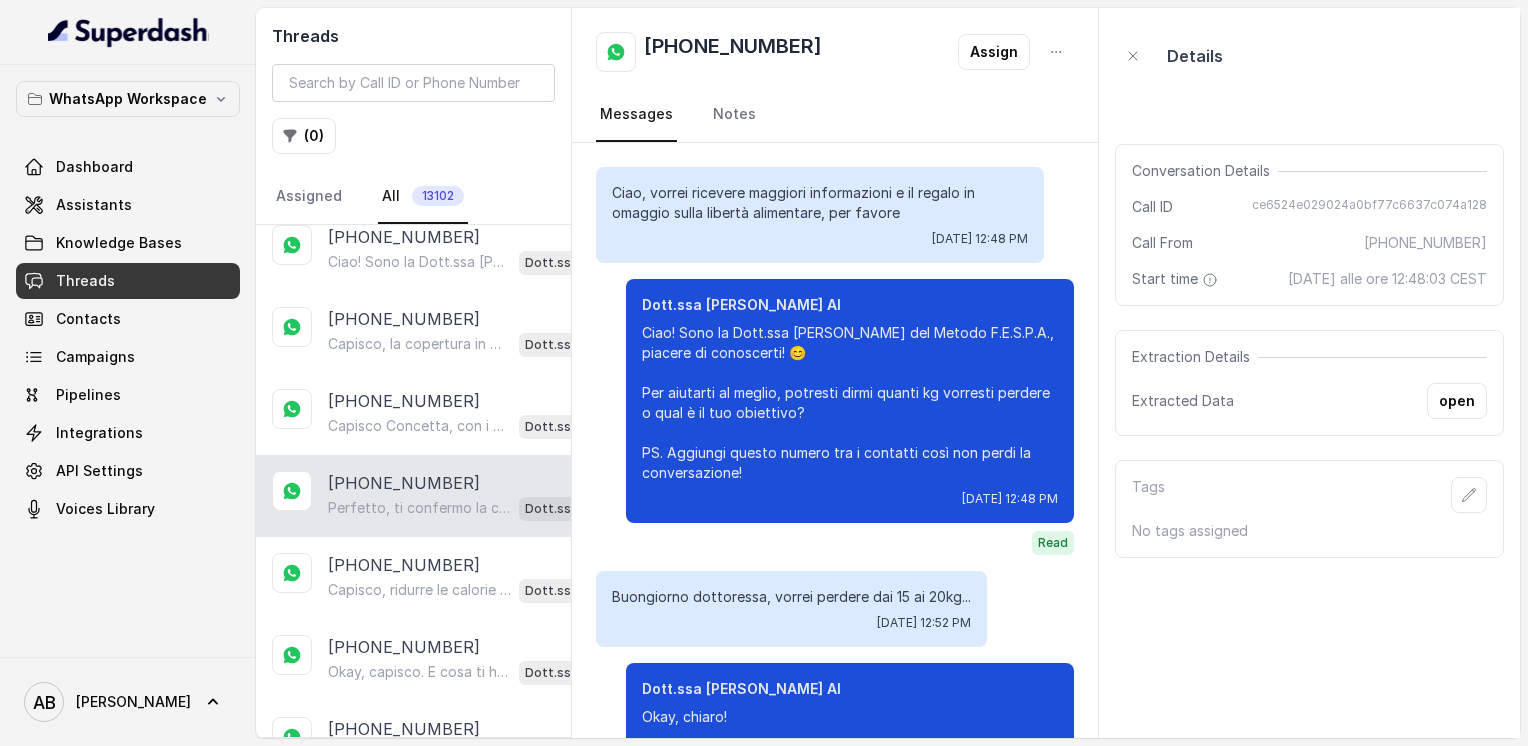 scroll, scrollTop: 2236, scrollLeft: 0, axis: vertical 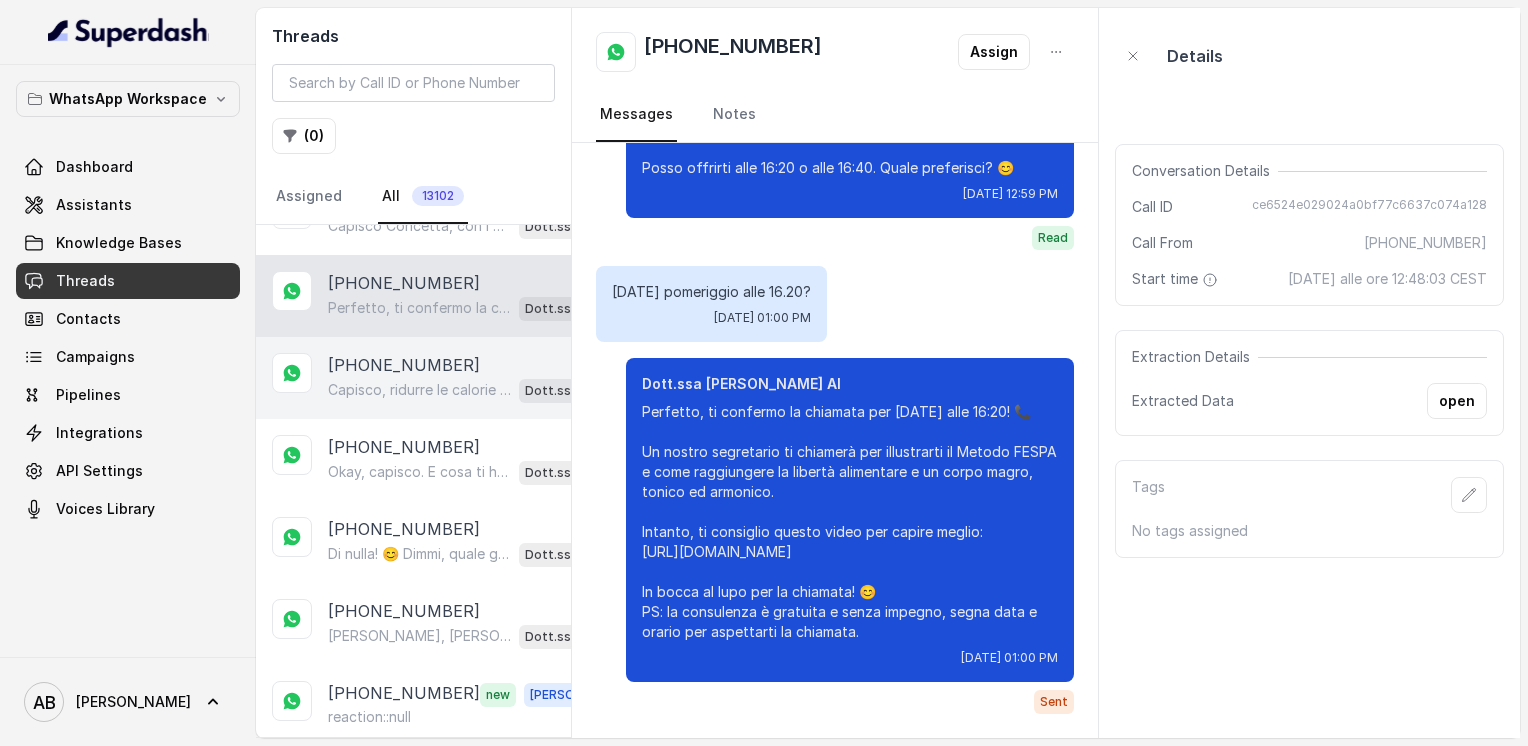 click on "[PHONE_NUMBER]" at bounding box center (404, 365) 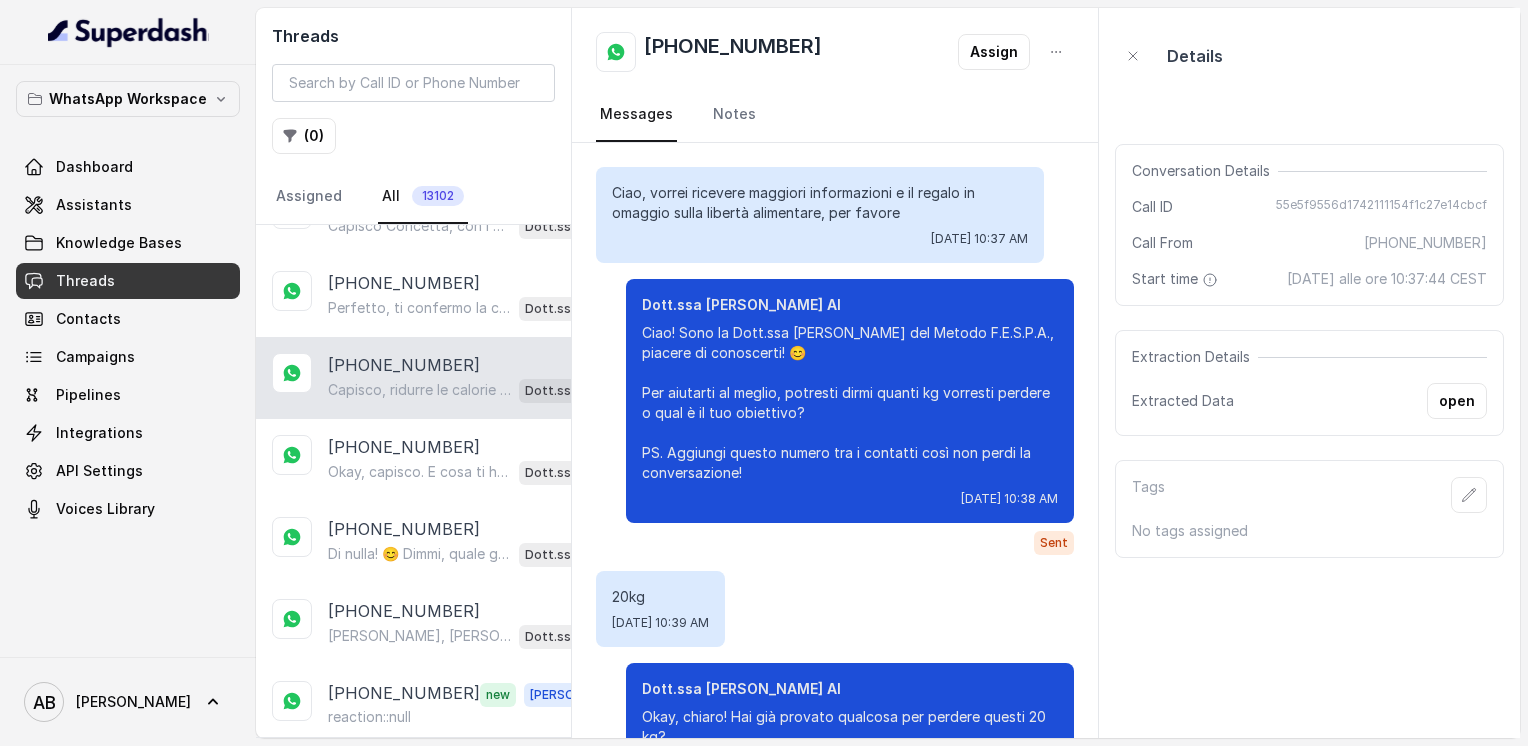 scroll, scrollTop: 792, scrollLeft: 0, axis: vertical 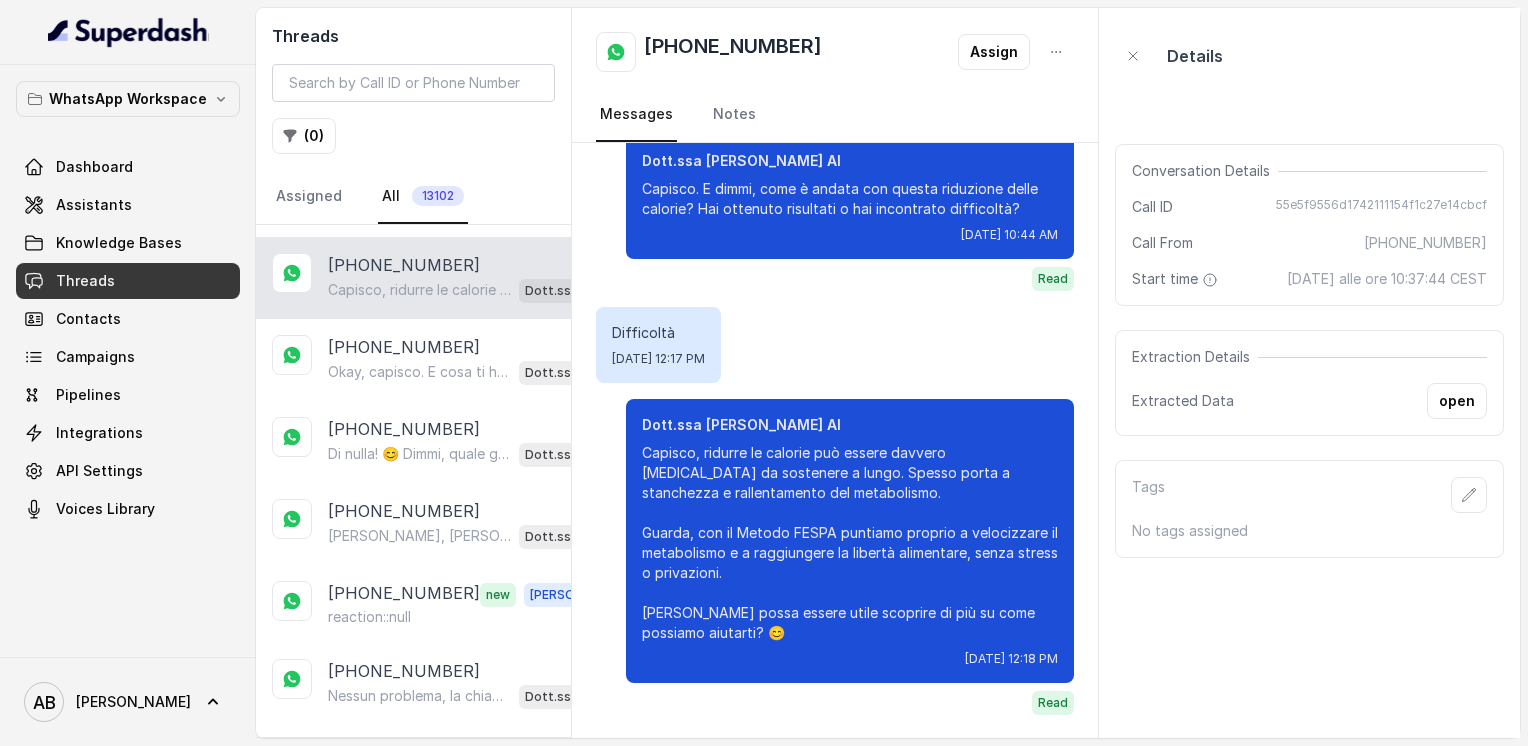 click on "Okay, capisco. E cosa ti ha spinto a richiedere maggiori informazioni sul Metodo FESPA? Cos’è che ti ha incuriosita? 😊" at bounding box center [419, 372] 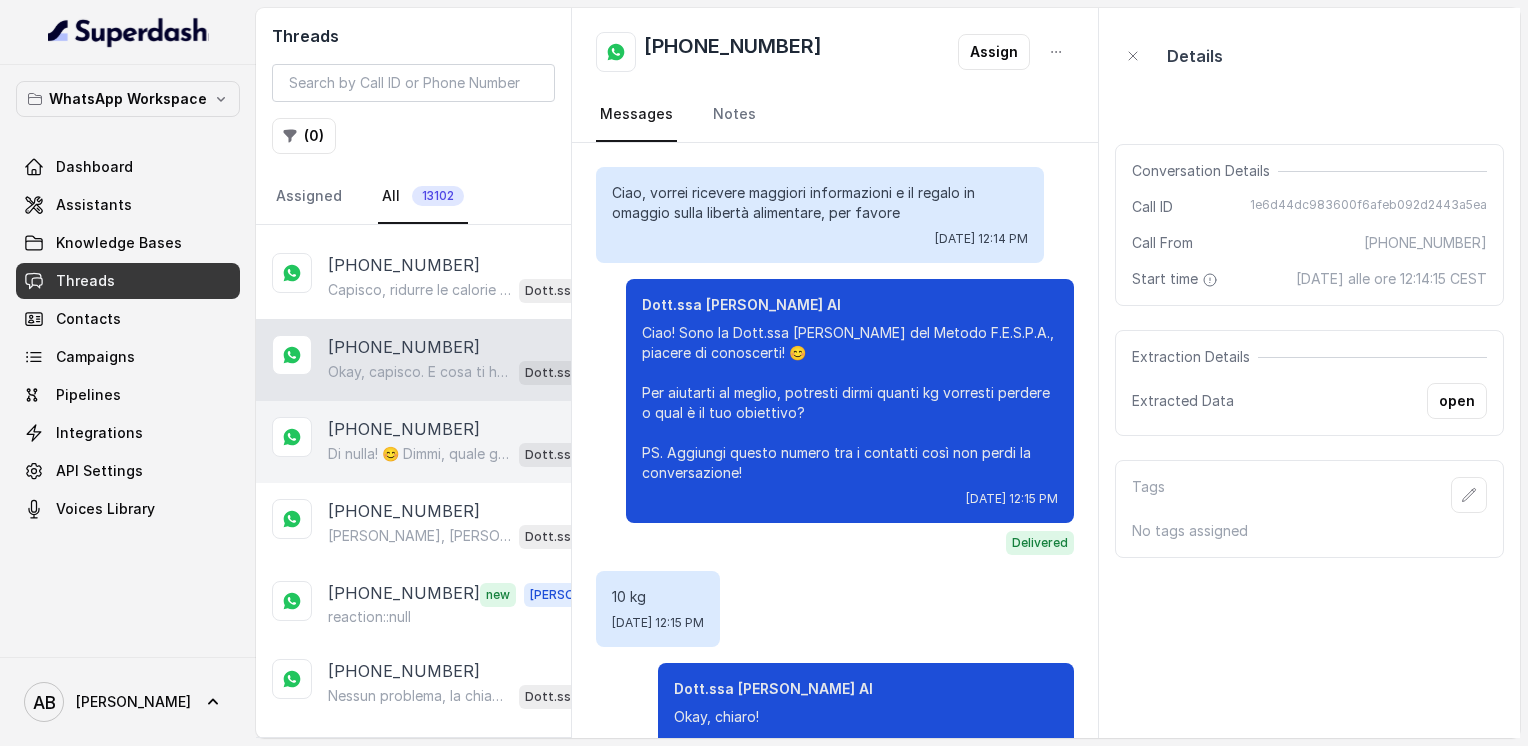 scroll, scrollTop: 408, scrollLeft: 0, axis: vertical 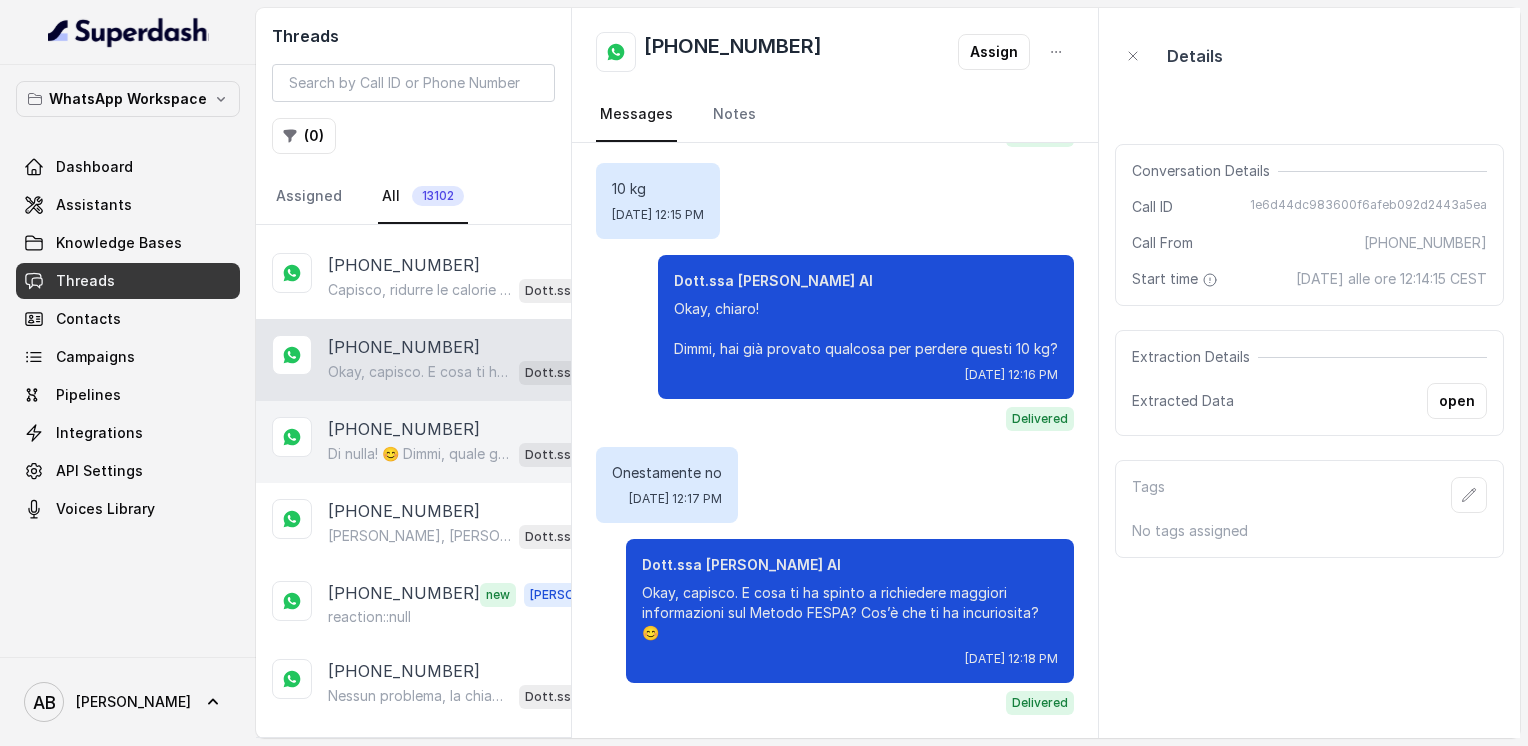 click on "Di nulla! 😊
Dimmi, quale giorno e orario ti sarebbe più comodo per la chiamata informativa gratuita di 5 minuti?
Così organizziamo tutto senza impegno." at bounding box center [419, 454] 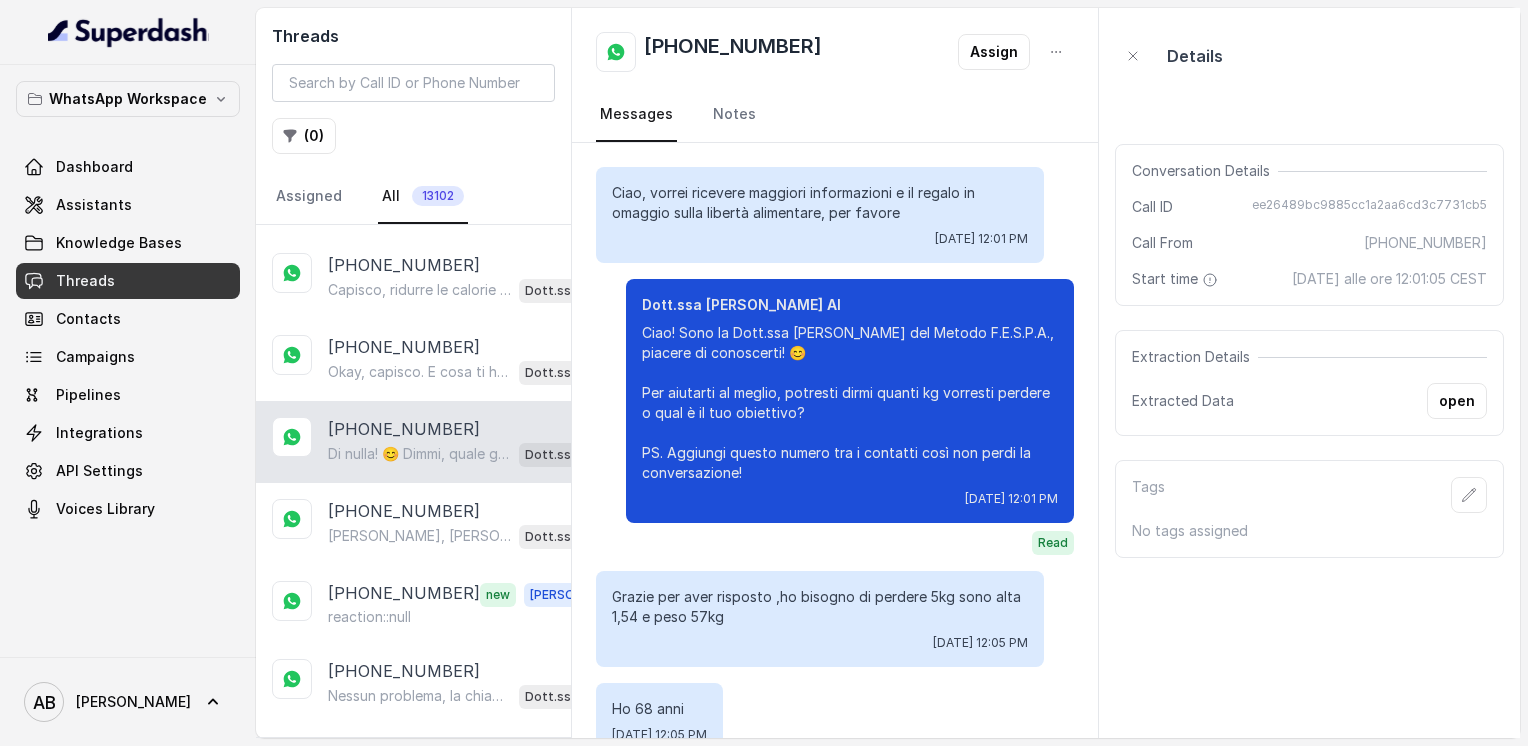 scroll, scrollTop: 1792, scrollLeft: 0, axis: vertical 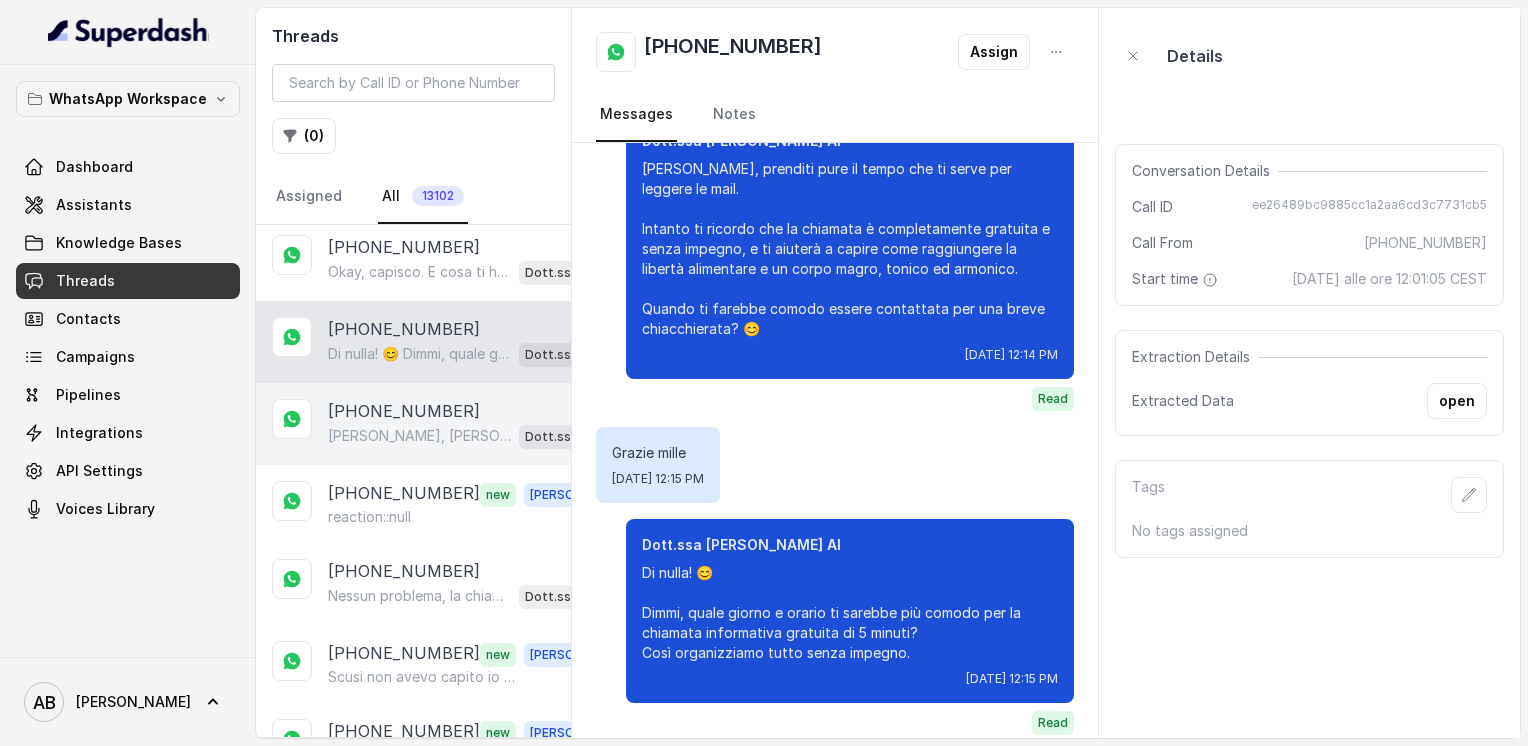 click on "[PHONE_NUMBER]" at bounding box center [404, 411] 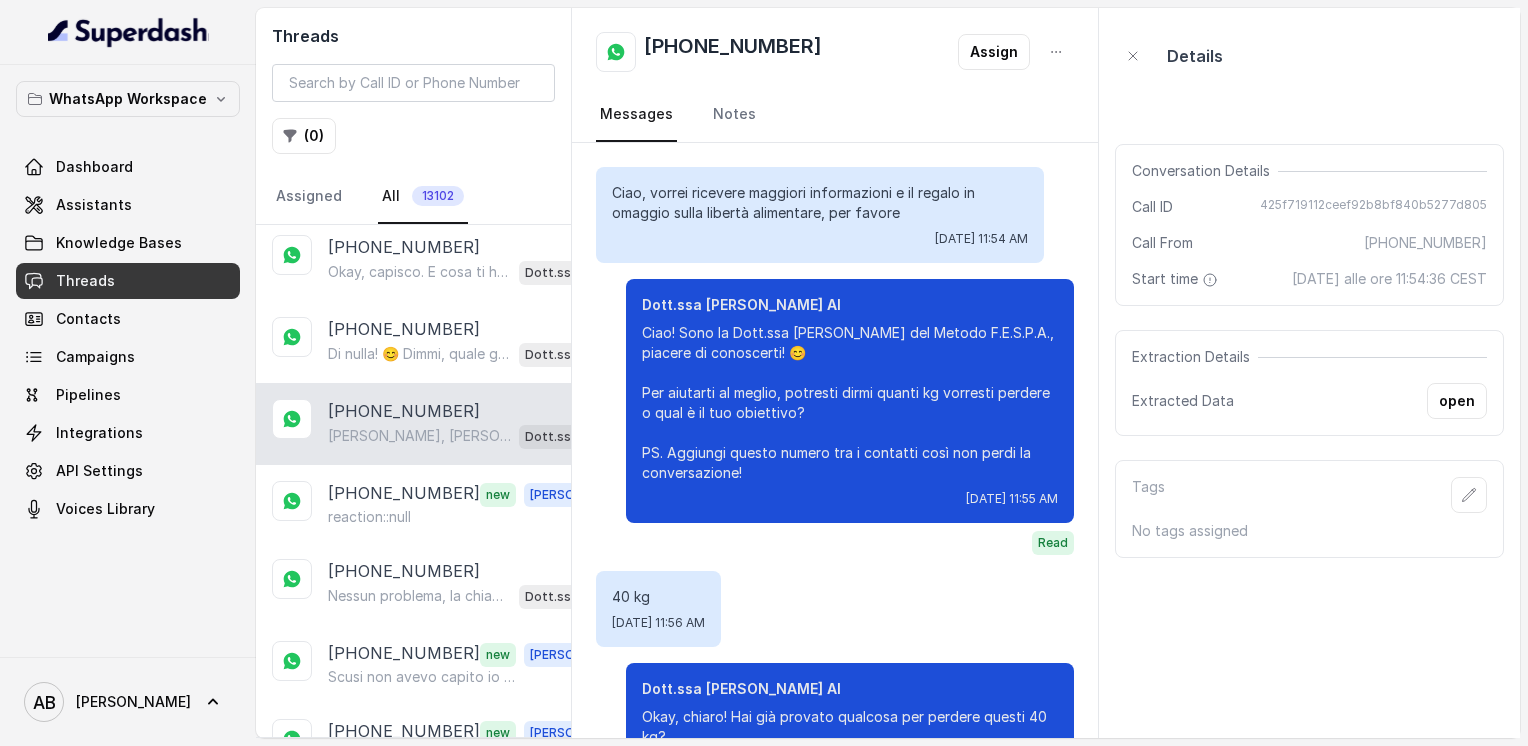 scroll, scrollTop: 1600, scrollLeft: 0, axis: vertical 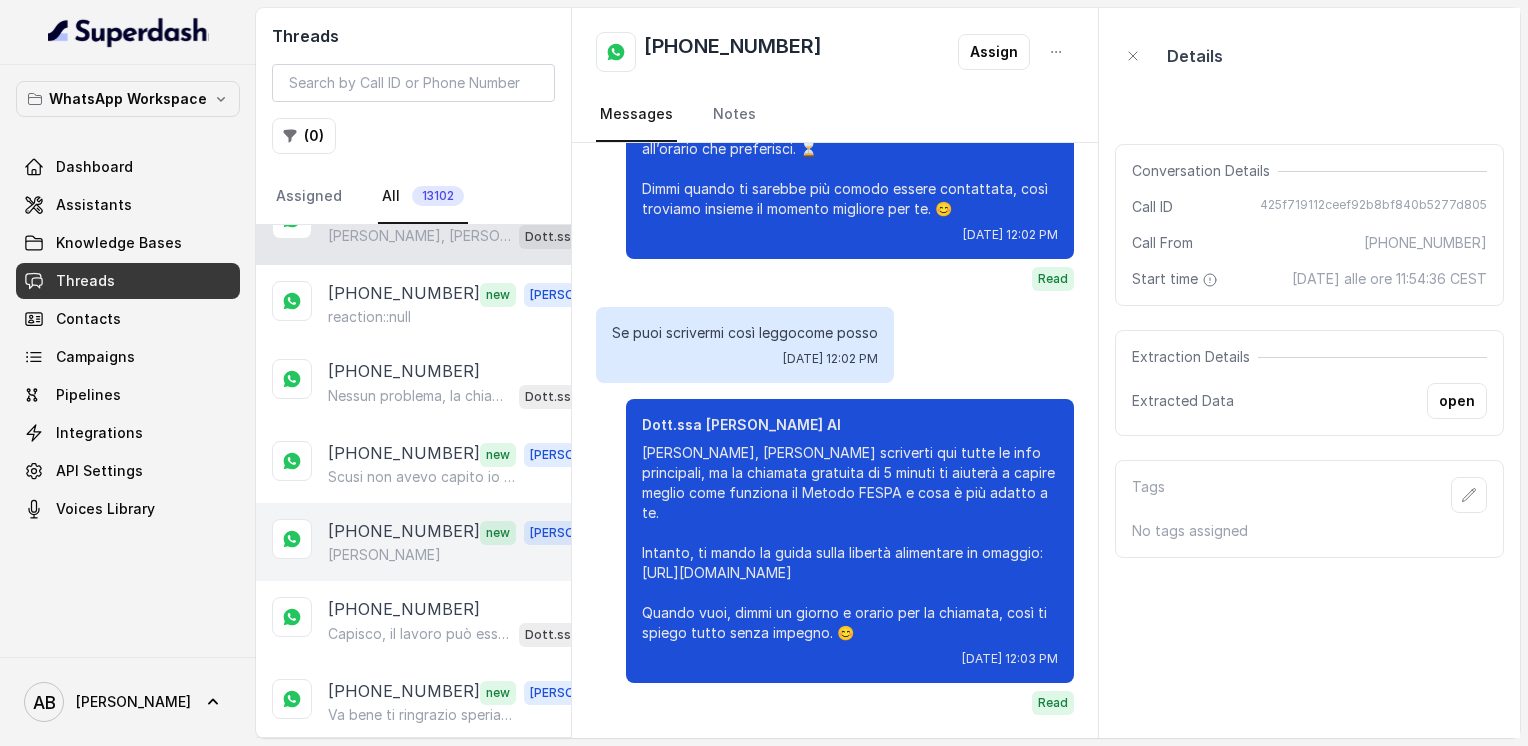 click on "[PHONE_NUMBER]   new [PERSON_NAME]" at bounding box center (413, 542) 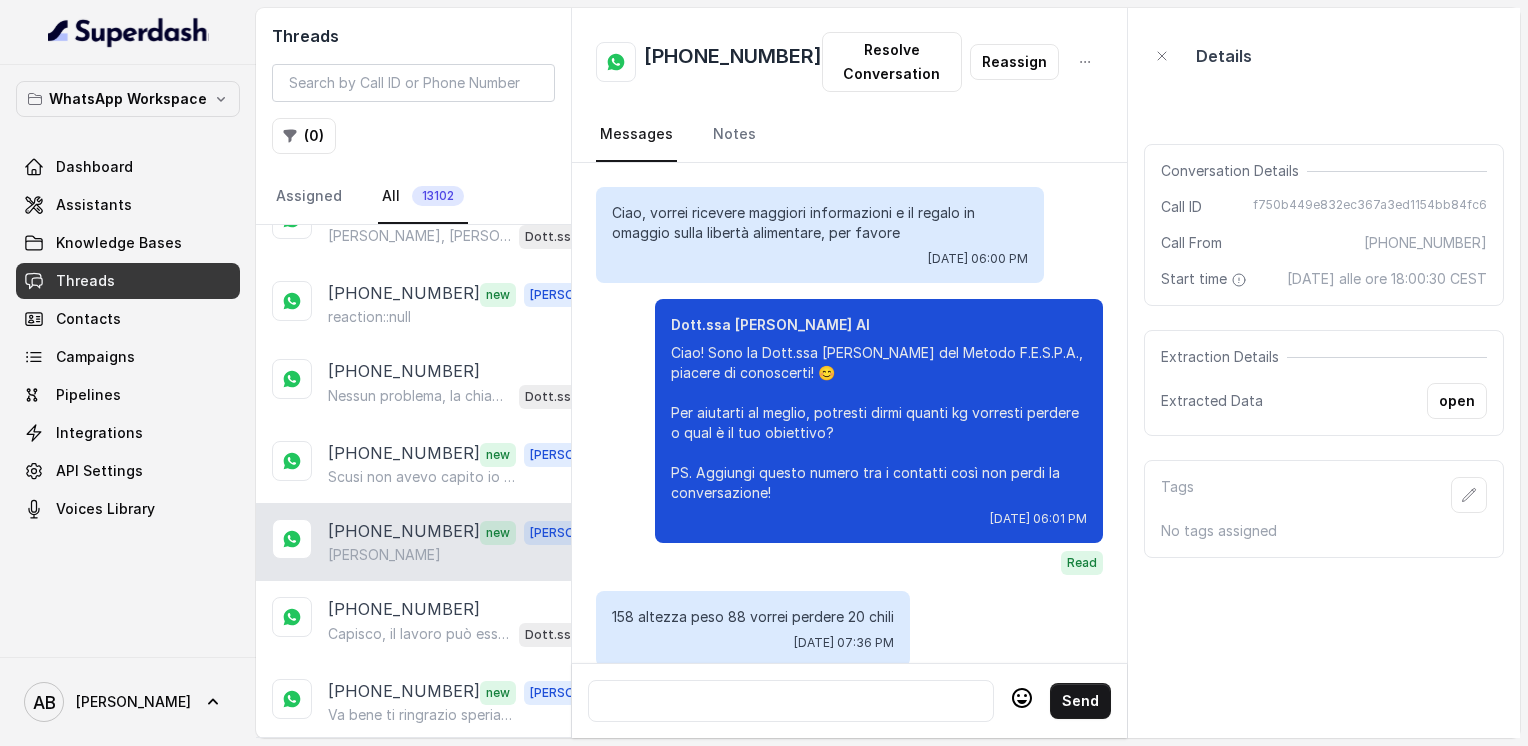 scroll, scrollTop: 2304, scrollLeft: 0, axis: vertical 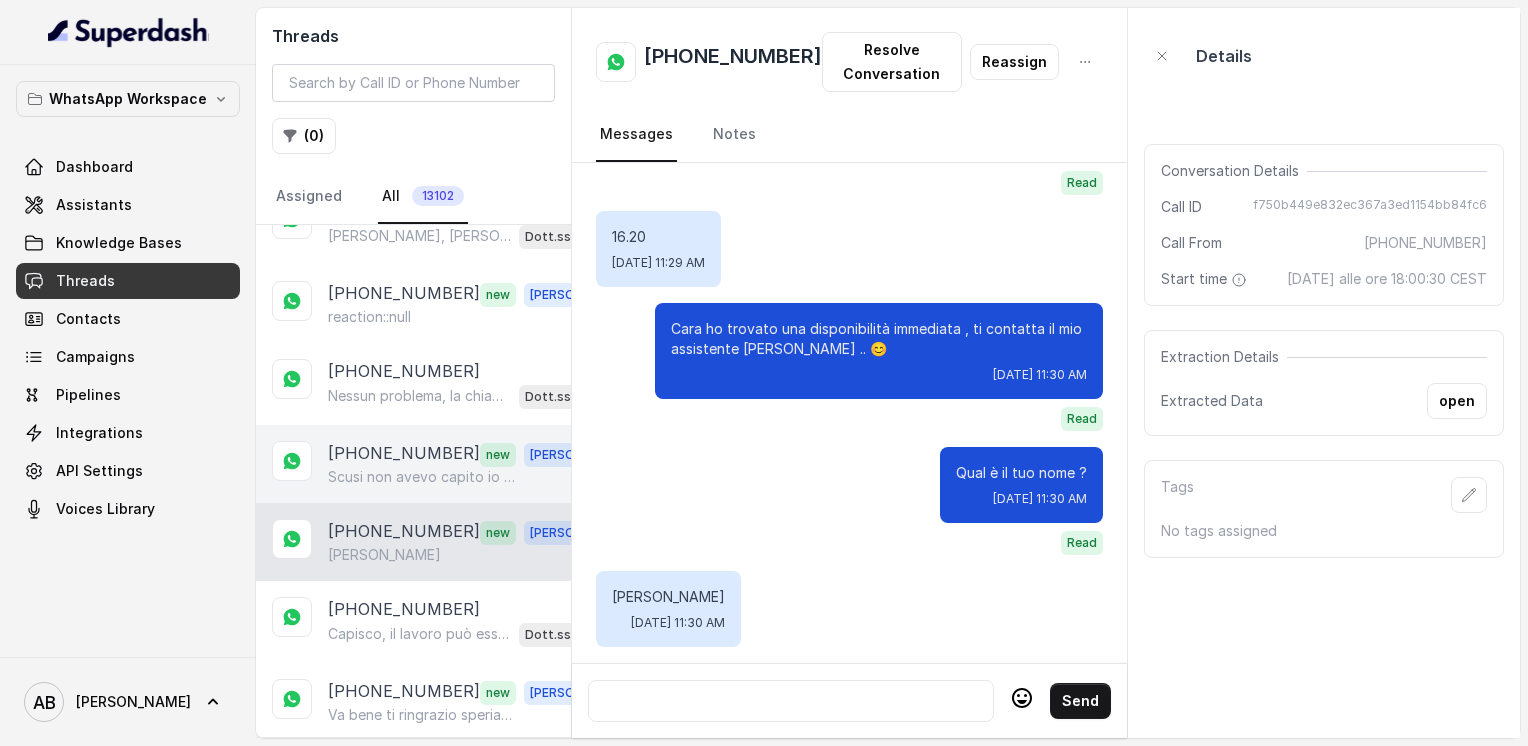 click on "Scusi non avevo capito io allora .. comunque ho parlato con [PERSON_NAME]…grazie buona giornata. [PERSON_NAME]" at bounding box center (424, 477) 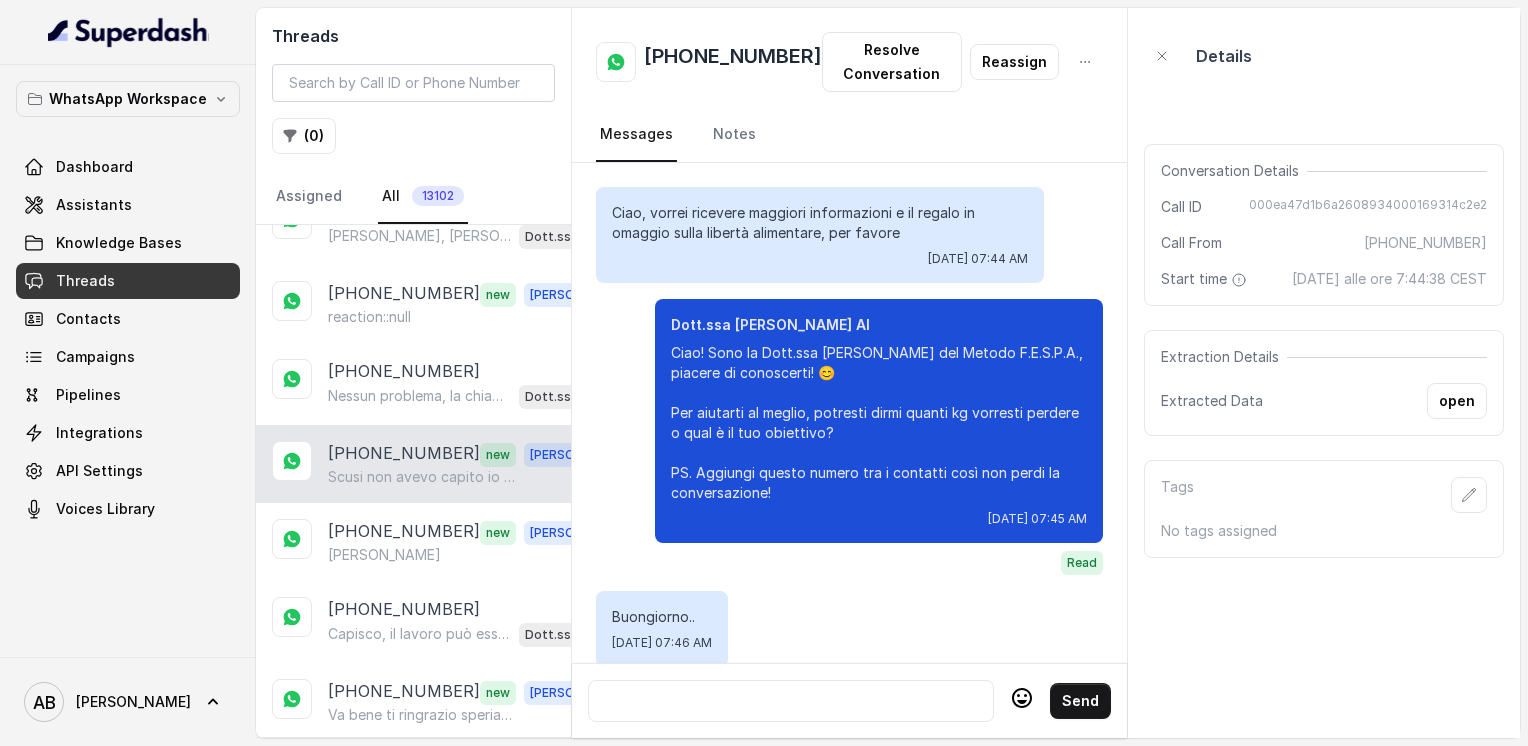 scroll, scrollTop: 2784, scrollLeft: 0, axis: vertical 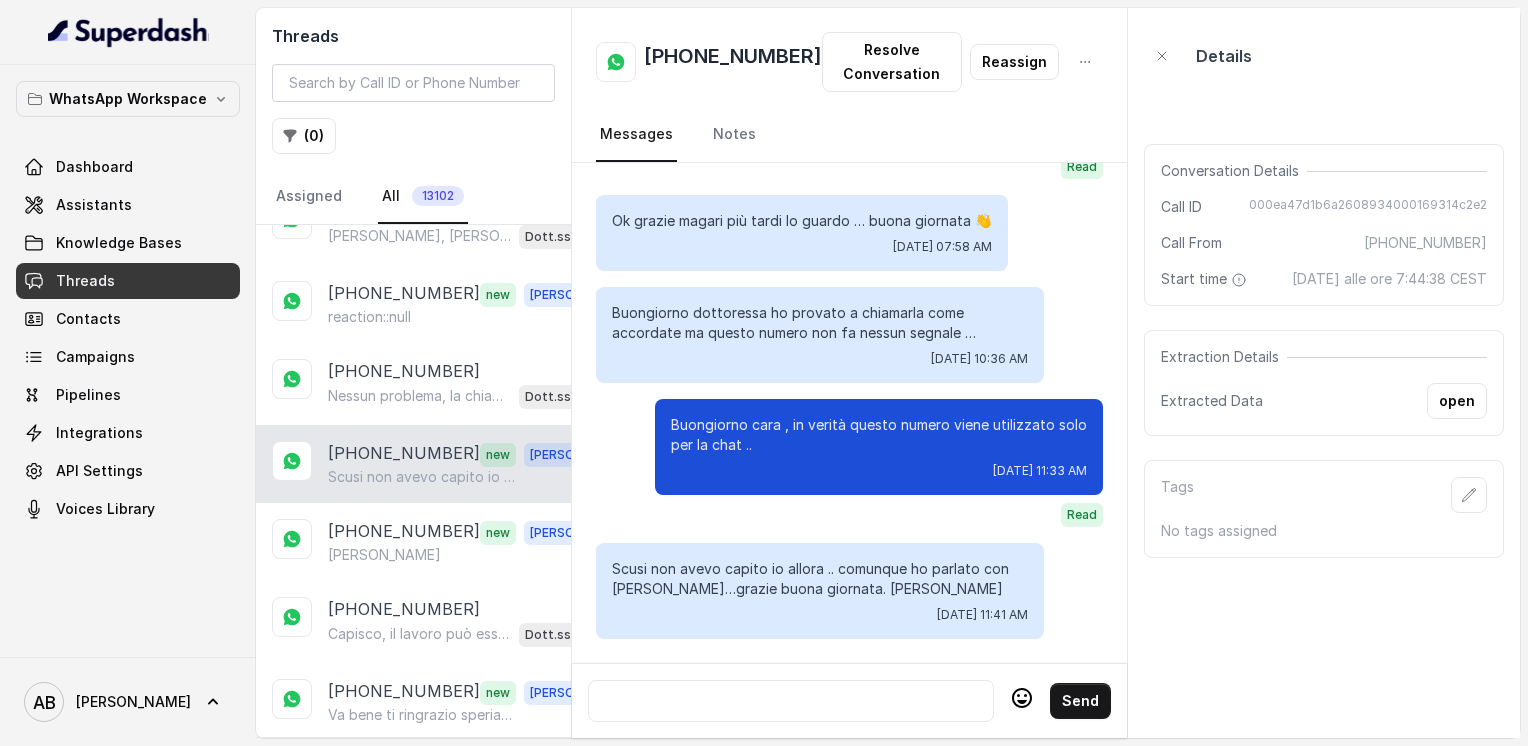 click at bounding box center (791, 701) 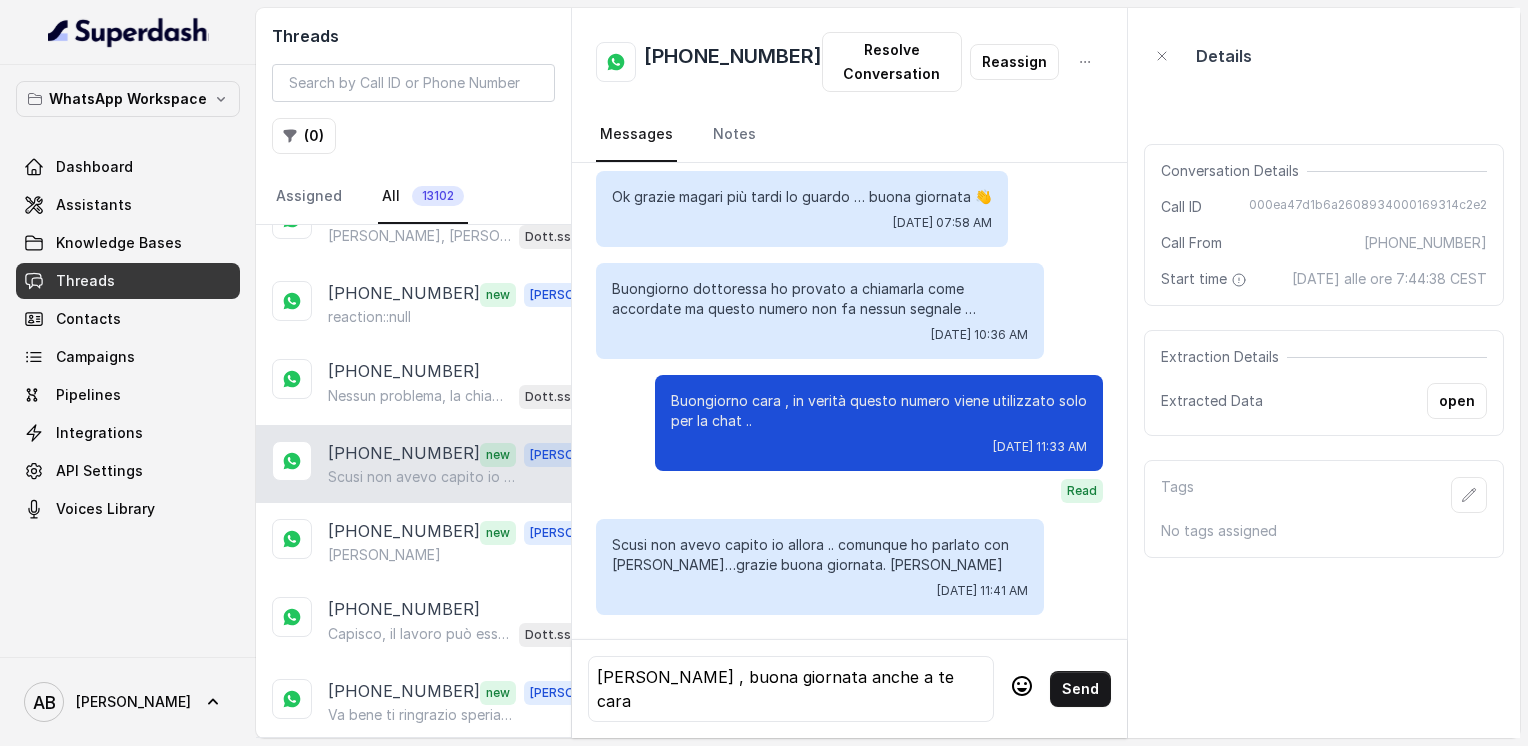 click 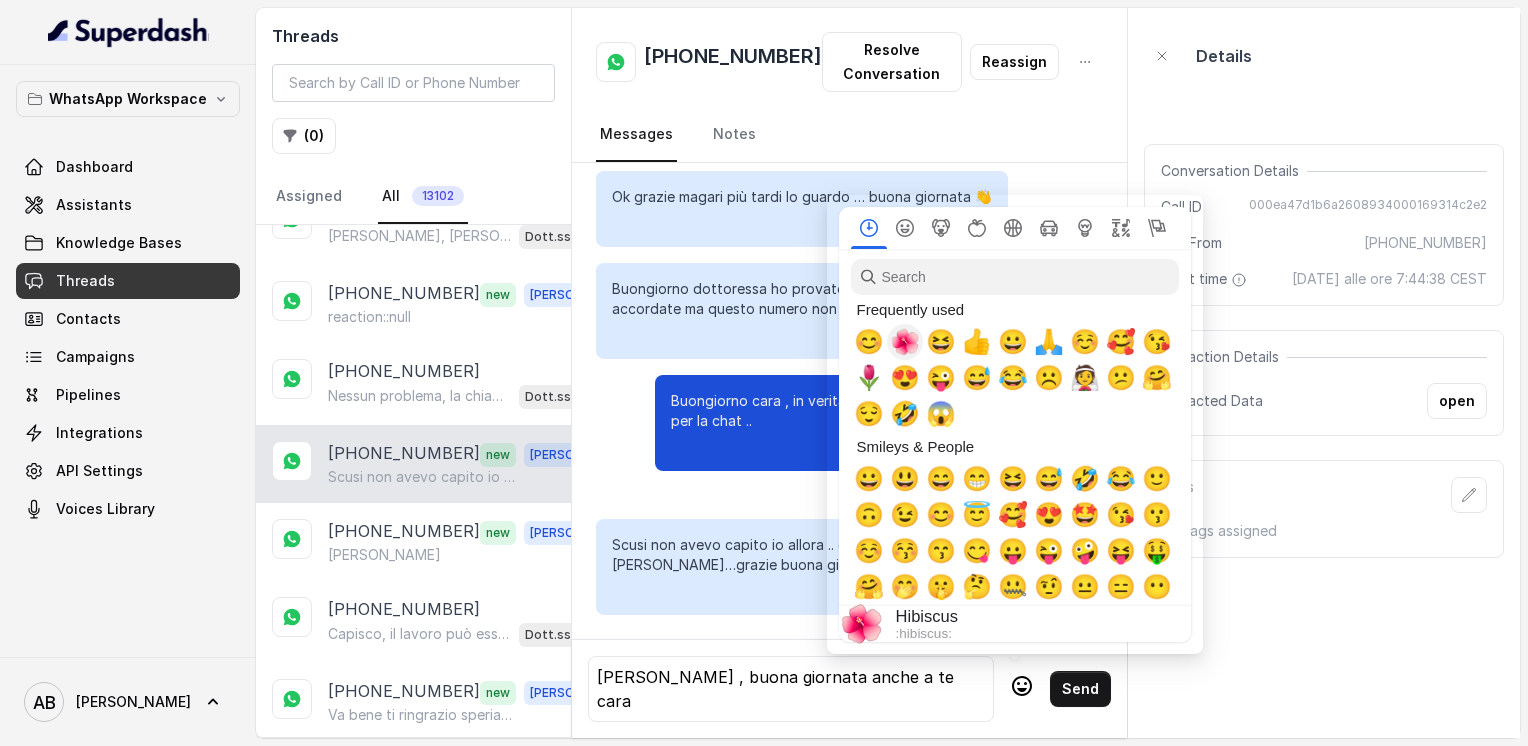 click on "🌺" at bounding box center (905, 342) 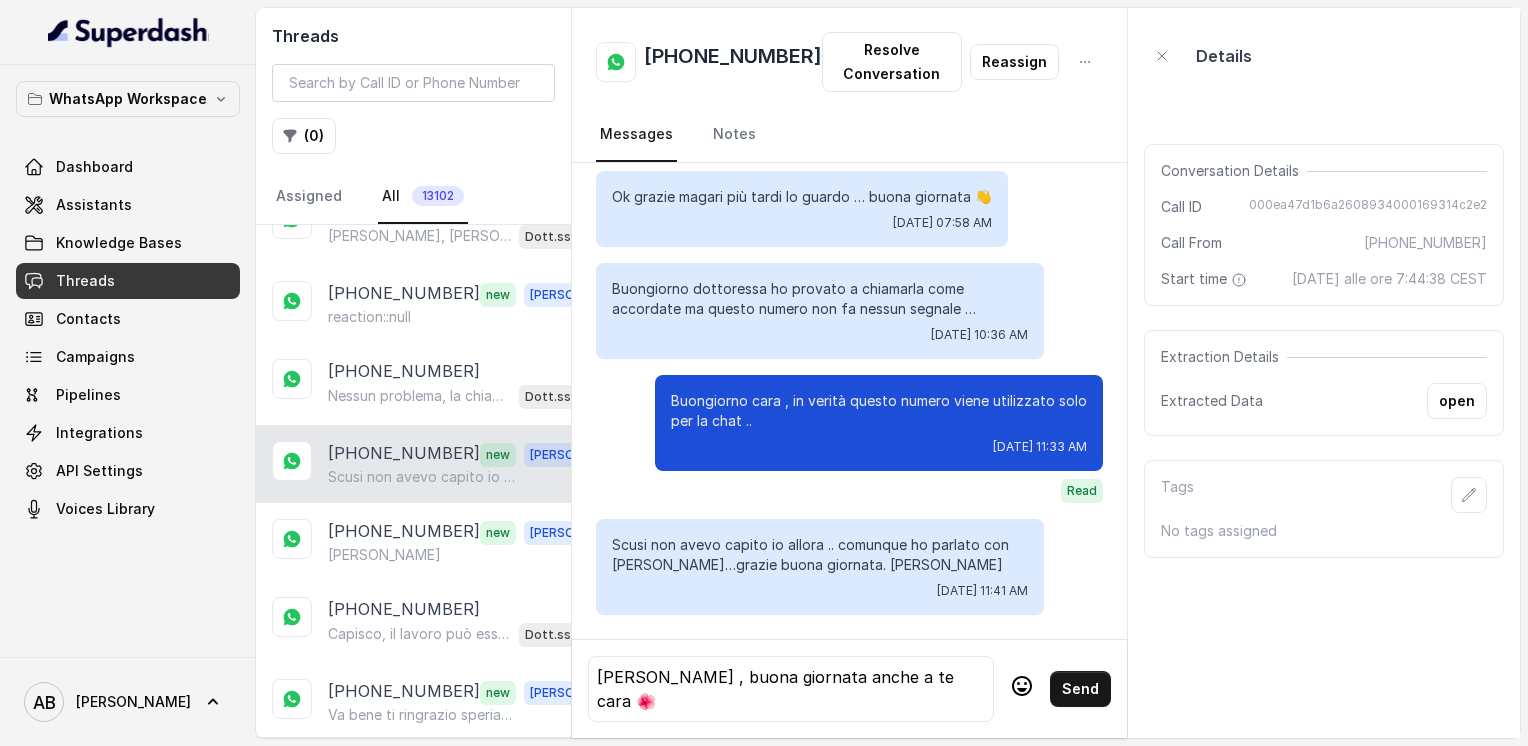 click on "[PERSON_NAME] , buona giornata anche a te cara 🌺 Send" at bounding box center [849, 688] 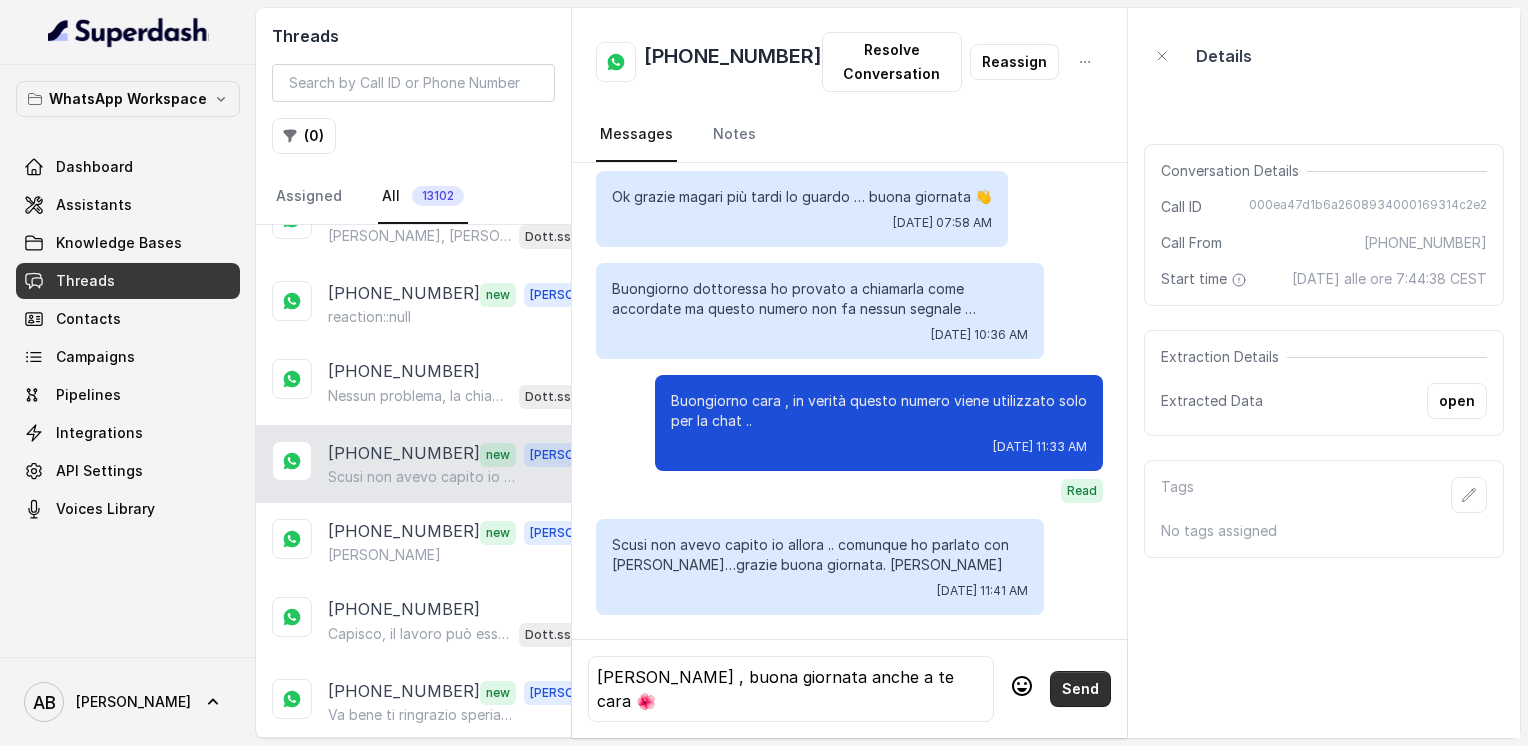 click on "Send" at bounding box center [1080, 689] 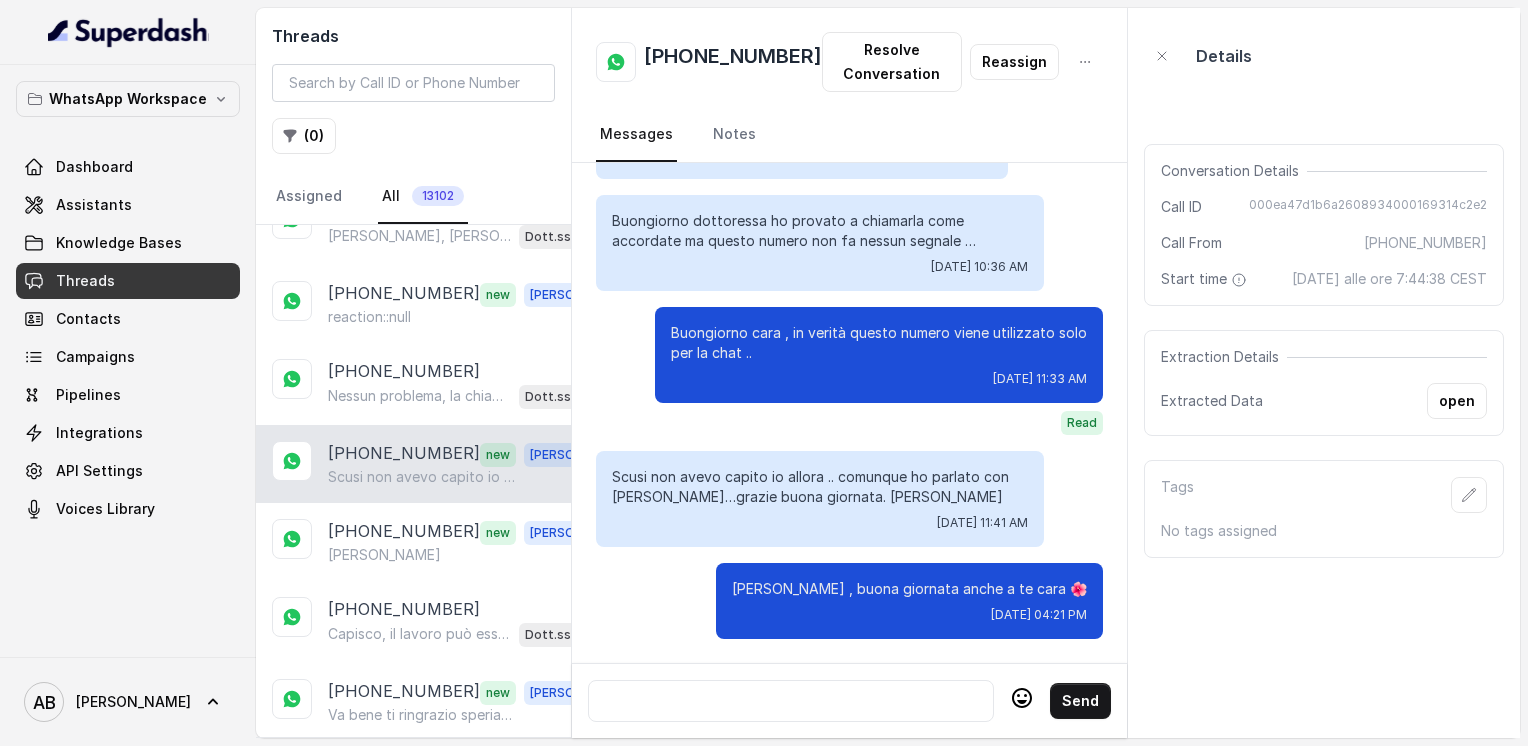 scroll, scrollTop: 2876, scrollLeft: 0, axis: vertical 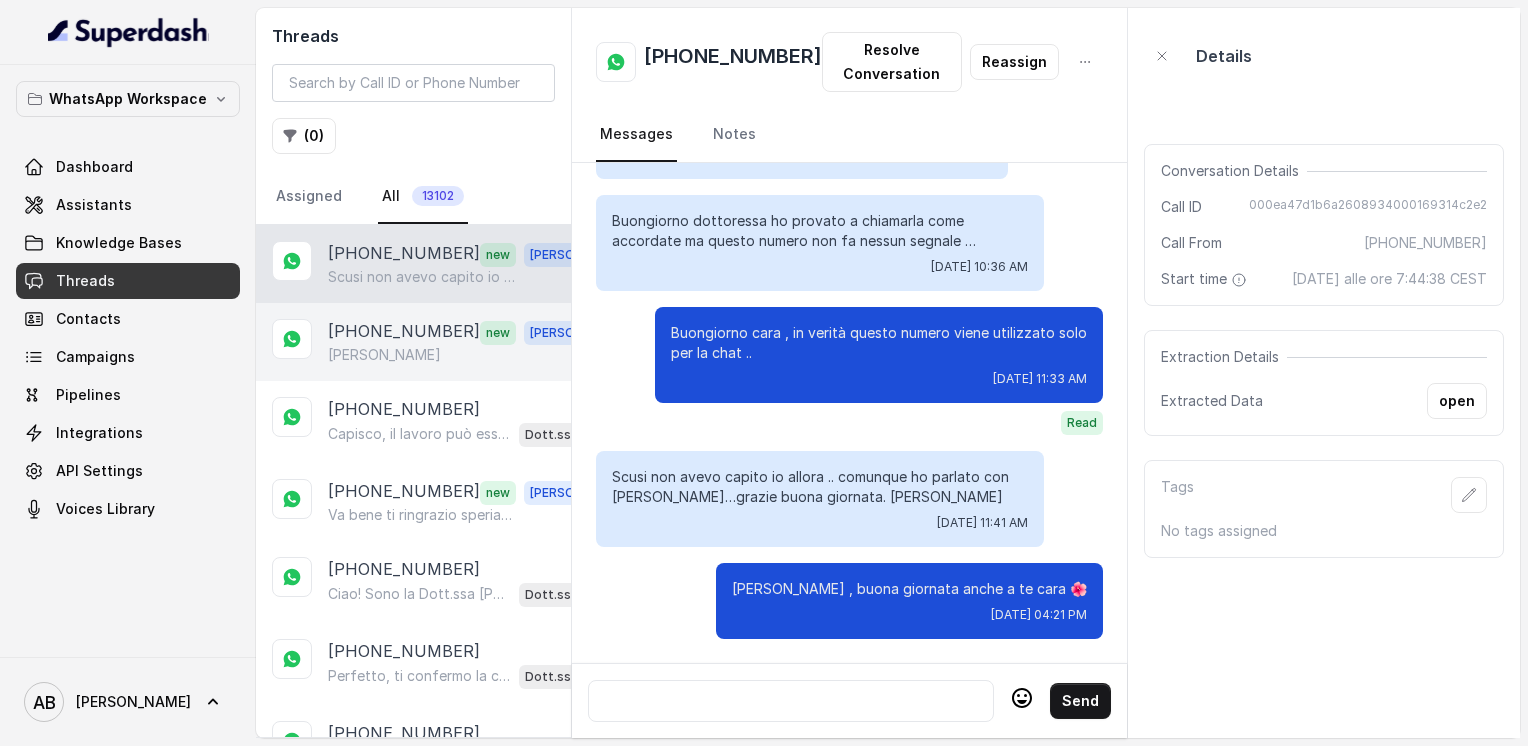 click on "[PHONE_NUMBER]" at bounding box center [404, 332] 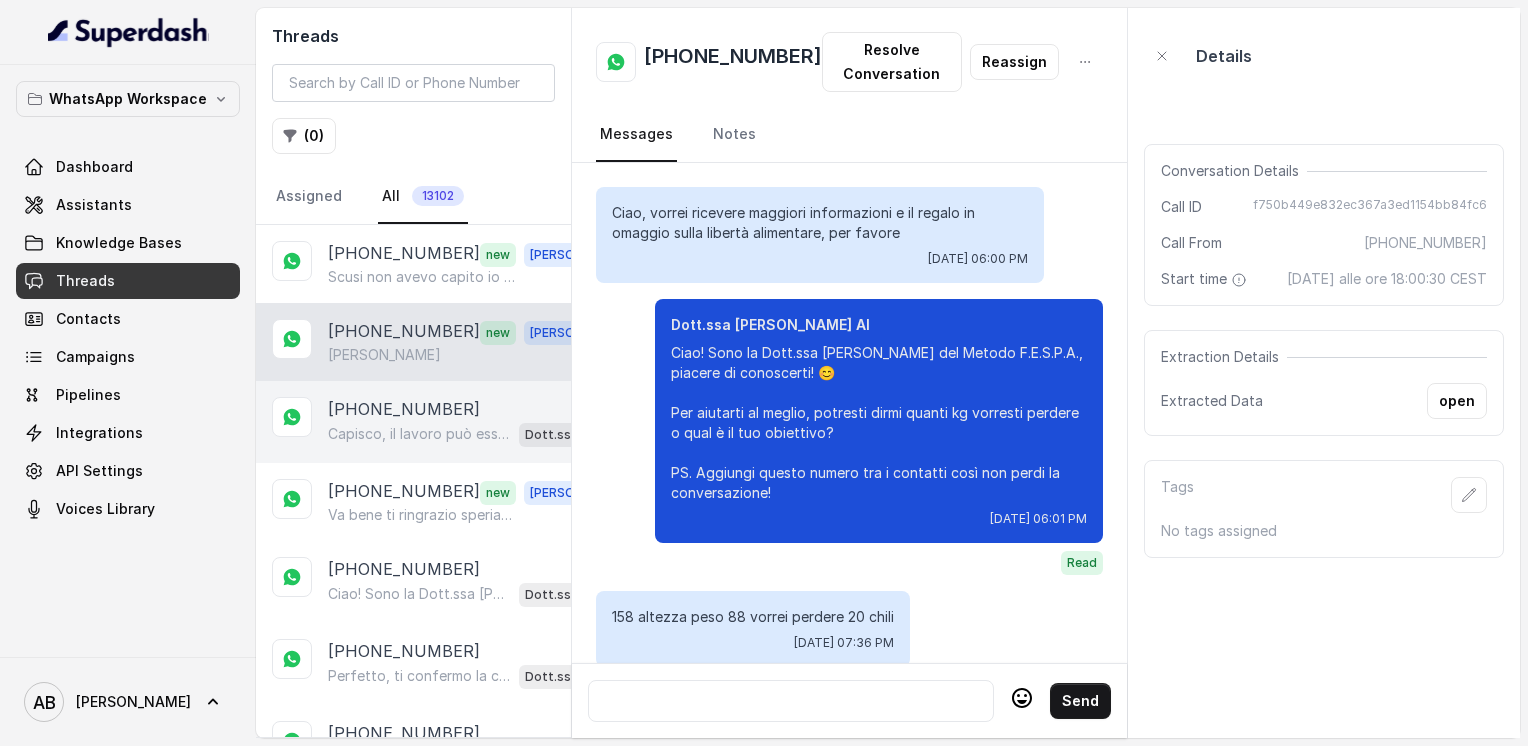 scroll, scrollTop: 2304, scrollLeft: 0, axis: vertical 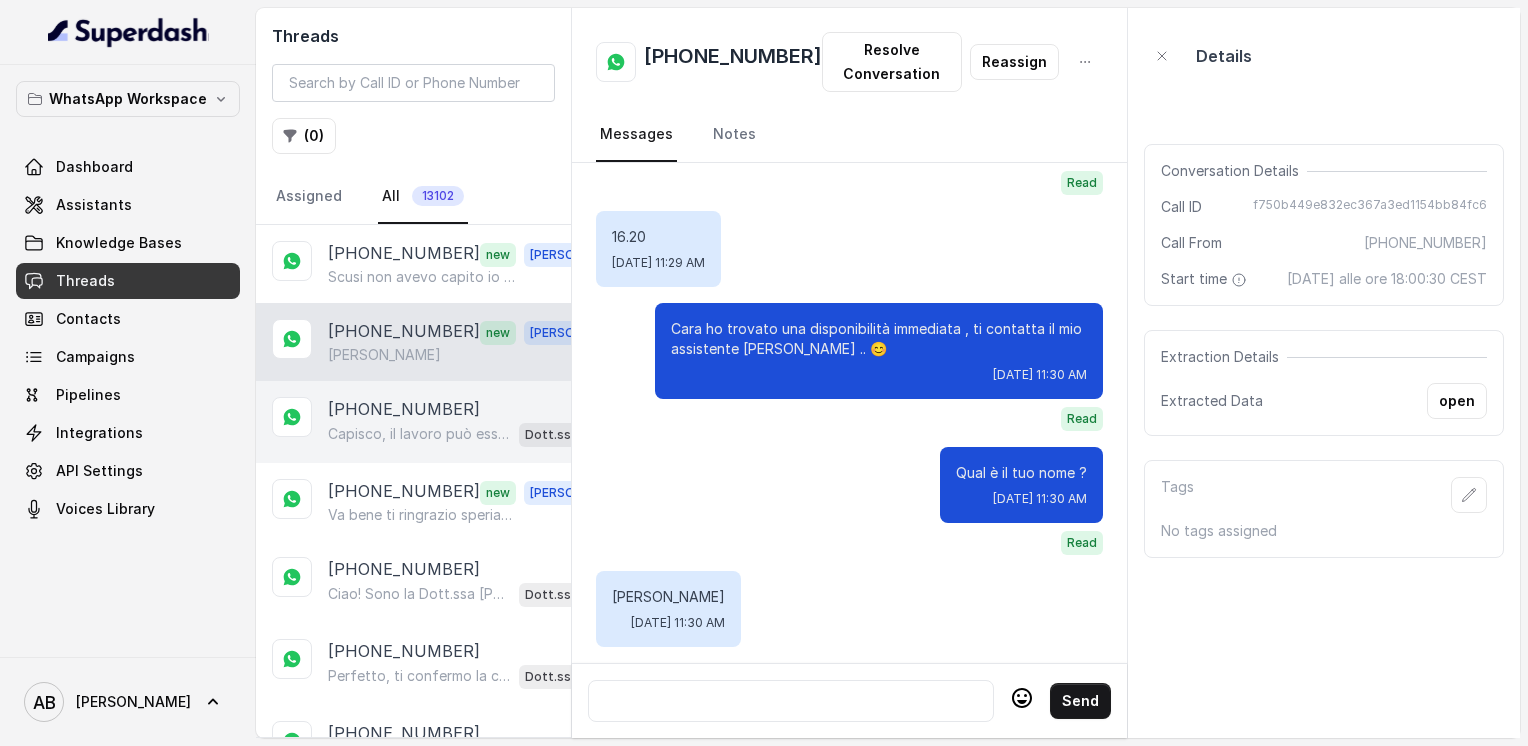 click on "[PHONE_NUMBER]" at bounding box center [404, 409] 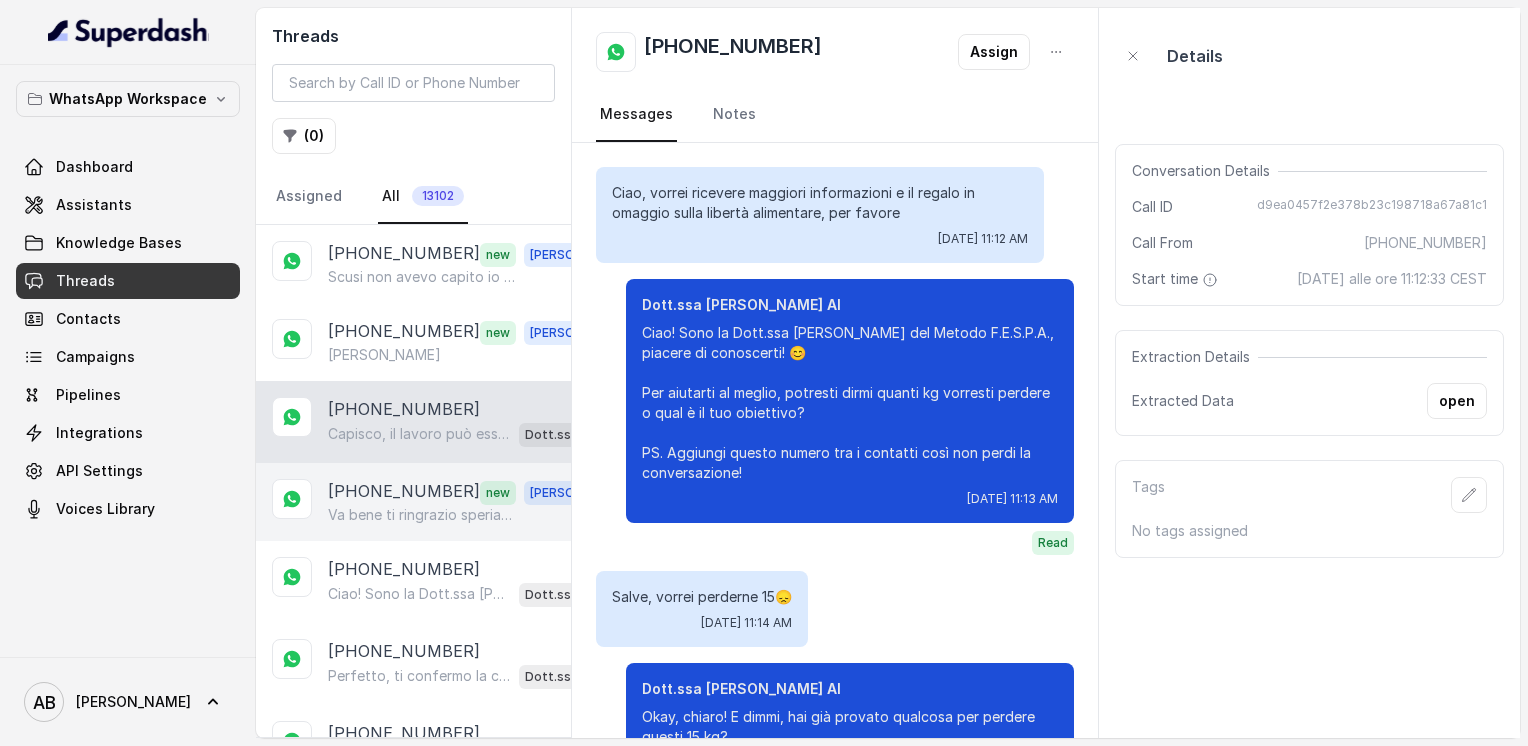 scroll, scrollTop: 1436, scrollLeft: 0, axis: vertical 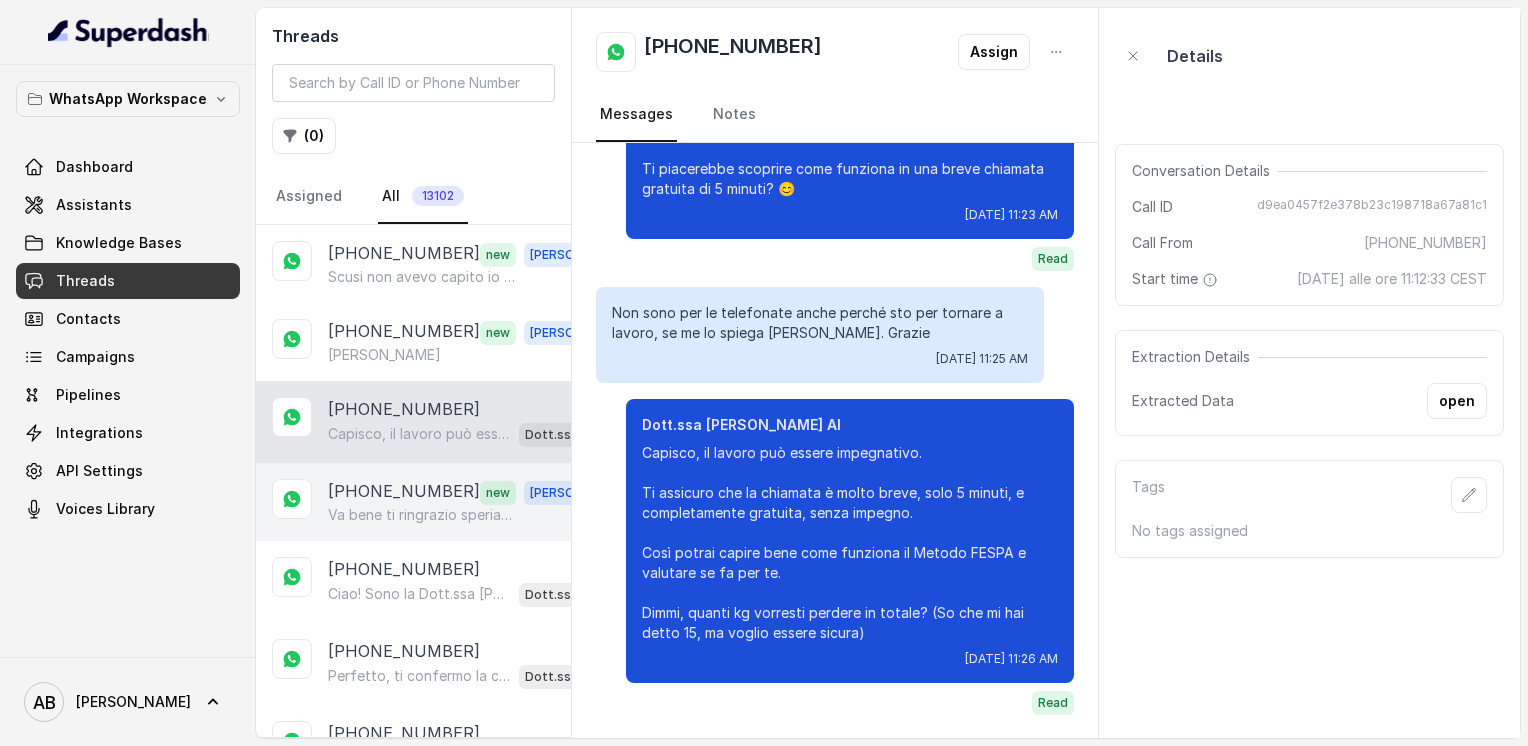 click on "[PHONE_NUMBER]" at bounding box center [404, 492] 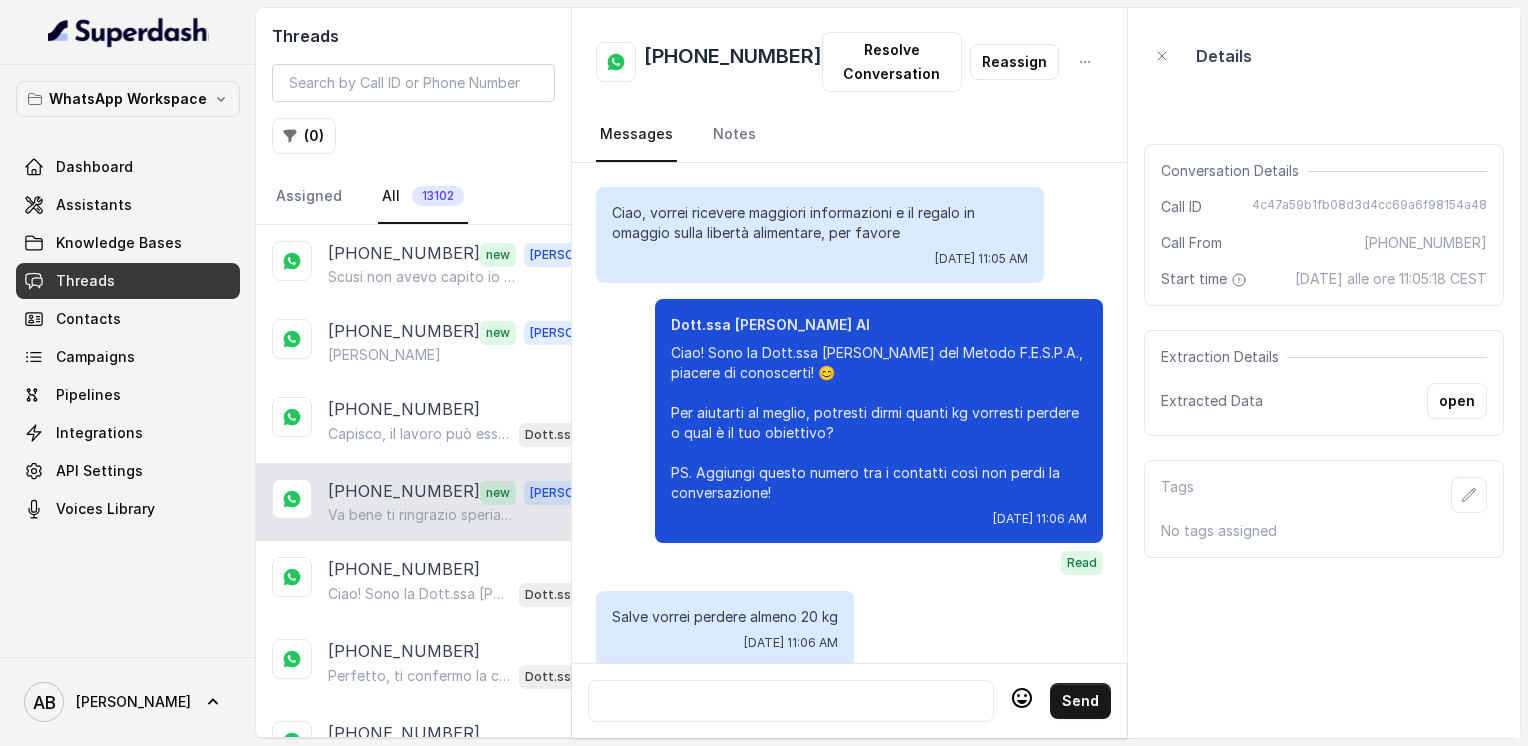 scroll, scrollTop: 2416, scrollLeft: 0, axis: vertical 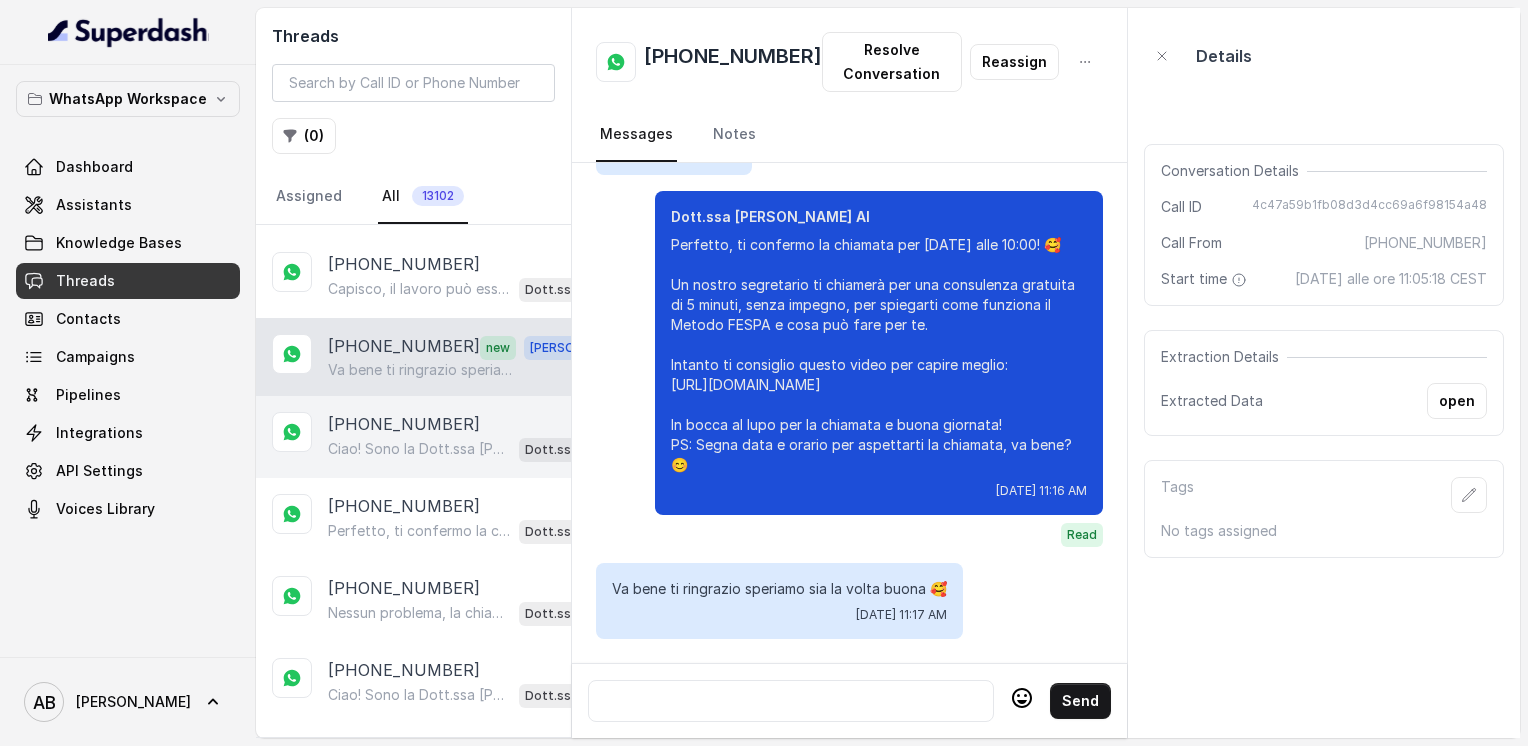 click on "[PHONE_NUMBER]   Ciao! Sono la Dott.ssa [PERSON_NAME] del Metodo F.E.S.P.A., piacere di conoscerti! 😊
Per aiutarti al meglio, potresti dirmi quanti kg vorresti perdere o qual è il tuo obiettivo?
PS. Aggiungi questo numero tra i contatti così non perdi la conversazione! Dott.ssa [PERSON_NAME] AI" at bounding box center [413, 437] 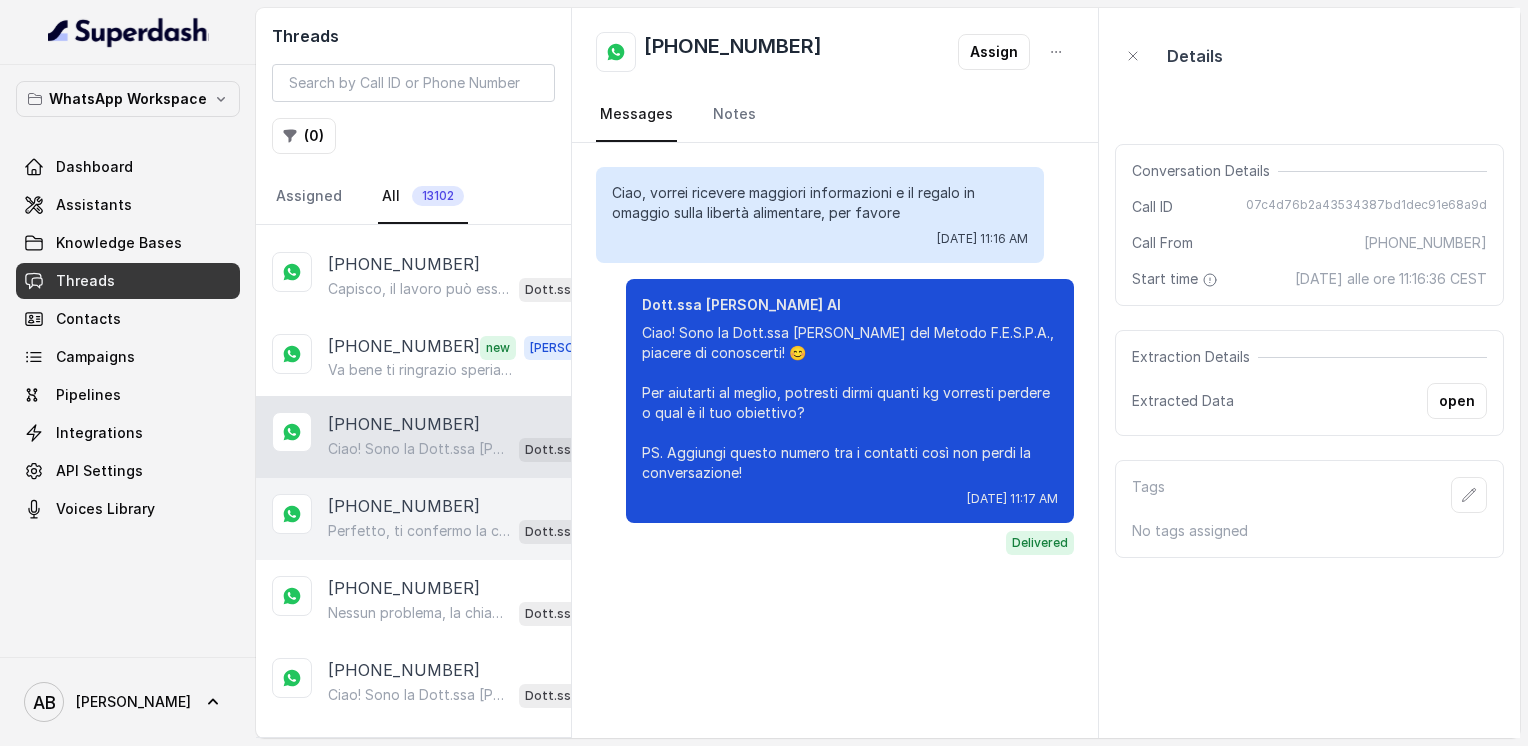 click on "[PHONE_NUMBER]   Perfetto, ti confermo la chiamata per [DATE] alle 12:20!
Un nostro segretario ti chiamerà per illustrarti il Metodo FESPA, completamente gratuita e senza impegno.
Intanto ti consiglio questo video per capire meglio: [URL][DOMAIN_NAME]
In bocca al lupo per la chiamata! 😊
PS: Segna data e orario per aspettarti la chiamata. Dott.ssa [PERSON_NAME] AI" at bounding box center [413, 519] 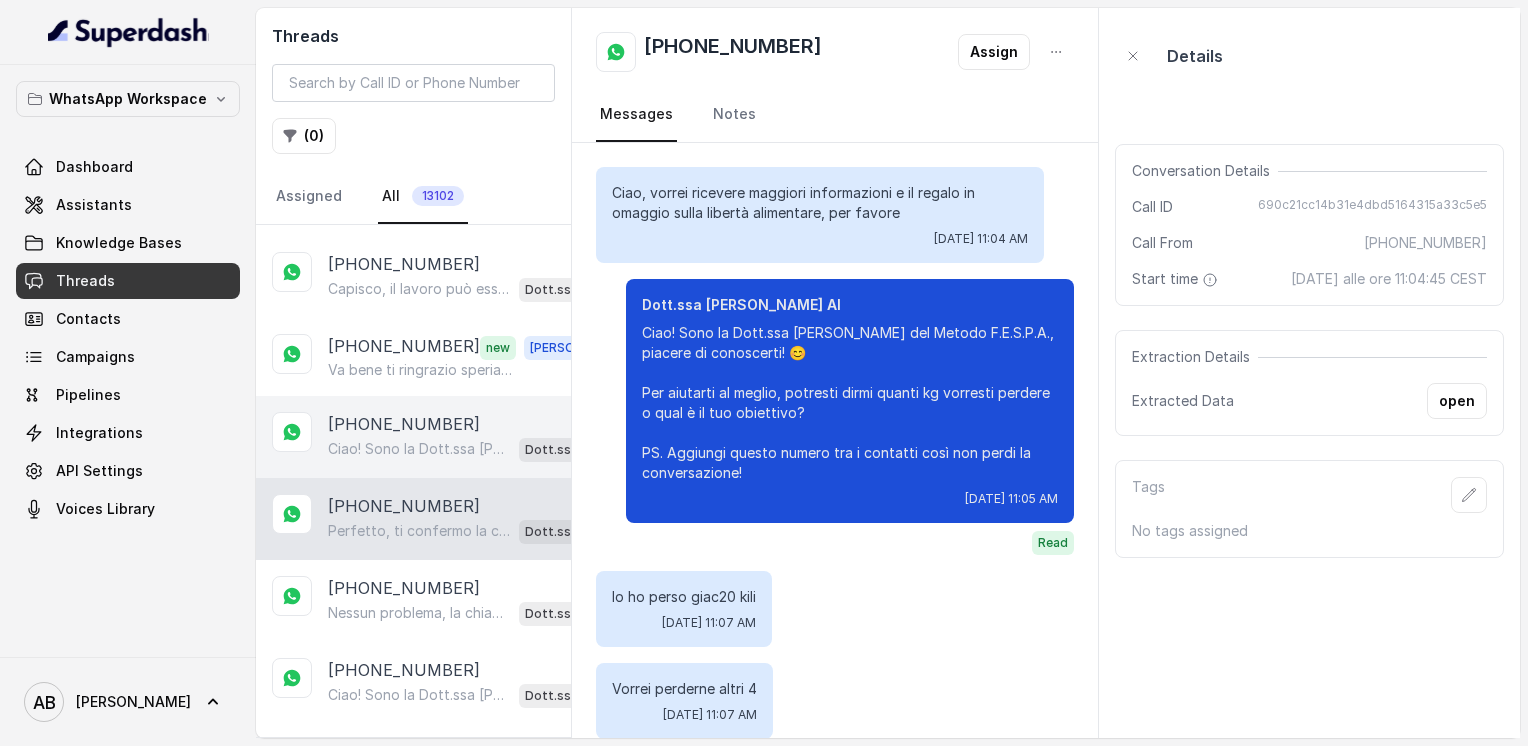scroll, scrollTop: 2028, scrollLeft: 0, axis: vertical 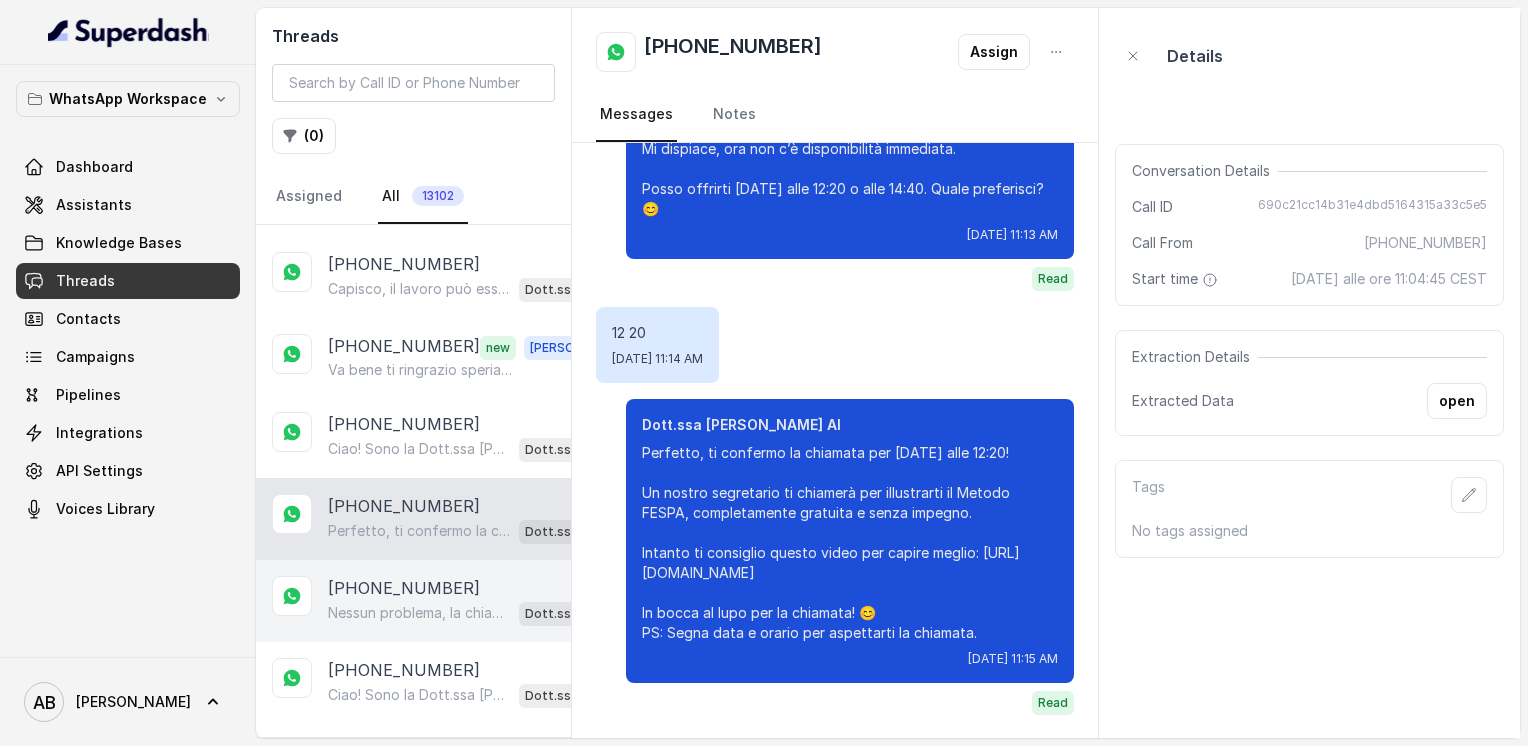 click on "[PHONE_NUMBER]" at bounding box center (404, 588) 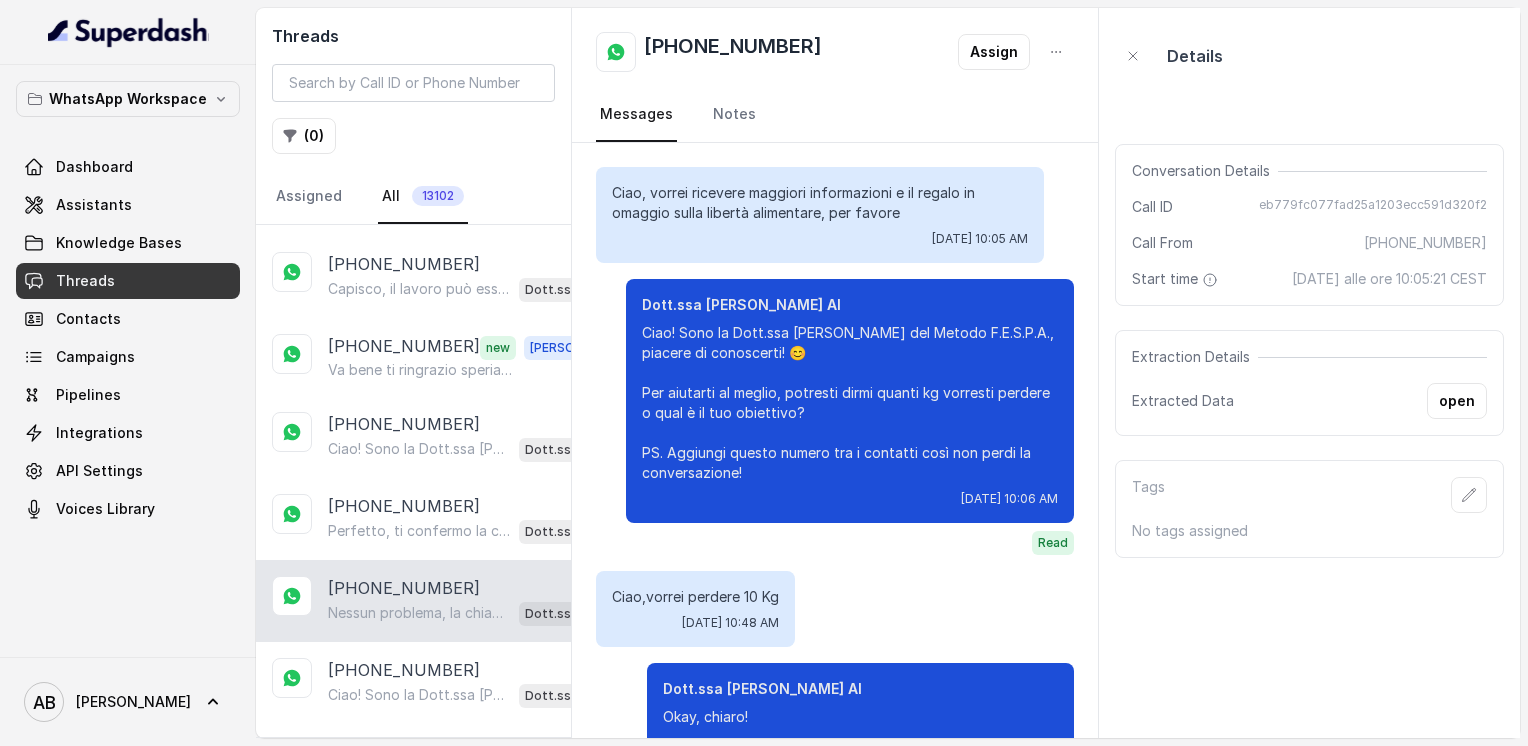 scroll, scrollTop: 1256, scrollLeft: 0, axis: vertical 